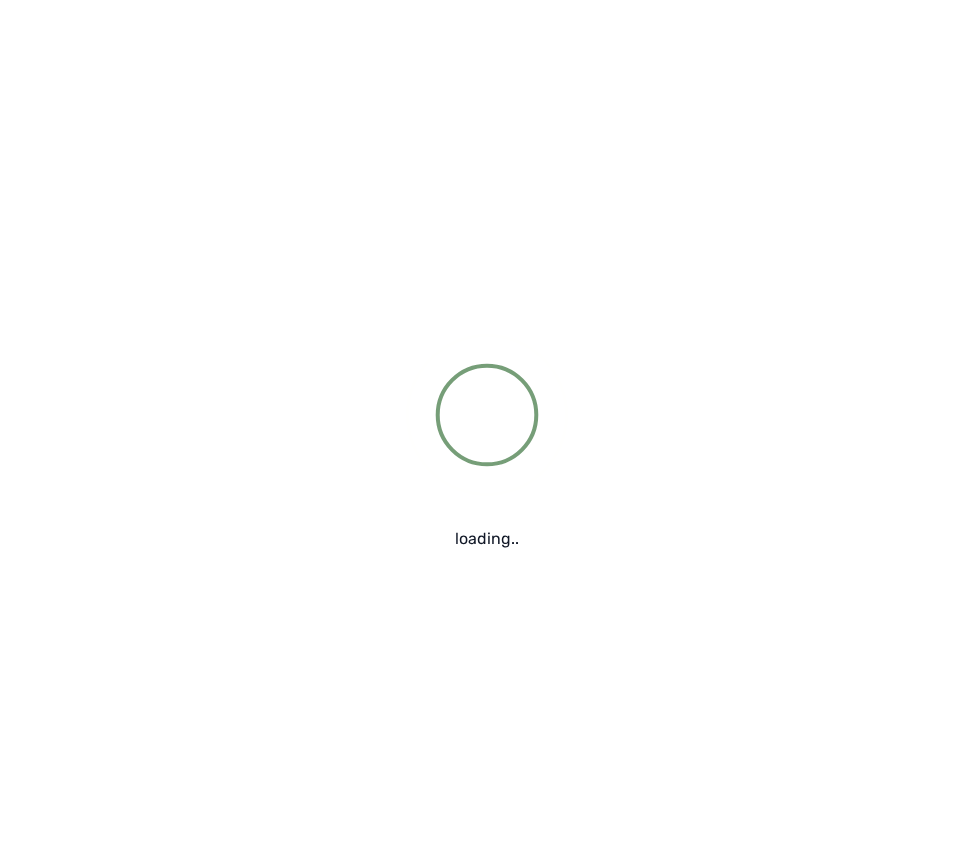 scroll, scrollTop: 0, scrollLeft: 0, axis: both 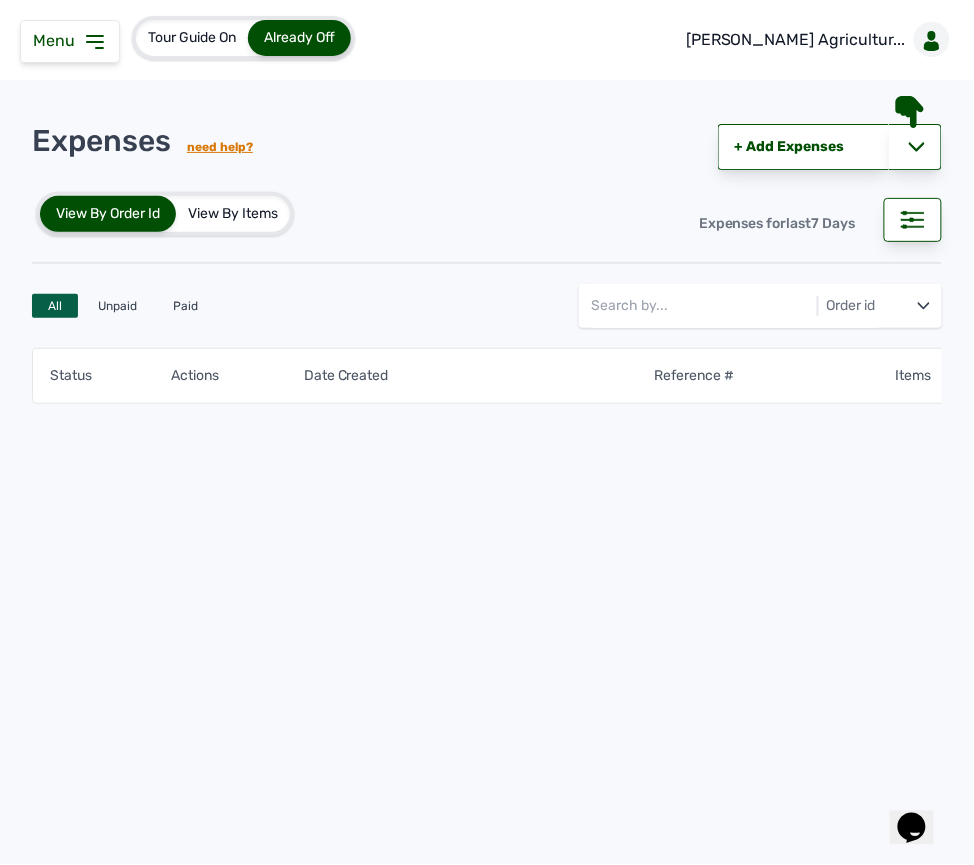 click 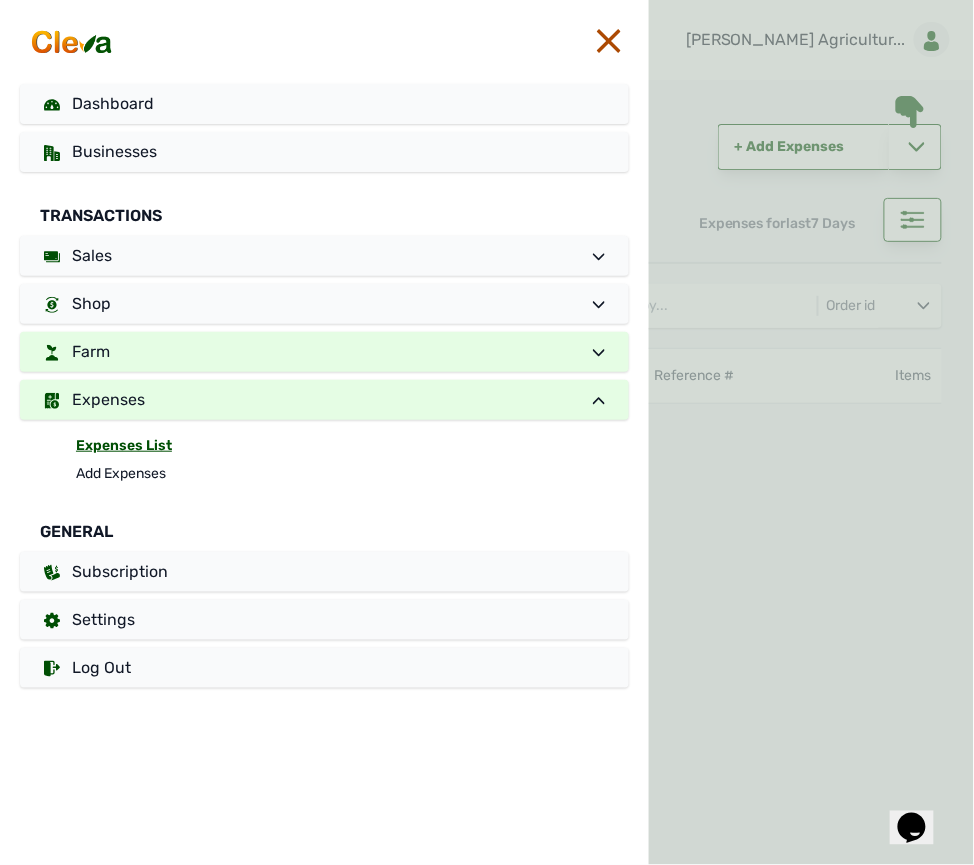 click on "Farm" at bounding box center [324, 352] 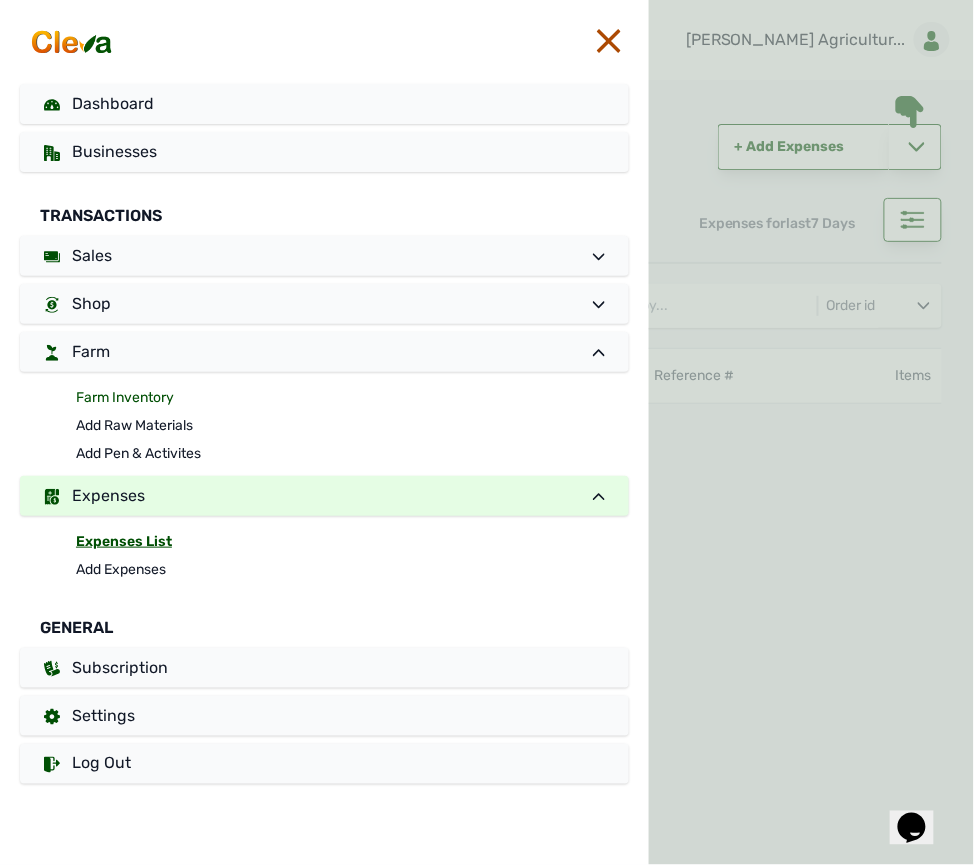 click on "Farm Inventory" at bounding box center [352, 398] 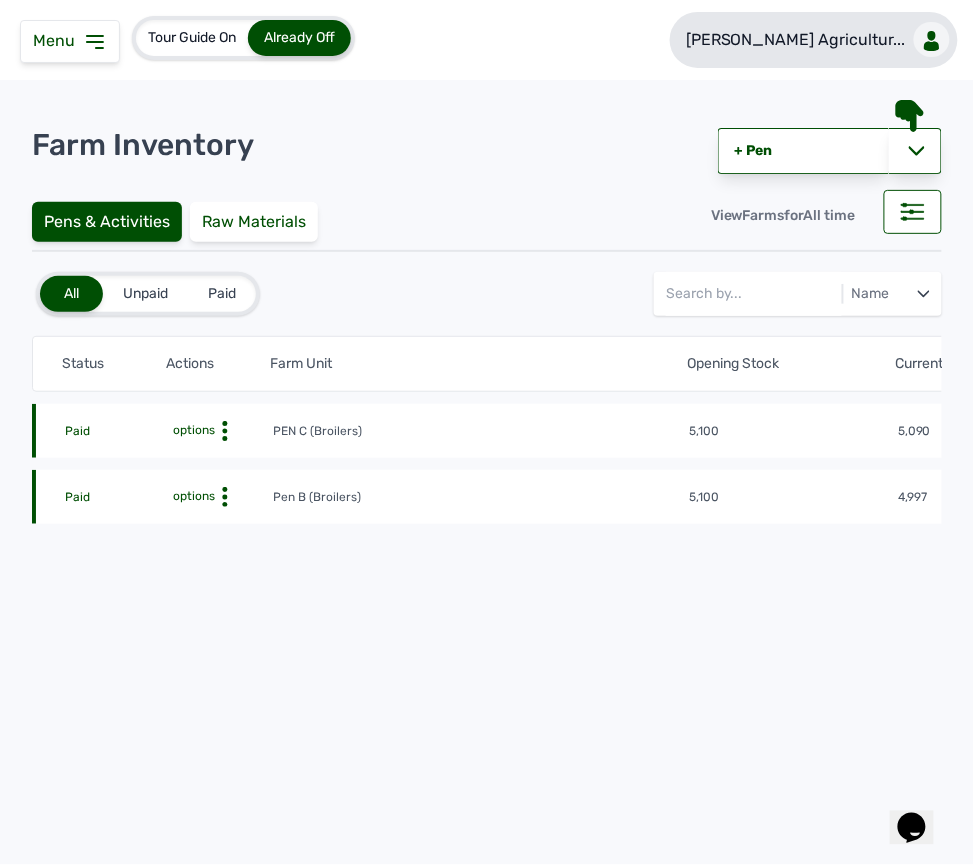 click at bounding box center [932, 39] 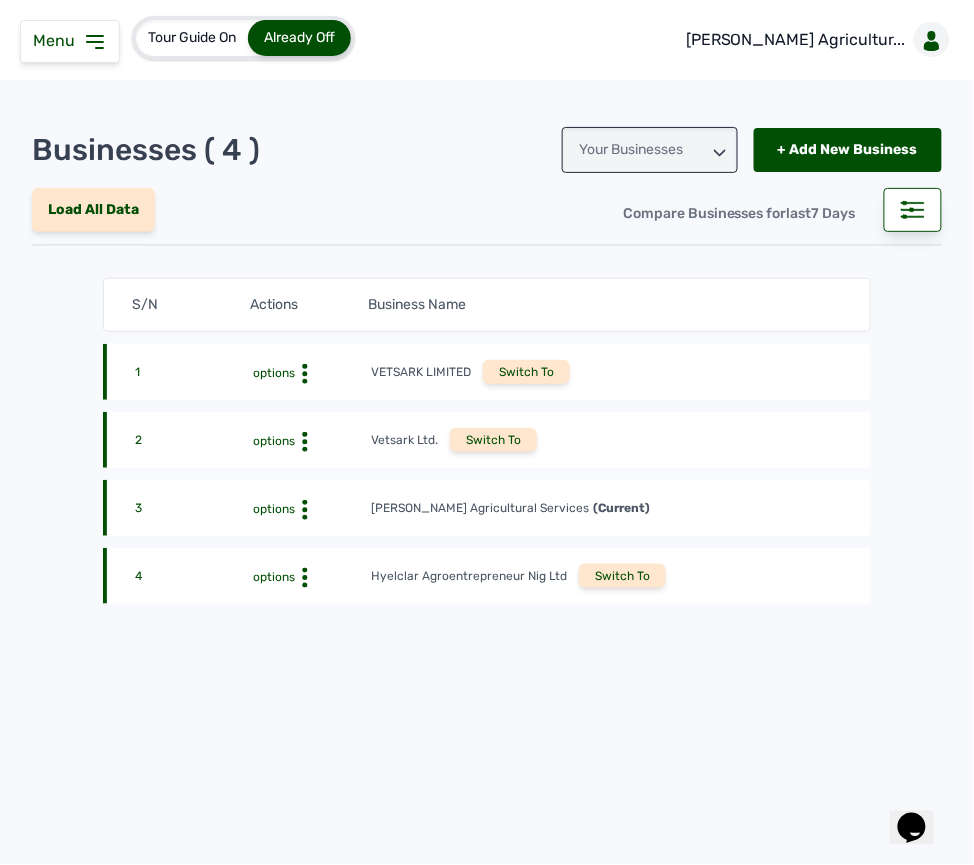 click on "Switch To" at bounding box center [622, 576] 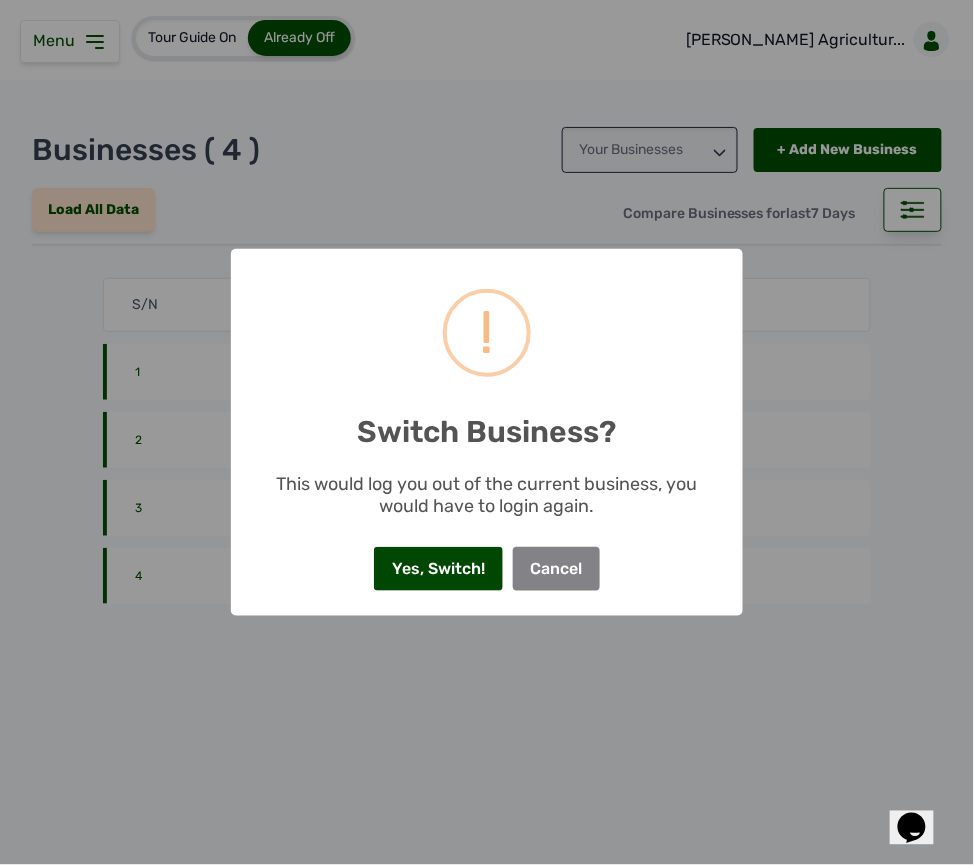 click on "Yes, Switch!" at bounding box center (438, 569) 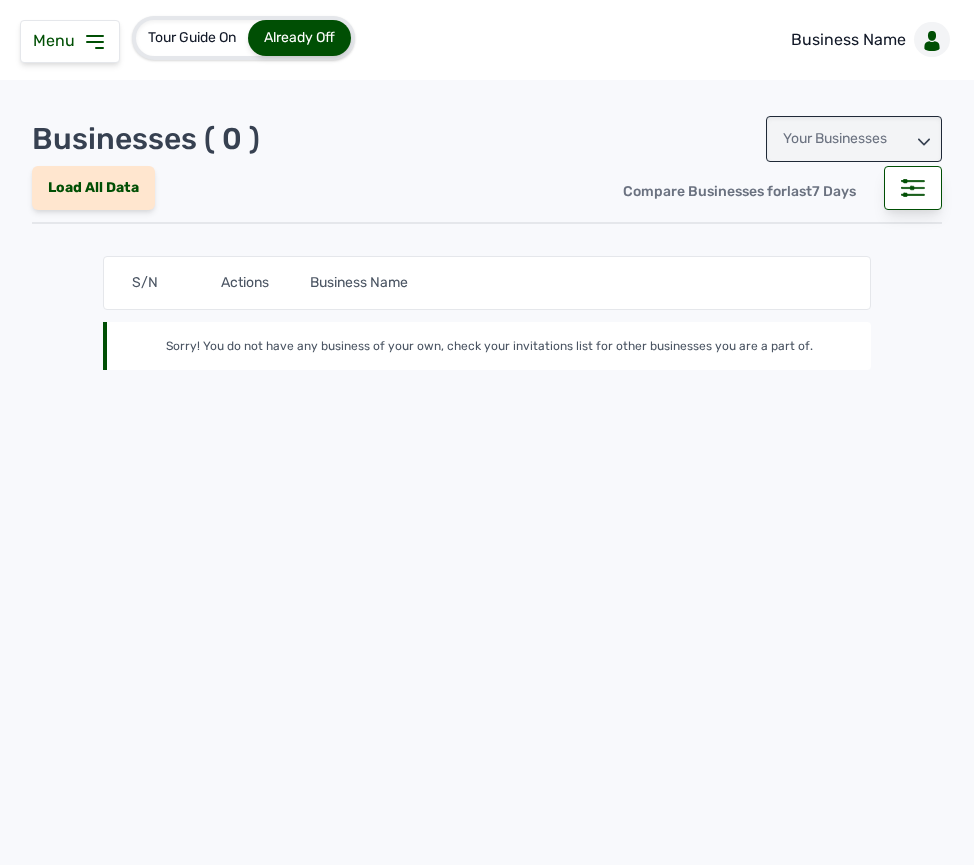 scroll, scrollTop: 0, scrollLeft: 0, axis: both 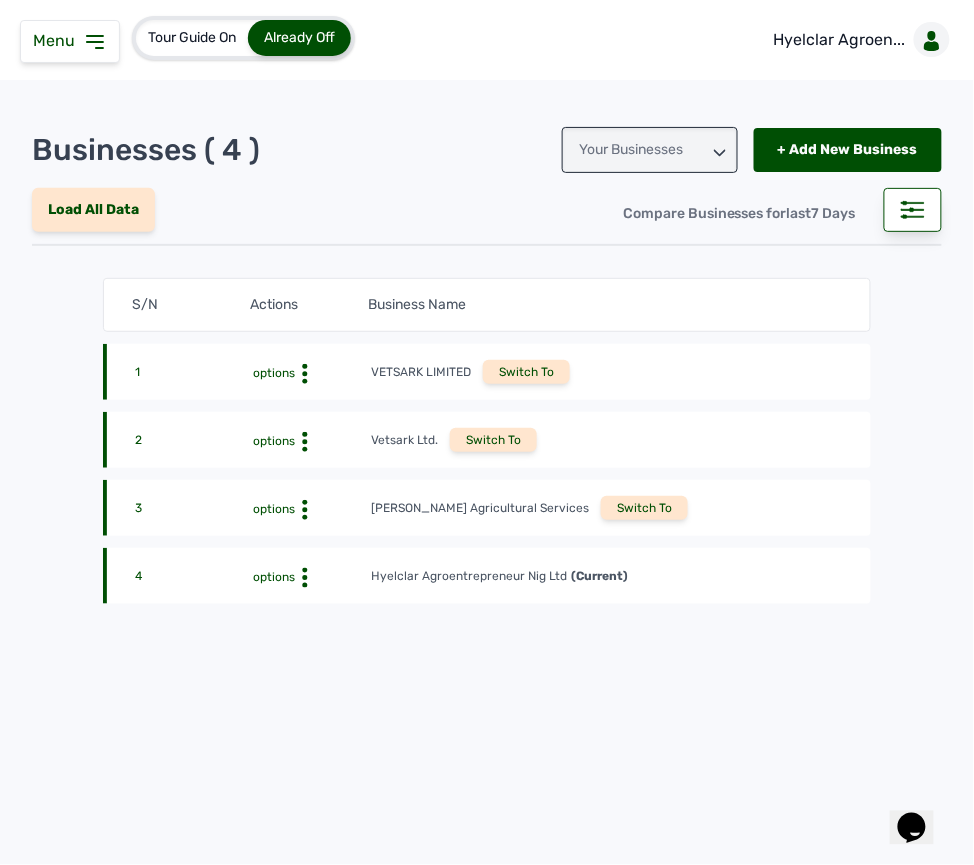 click 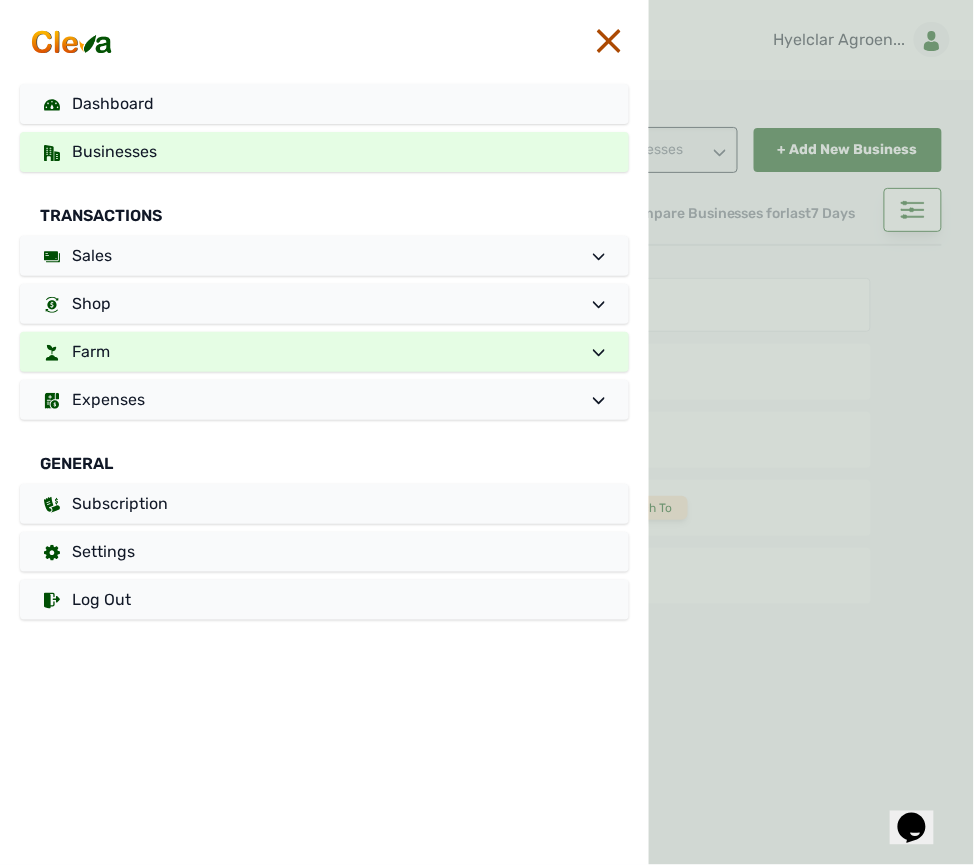 click on "Farm" at bounding box center [324, 352] 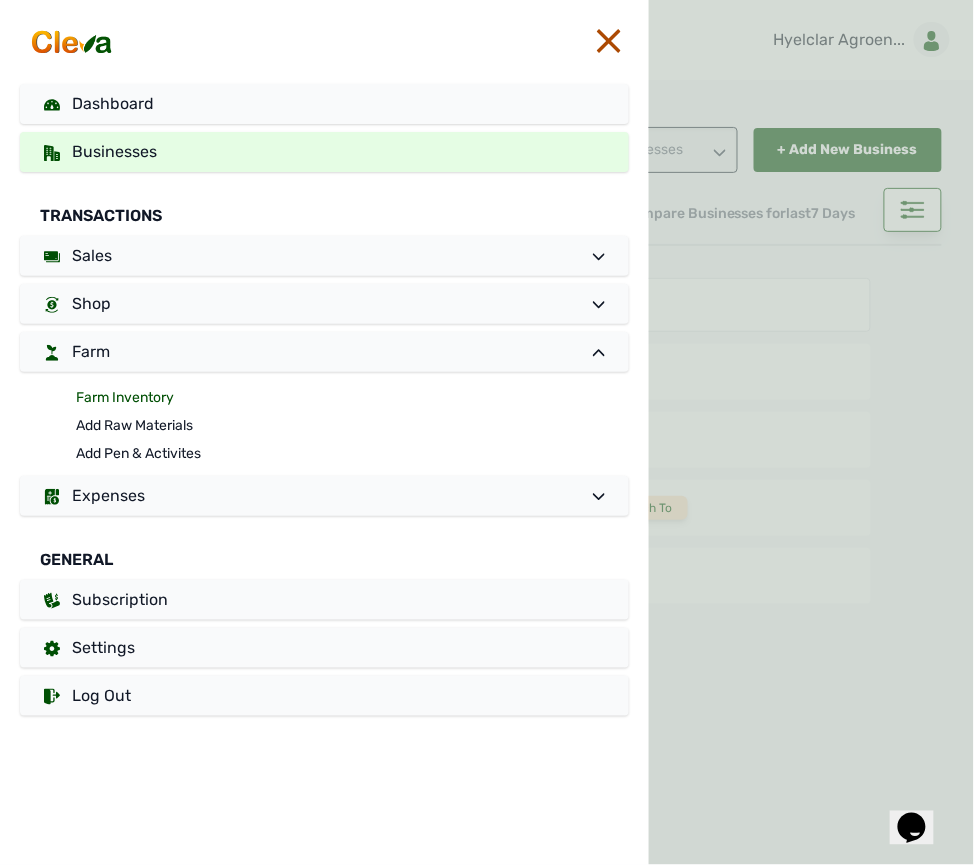 click on "Farm Inventory" at bounding box center (352, 398) 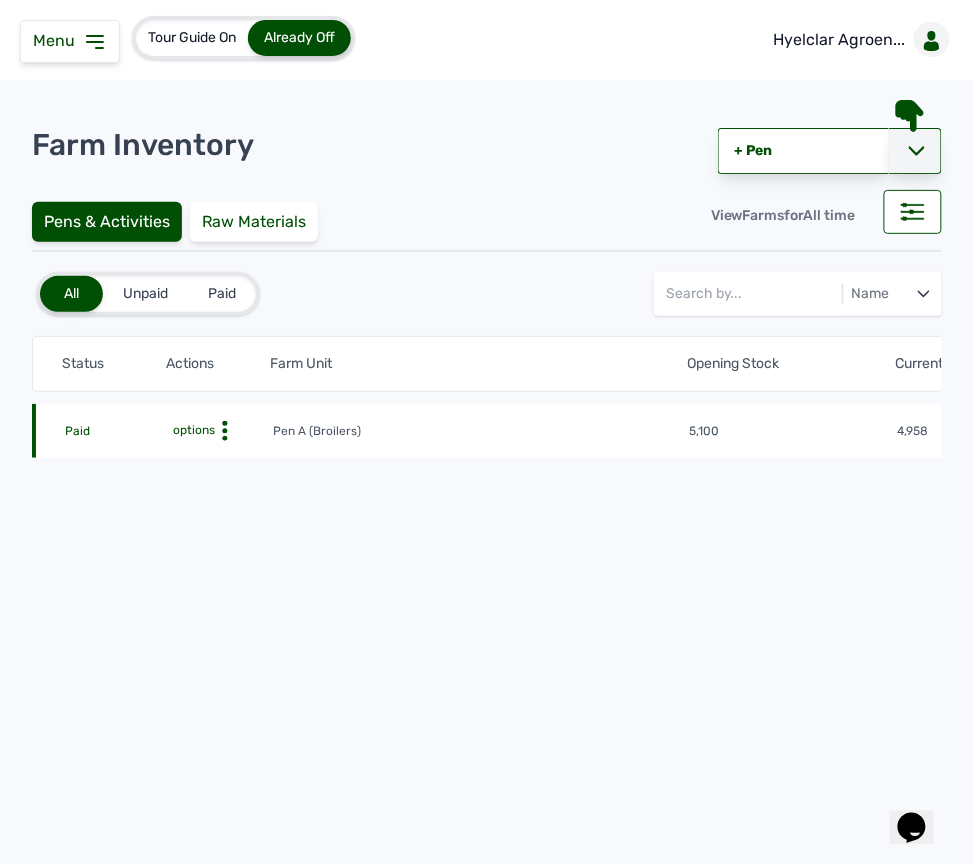 click at bounding box center [915, 151] 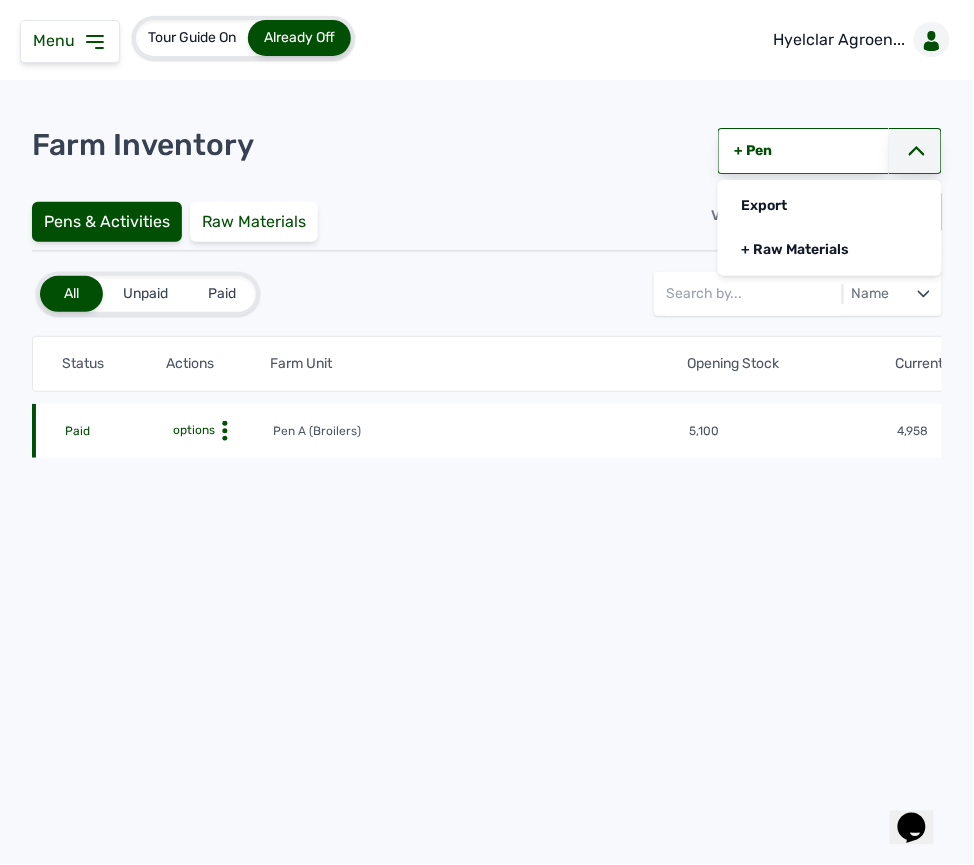 click at bounding box center (915, 151) 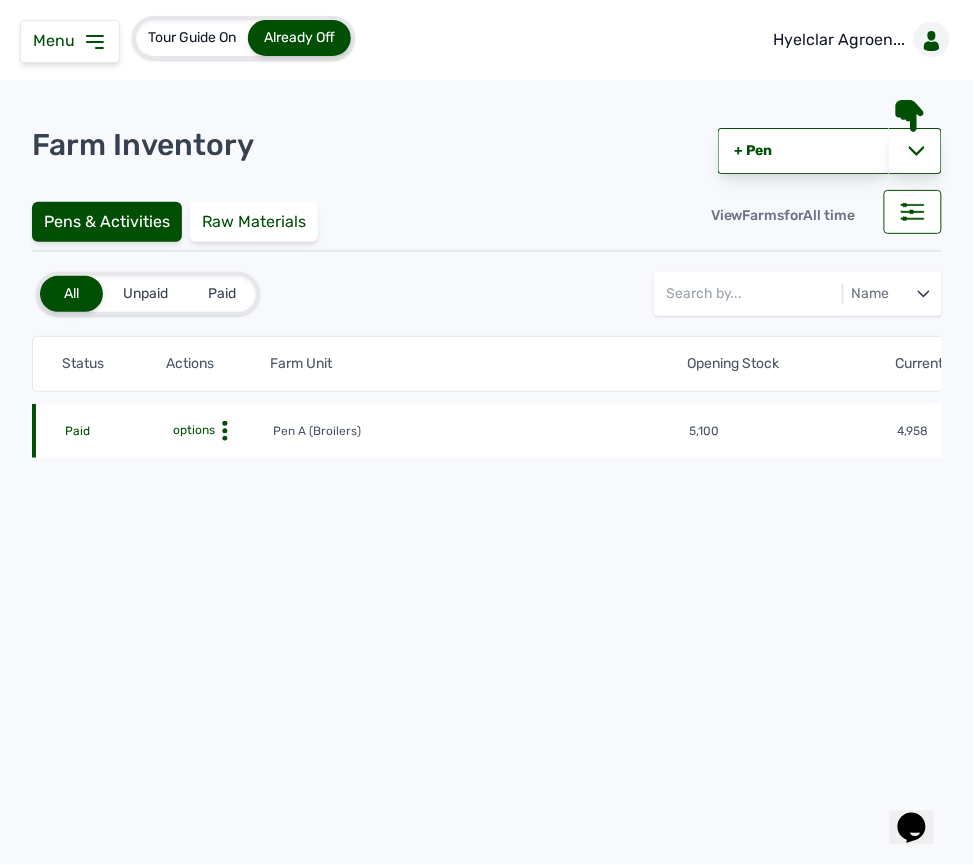 click on "Menu" at bounding box center [70, 41] 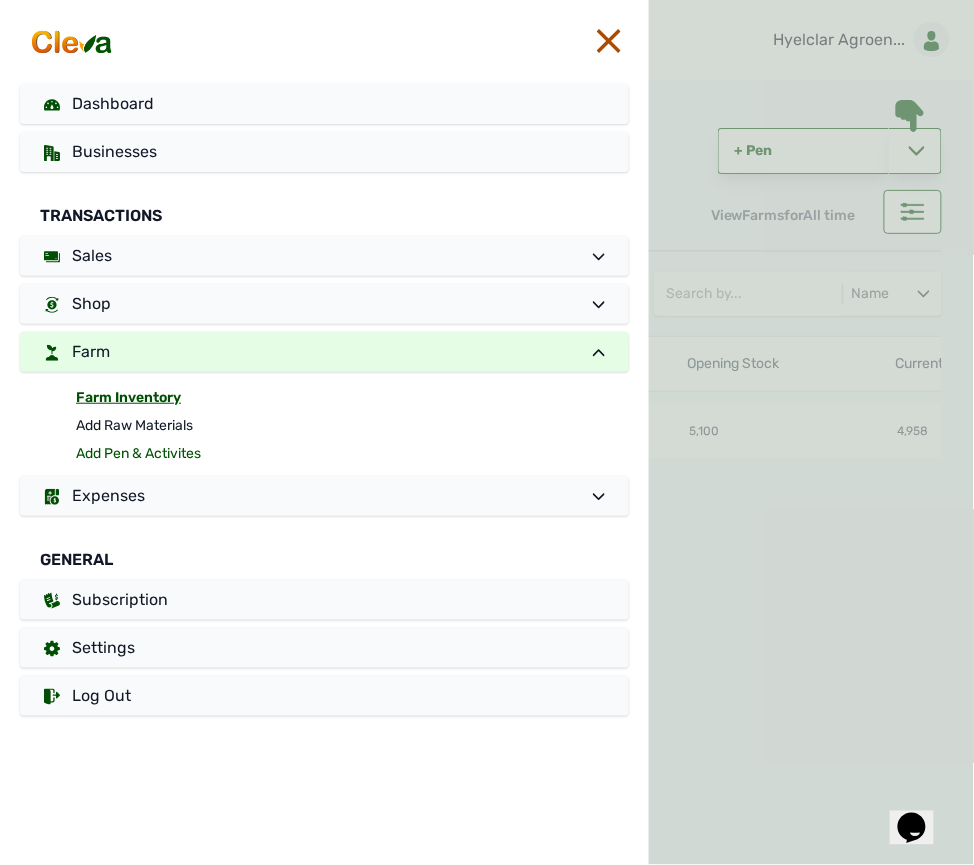 click on "Add Pen & Activites" at bounding box center (352, 454) 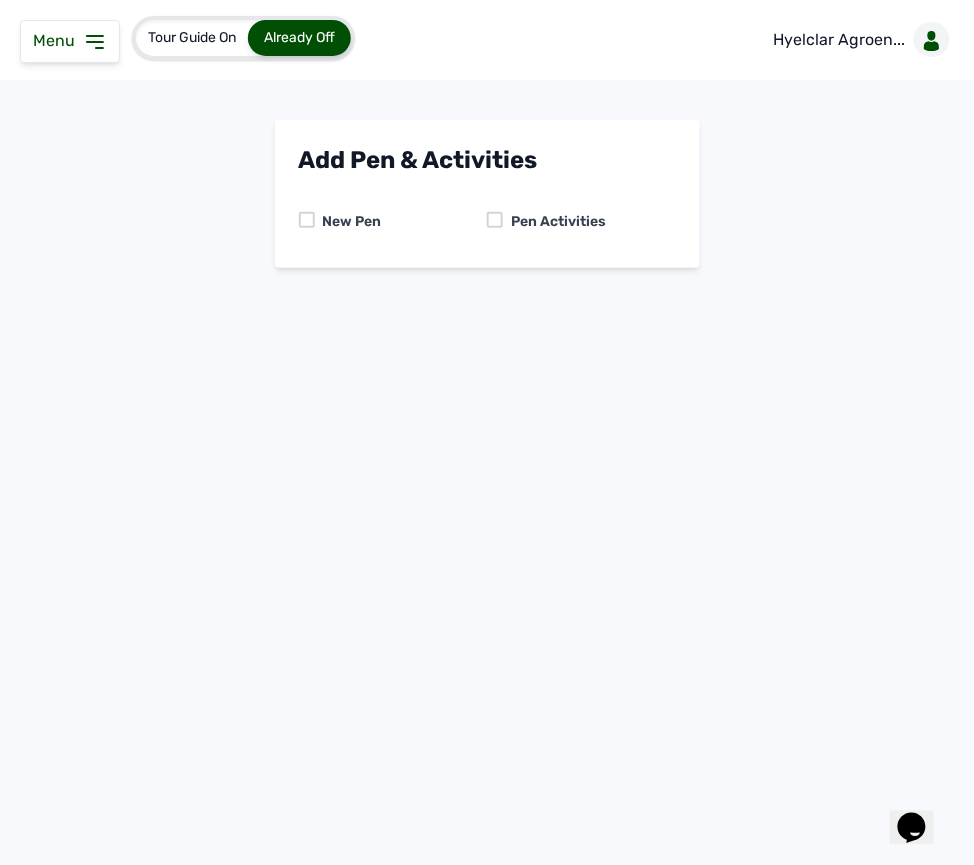 click on "Pen Activities" at bounding box center (554, 222) 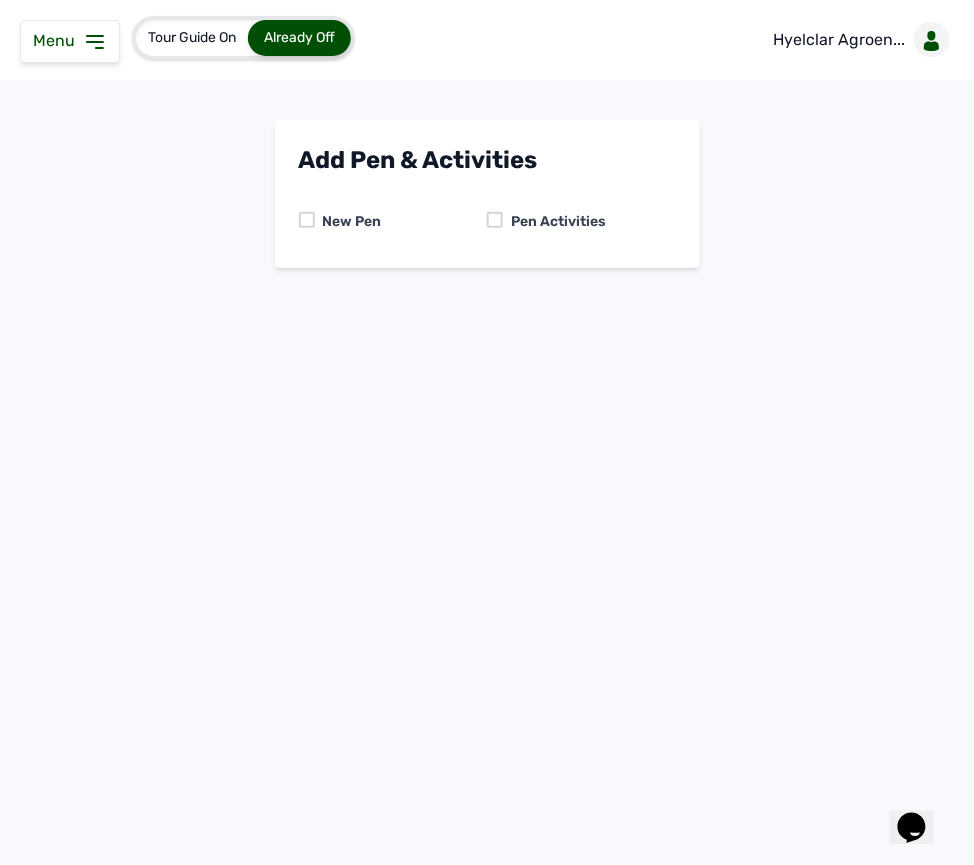 click at bounding box center (495, 220) 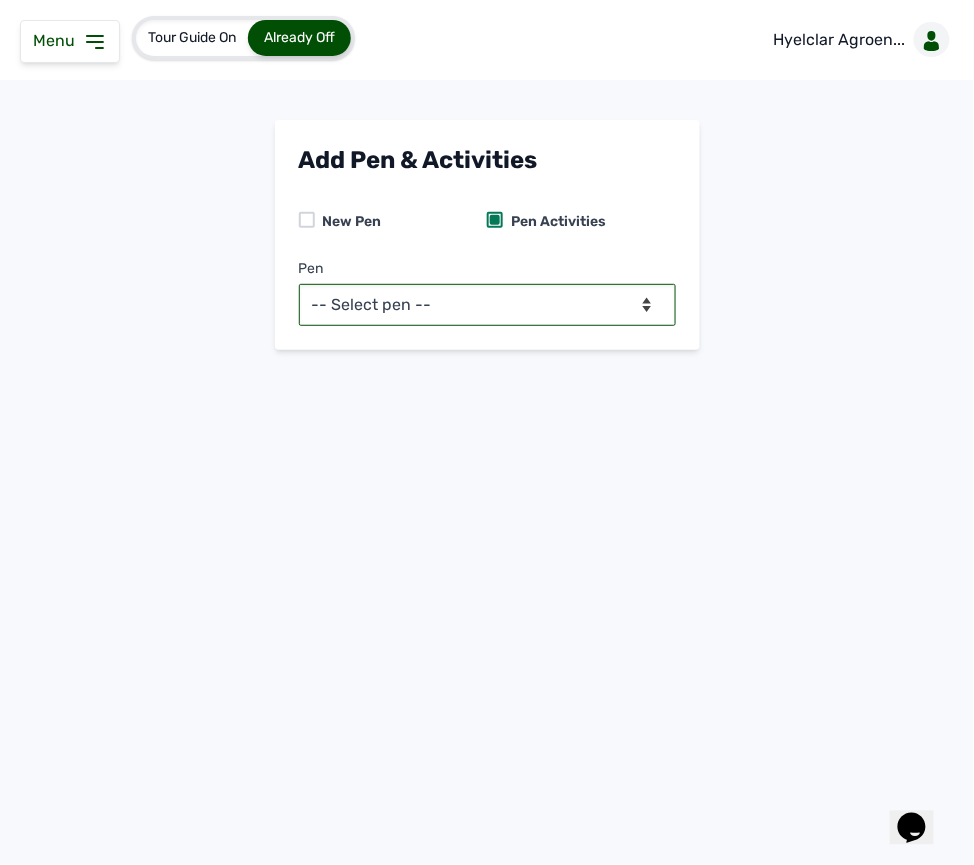 click on "-- Select pen -- Pen A (Broilers)" at bounding box center (487, 305) 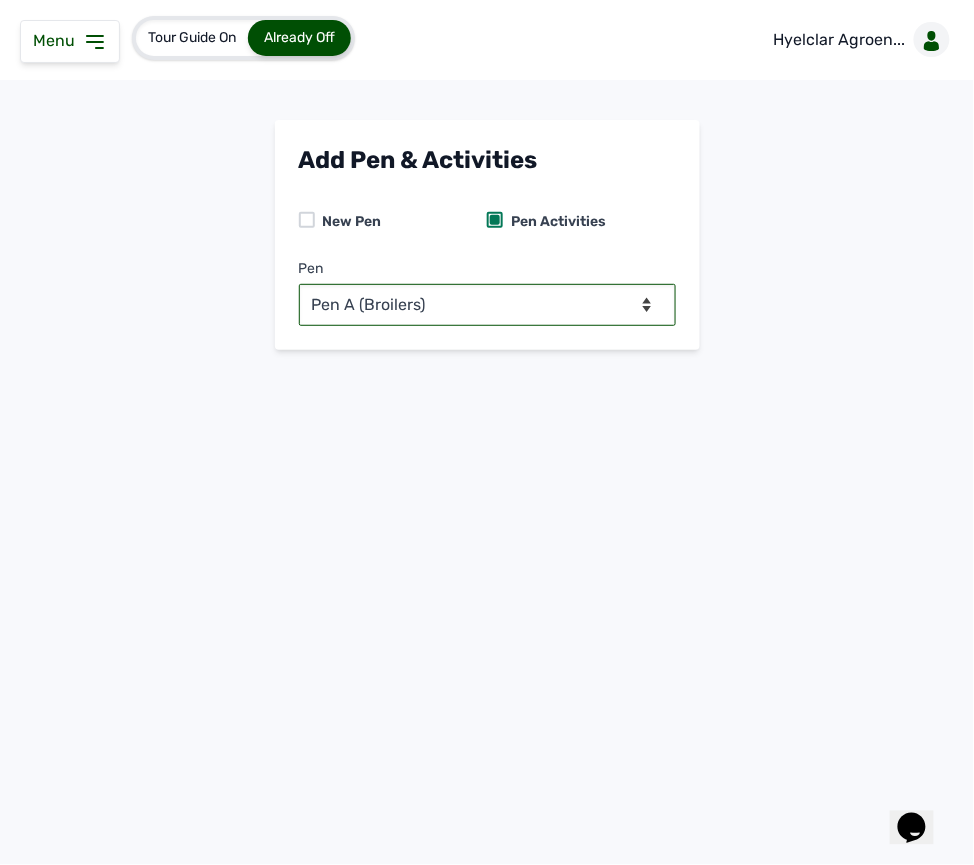click on "-- Select pen -- Pen A (Broilers)" at bounding box center [487, 305] 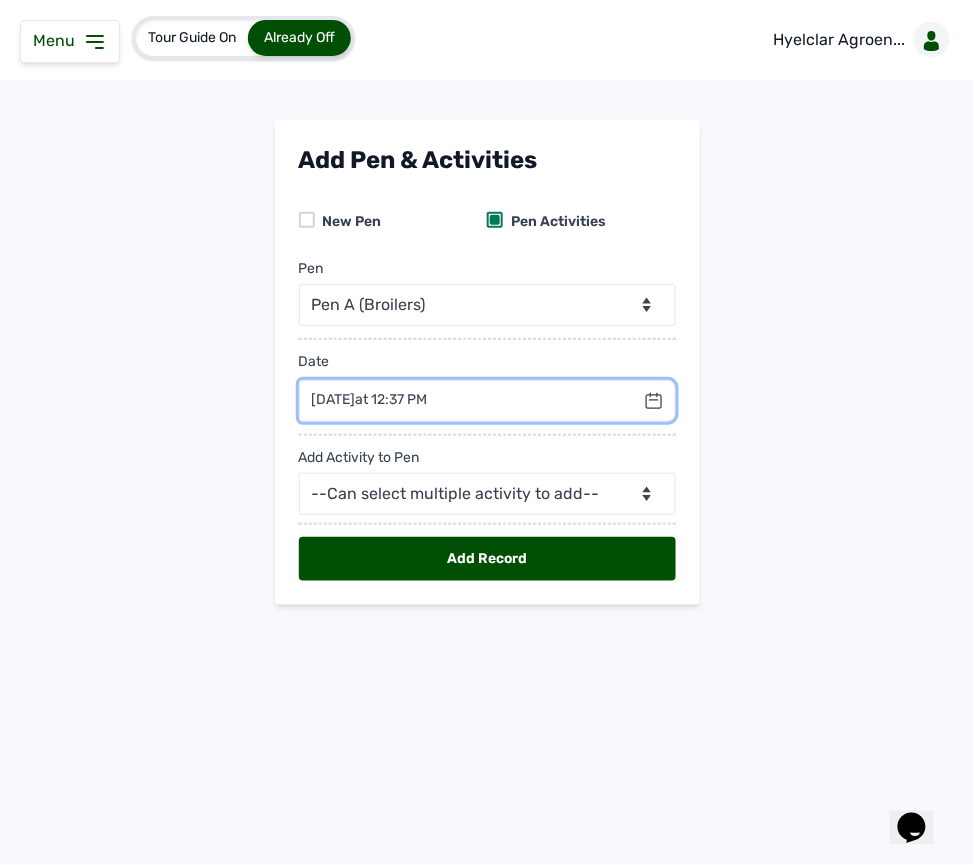 click at bounding box center (487, 401) 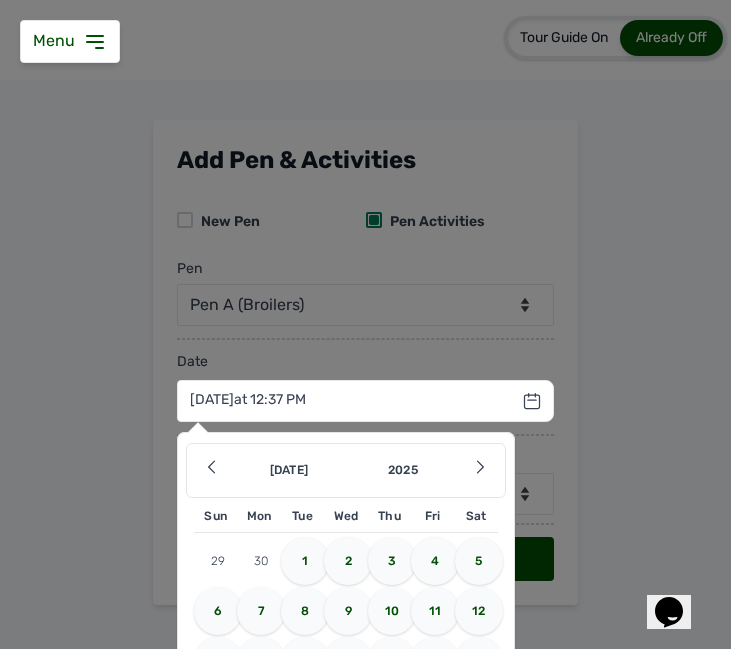 click on "11" at bounding box center [435, 611] 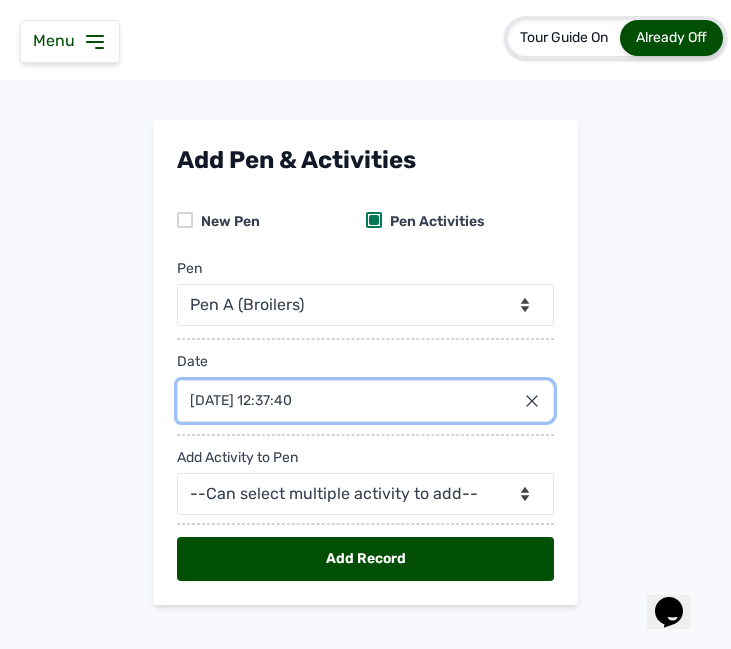 click on "11 Jul 2025 12:37:40" at bounding box center (365, 401) 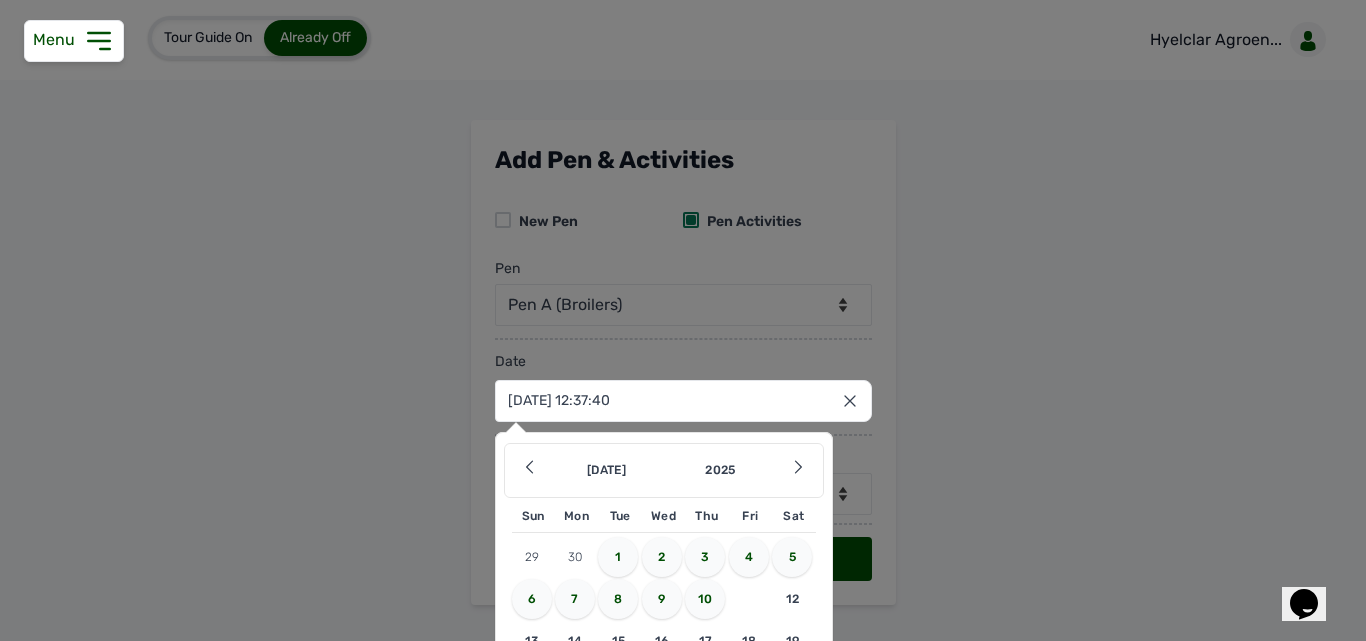 click on "11 Jul 2025 12:37:40 Jul 2025 Jan Feb Mar Apr May Jun Jul Aug Sep Oct Nov Dec 2025 2026 2027 2028 2029 2030 2031 2032 2033 2034 2035 2036 Sun Mon Tue Wed Thu Fri Sat 29 30 1 2 3 4 5 6 7 8 9 10 11 12 13 14 15 16 17 18 19 20 21 22 23 24 25 26 27 28 29 30 31 1 2 3 4 5 6 7 8 9 Cancel" at bounding box center (683, 401) 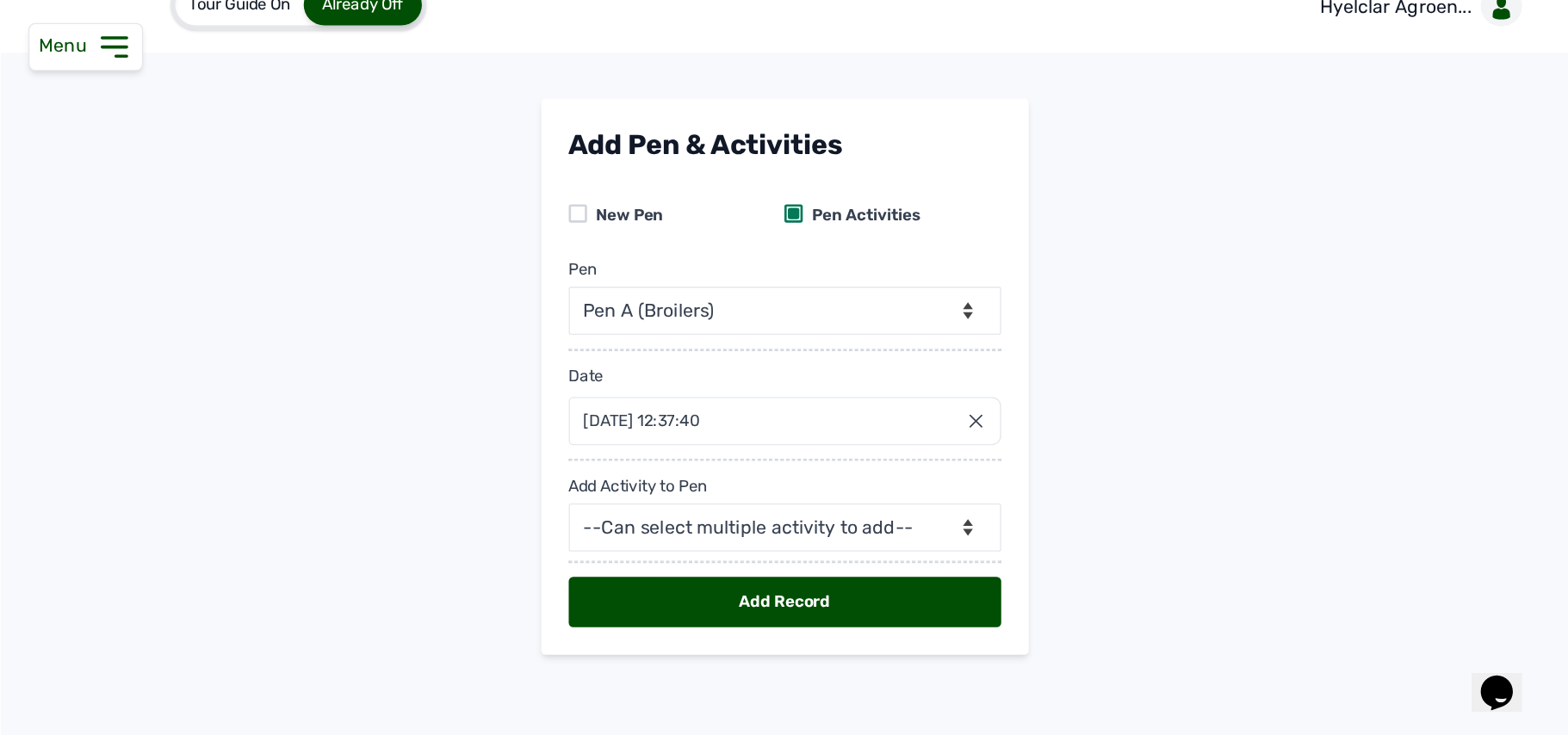 scroll, scrollTop: 31, scrollLeft: 0, axis: vertical 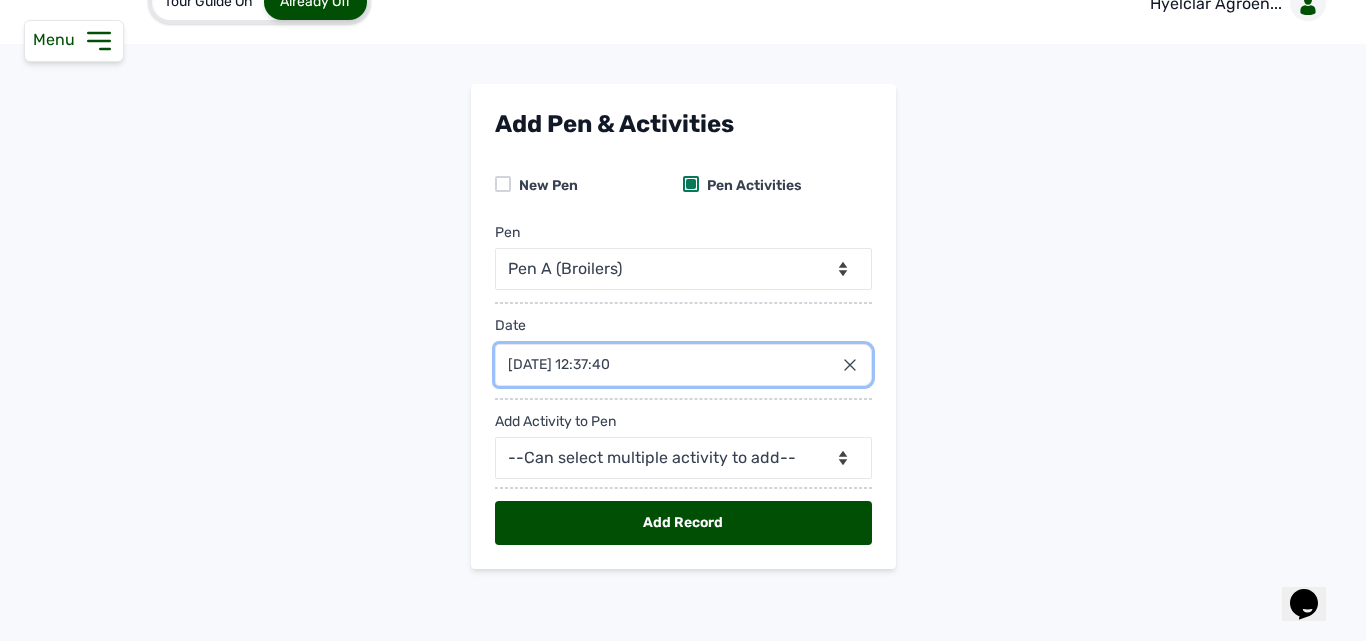click on "11 Jul 2025 12:37:40" at bounding box center (683, 365) 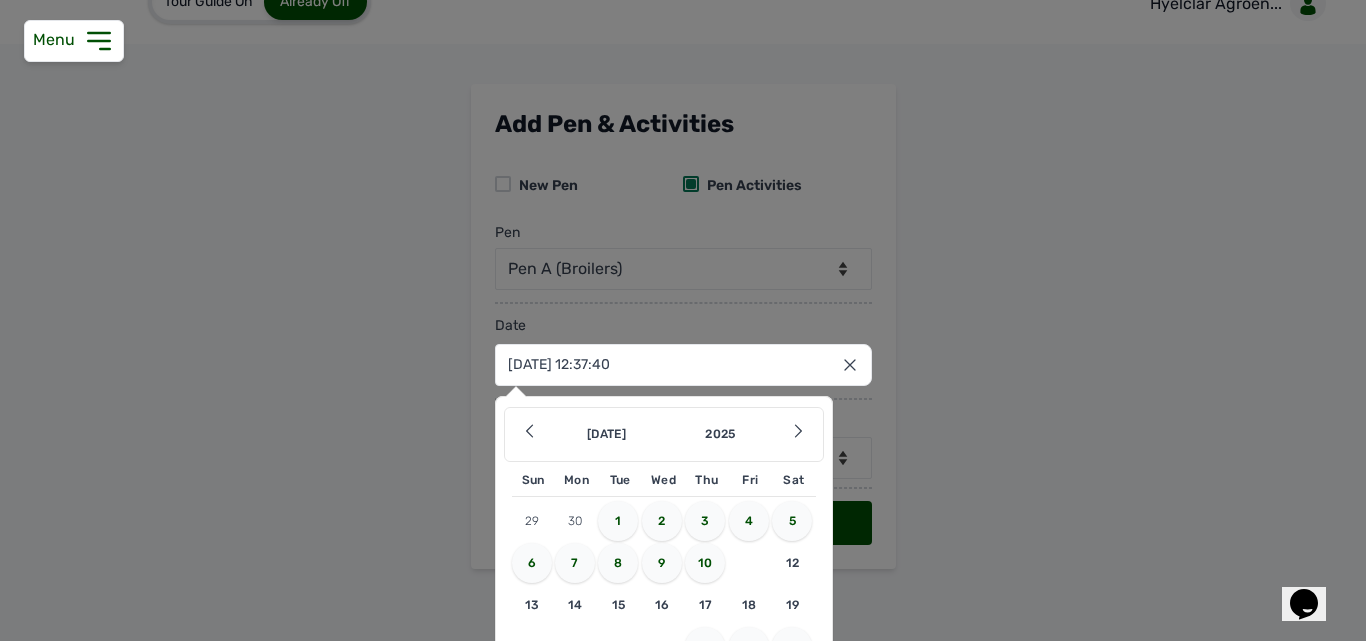 drag, startPoint x: 1360, startPoint y: 388, endPoint x: 1365, endPoint y: 526, distance: 138.09055 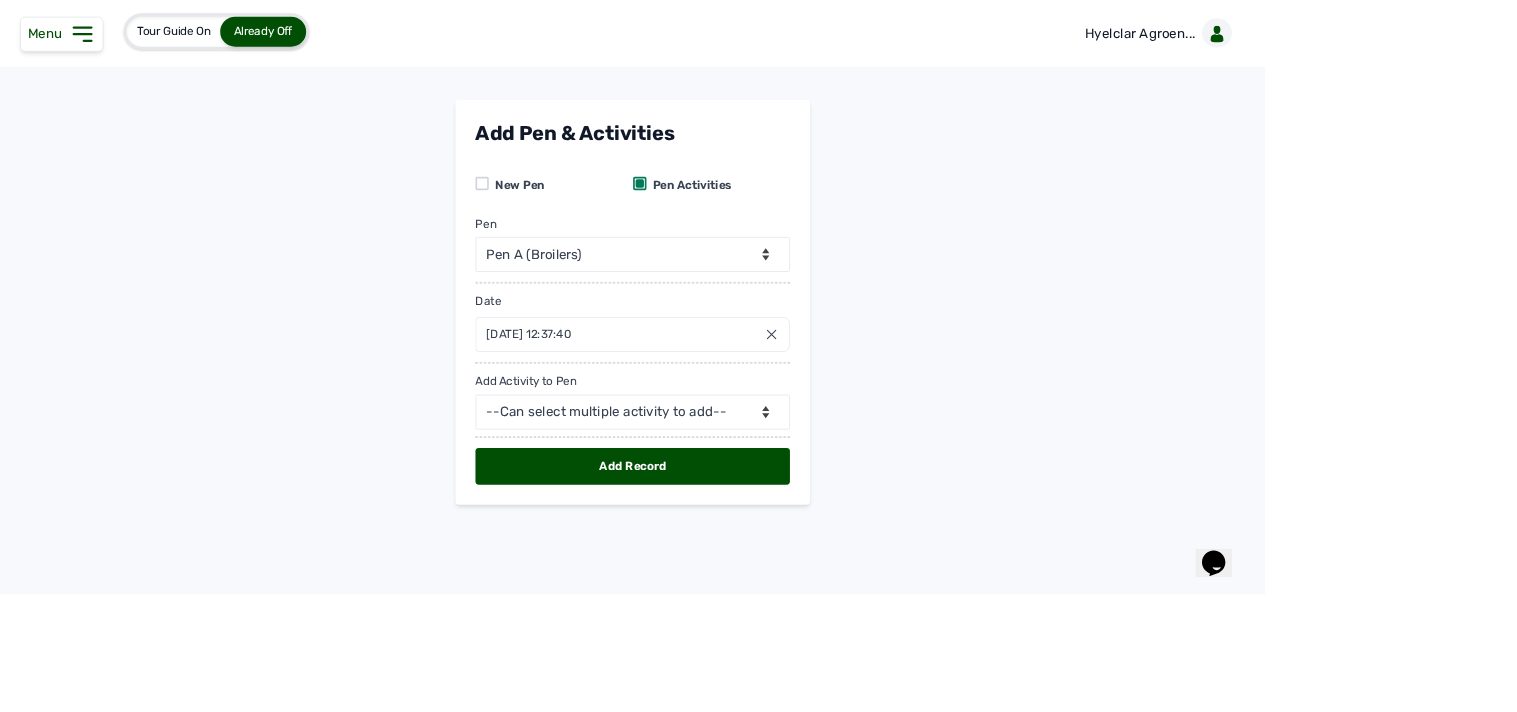 scroll, scrollTop: 0, scrollLeft: 0, axis: both 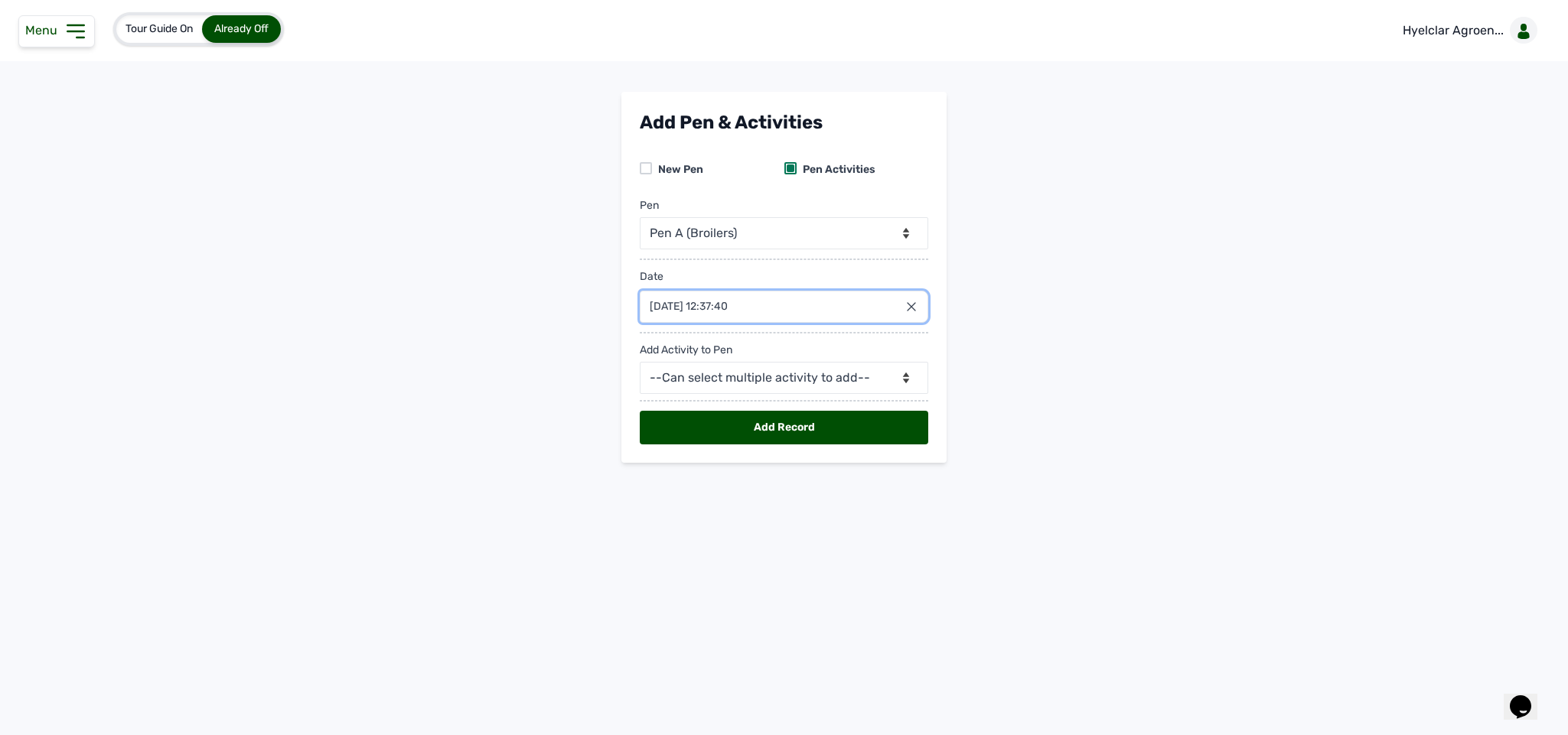 click on "11 Jul 2025 12:37:40" at bounding box center (784, 307) 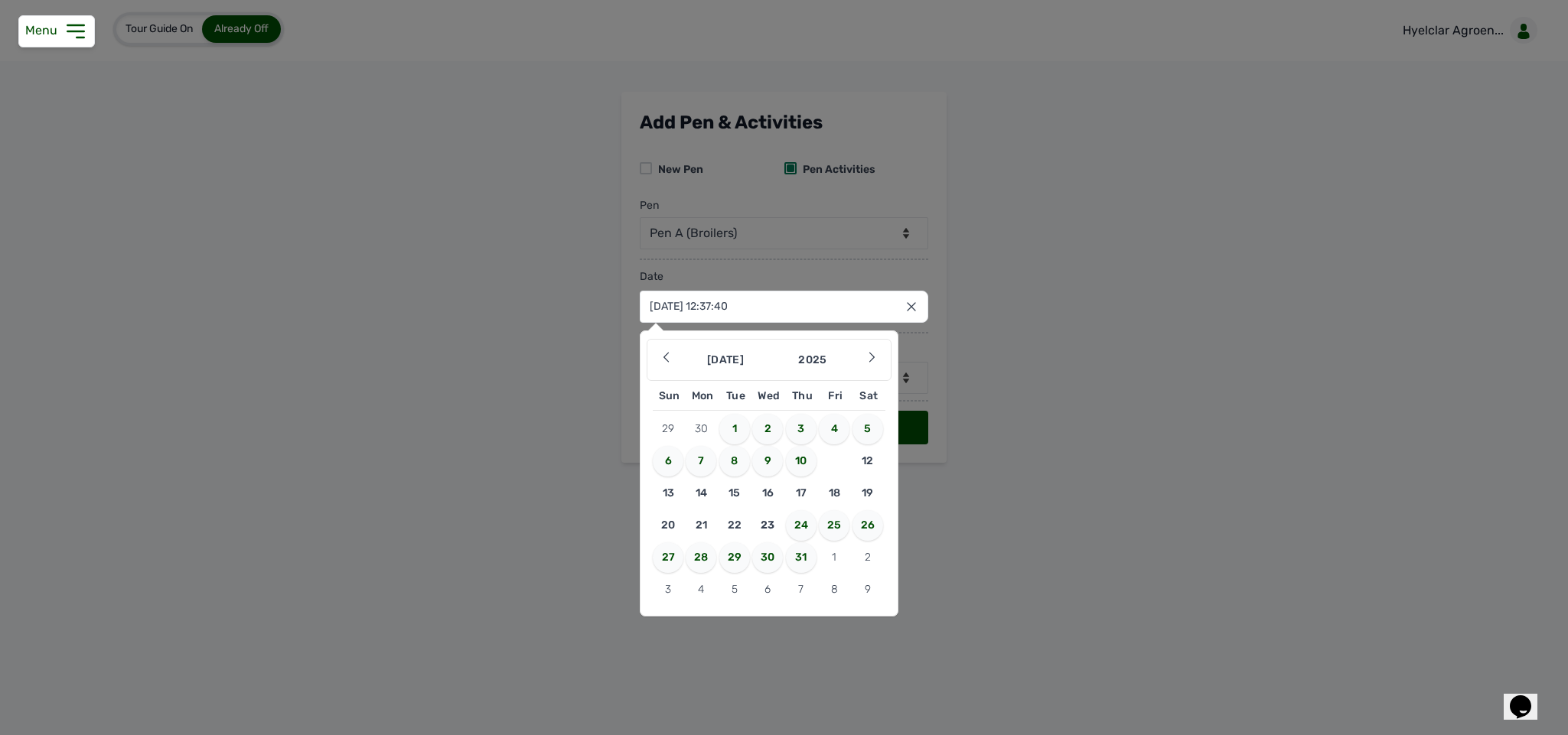 click on "21" at bounding box center [701, 525] 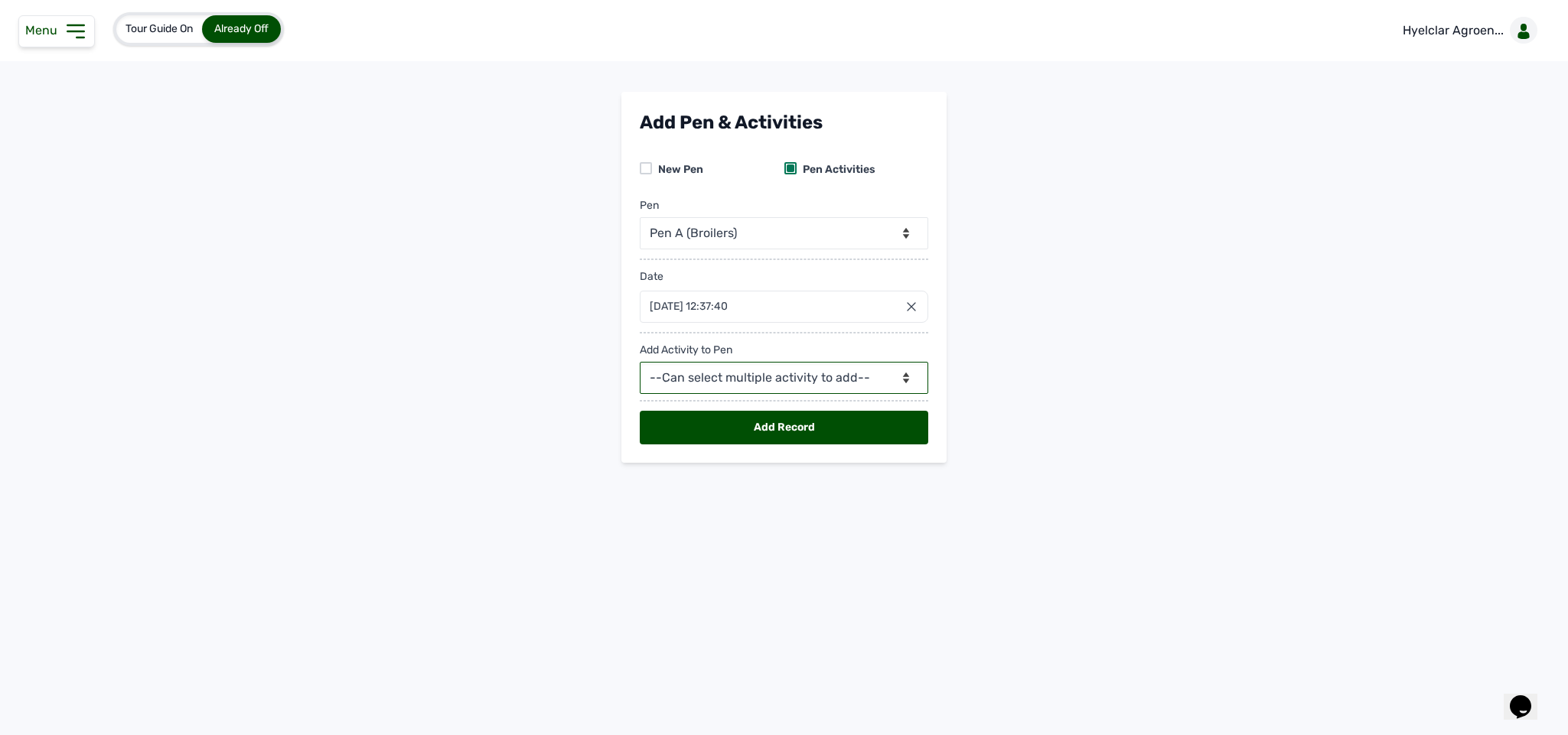 click on "--Can select multiple activity to add-- Raw Material Losses Weight" at bounding box center (784, 378) 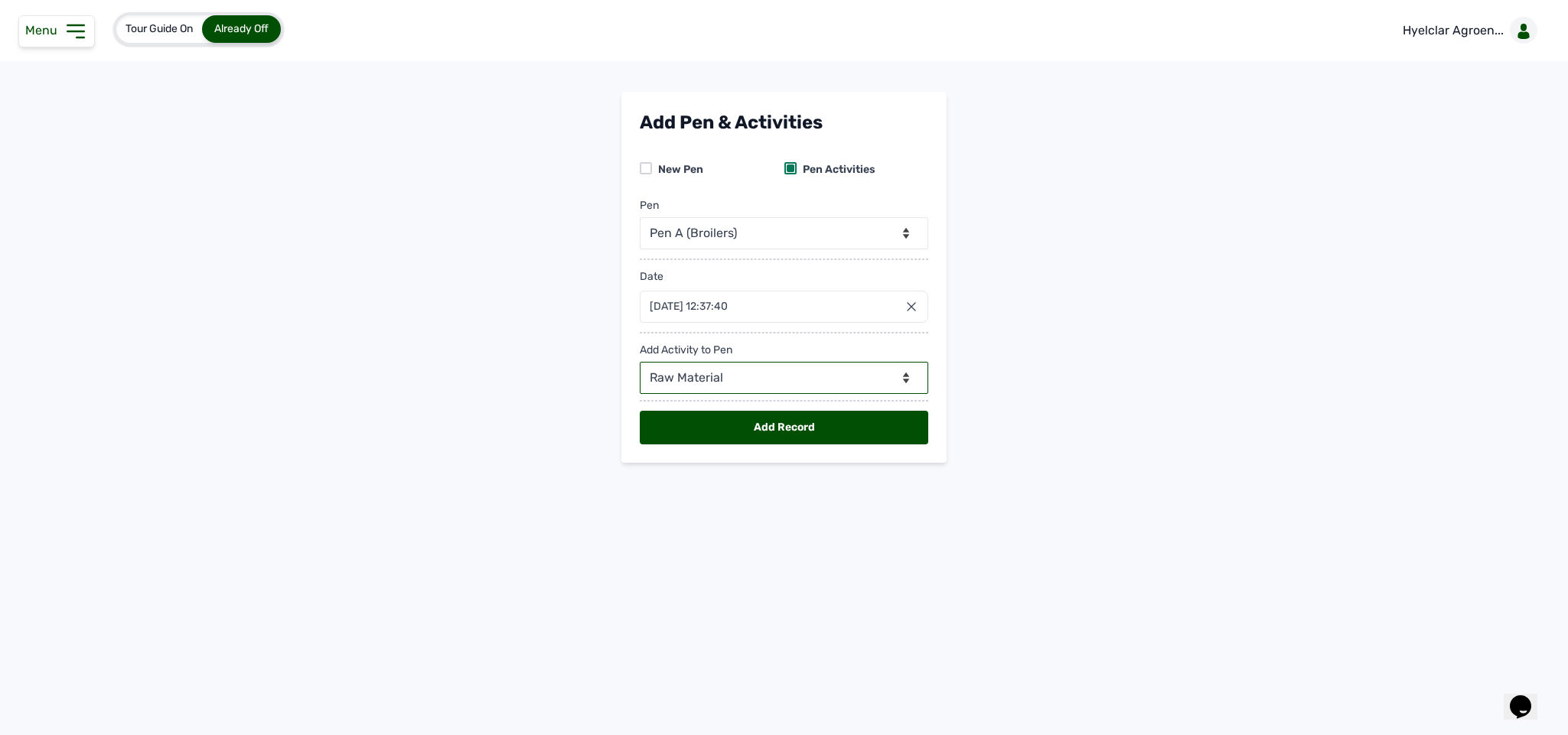 click on "--Can select multiple activity to add-- Raw Material Losses Weight" at bounding box center (784, 378) 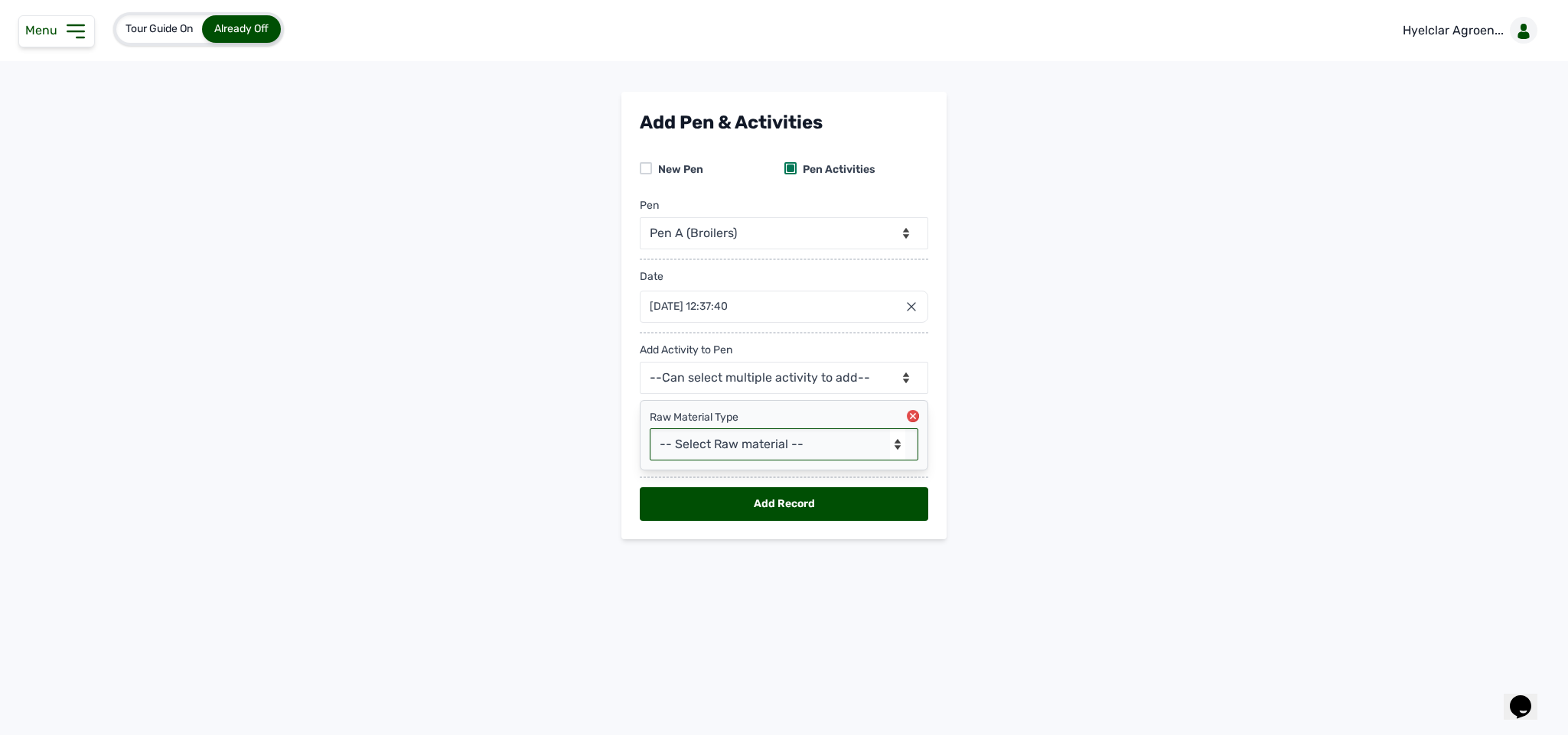 click on "-- Select Raw material -- feeds medications vaccines Biomass Fuel" at bounding box center [784, 444] 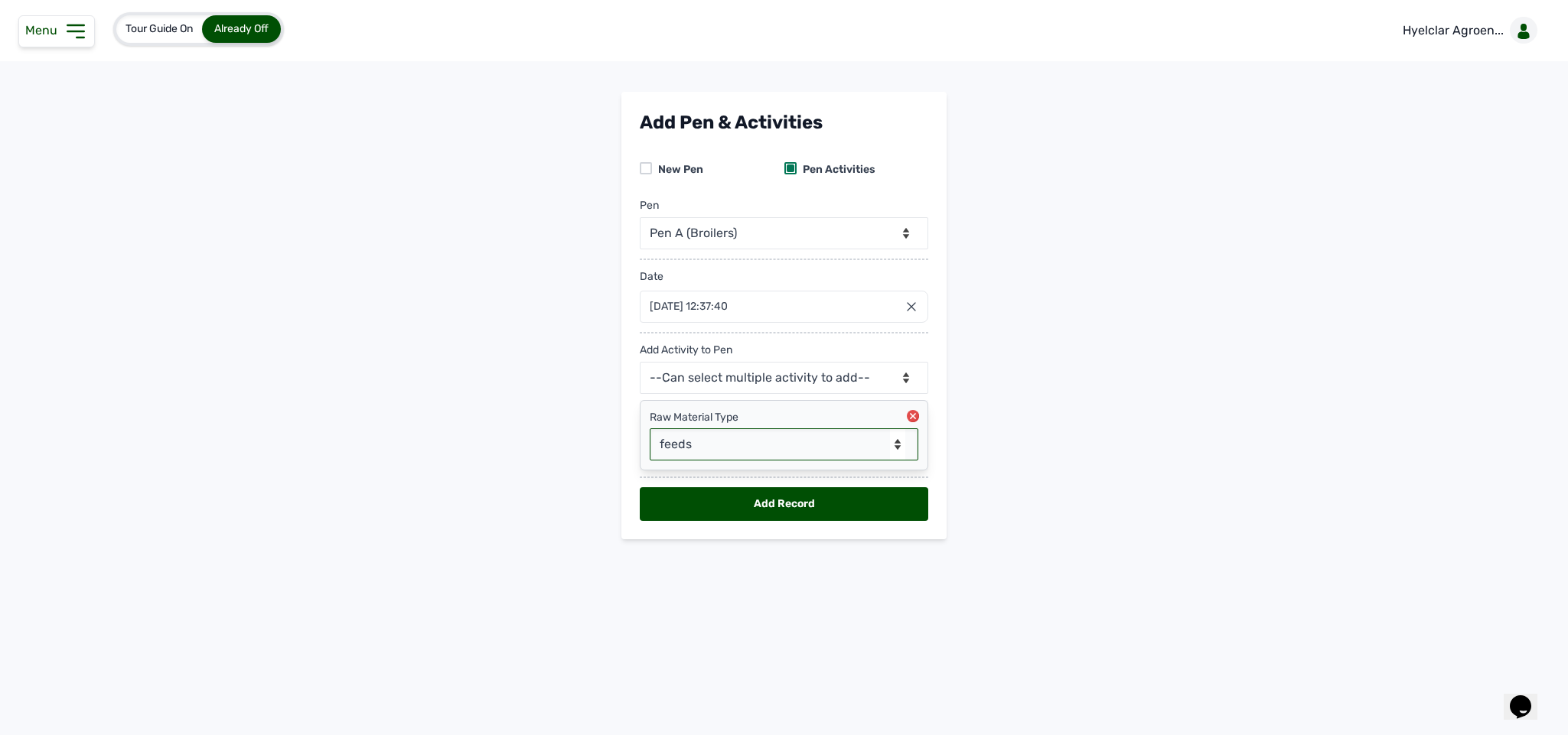click on "-- Select Raw material -- feeds medications vaccines Biomass Fuel" at bounding box center (784, 444) 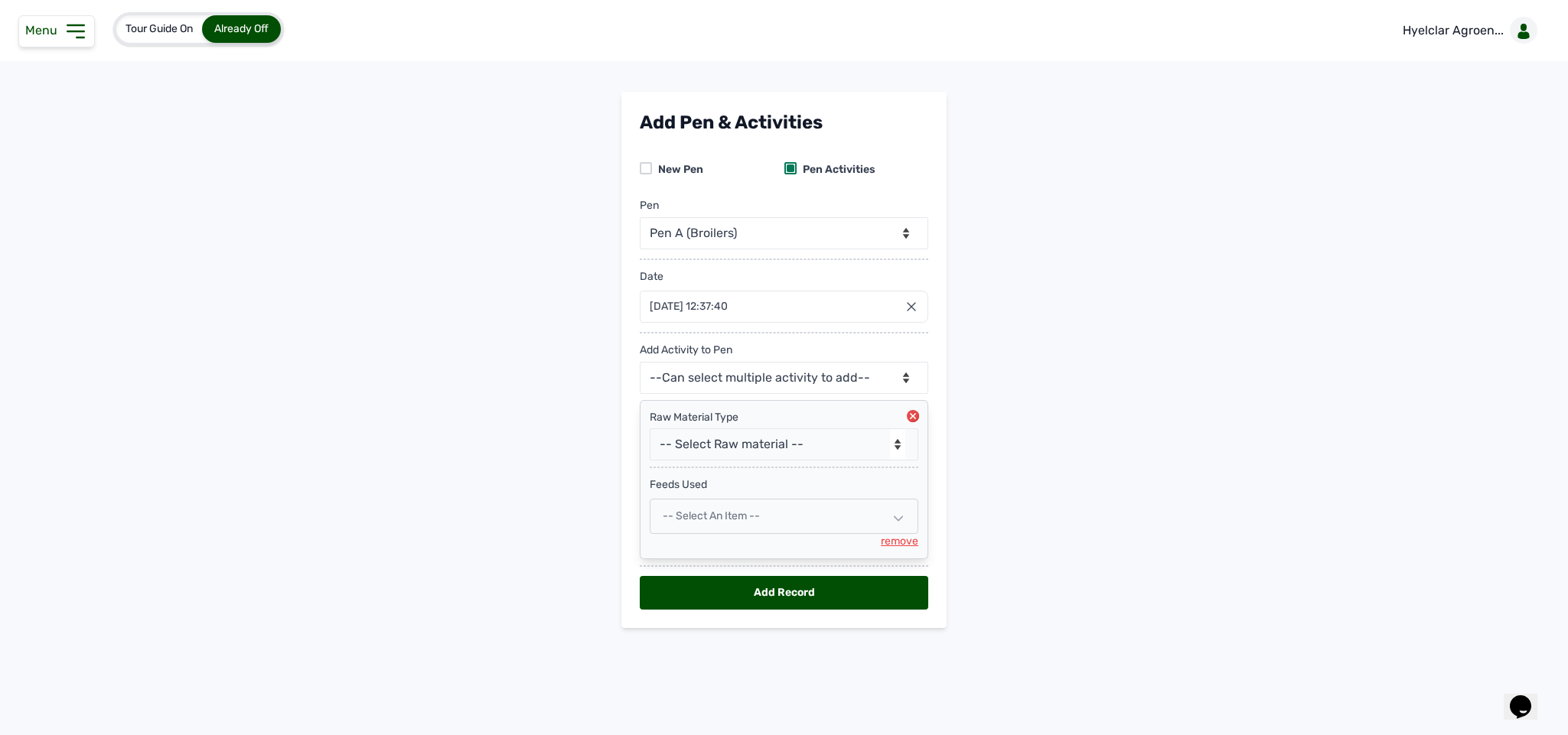 click on "-- Select an Item --" at bounding box center [711, 515] 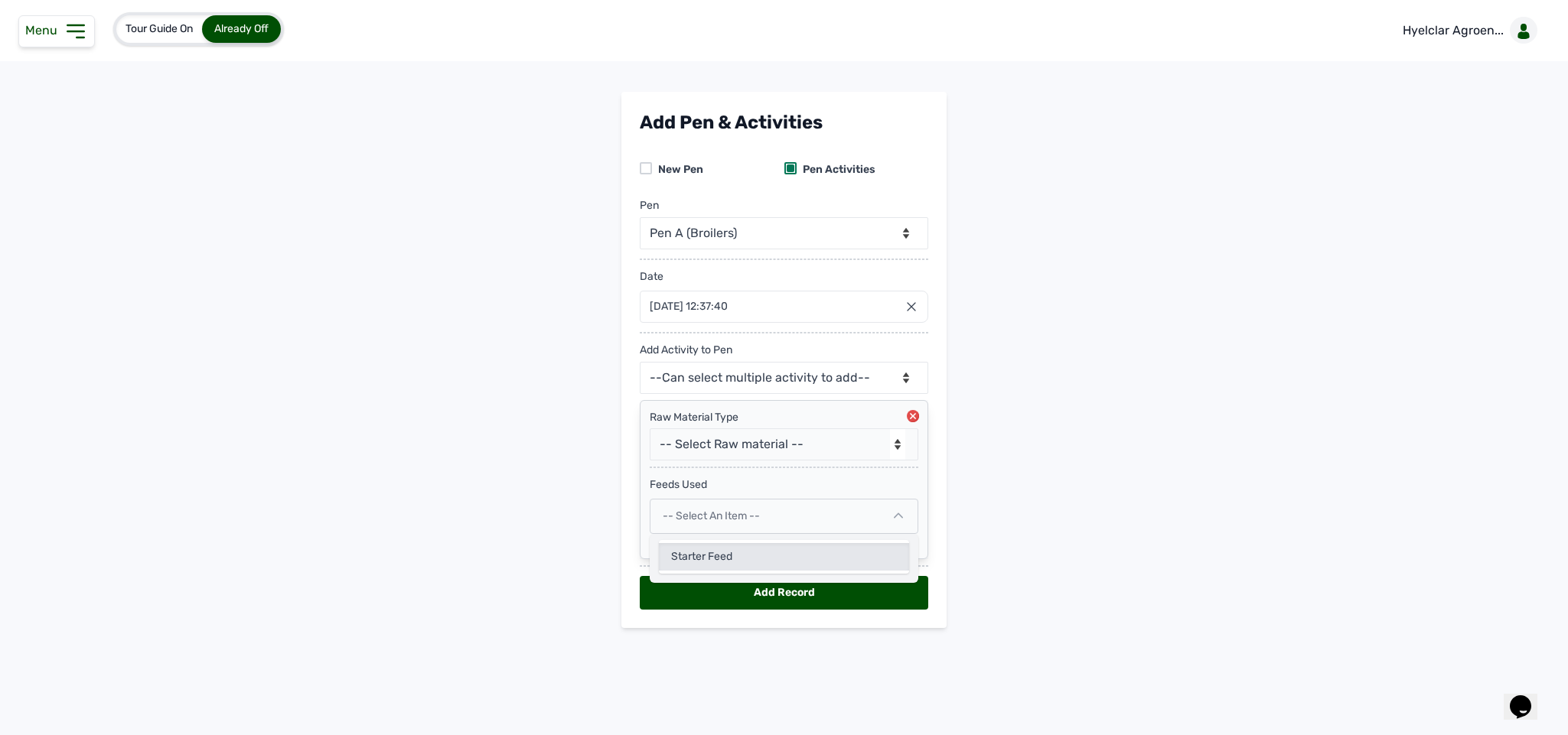 click on "Starter Feed" 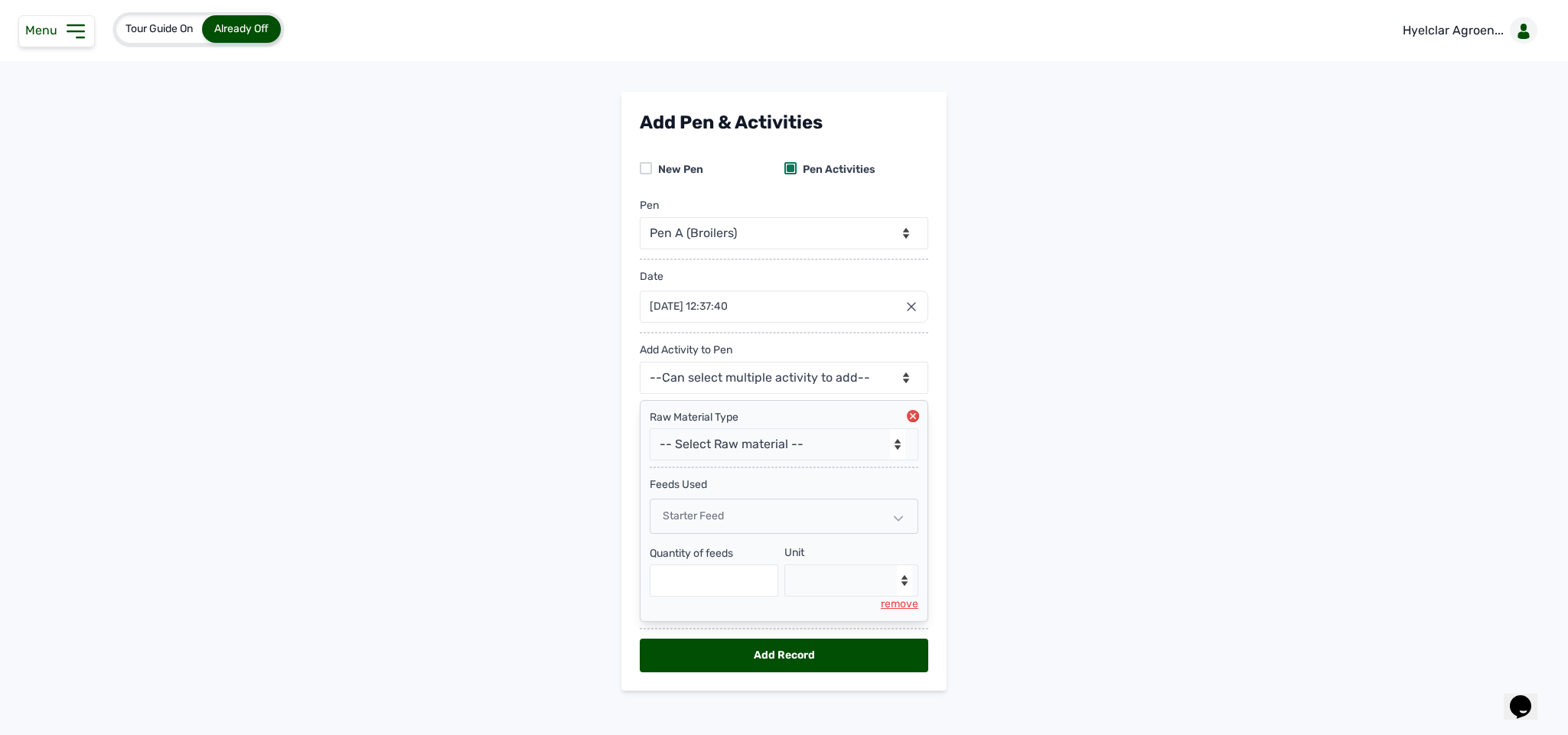 click on "Starter Feed" at bounding box center [784, 516] 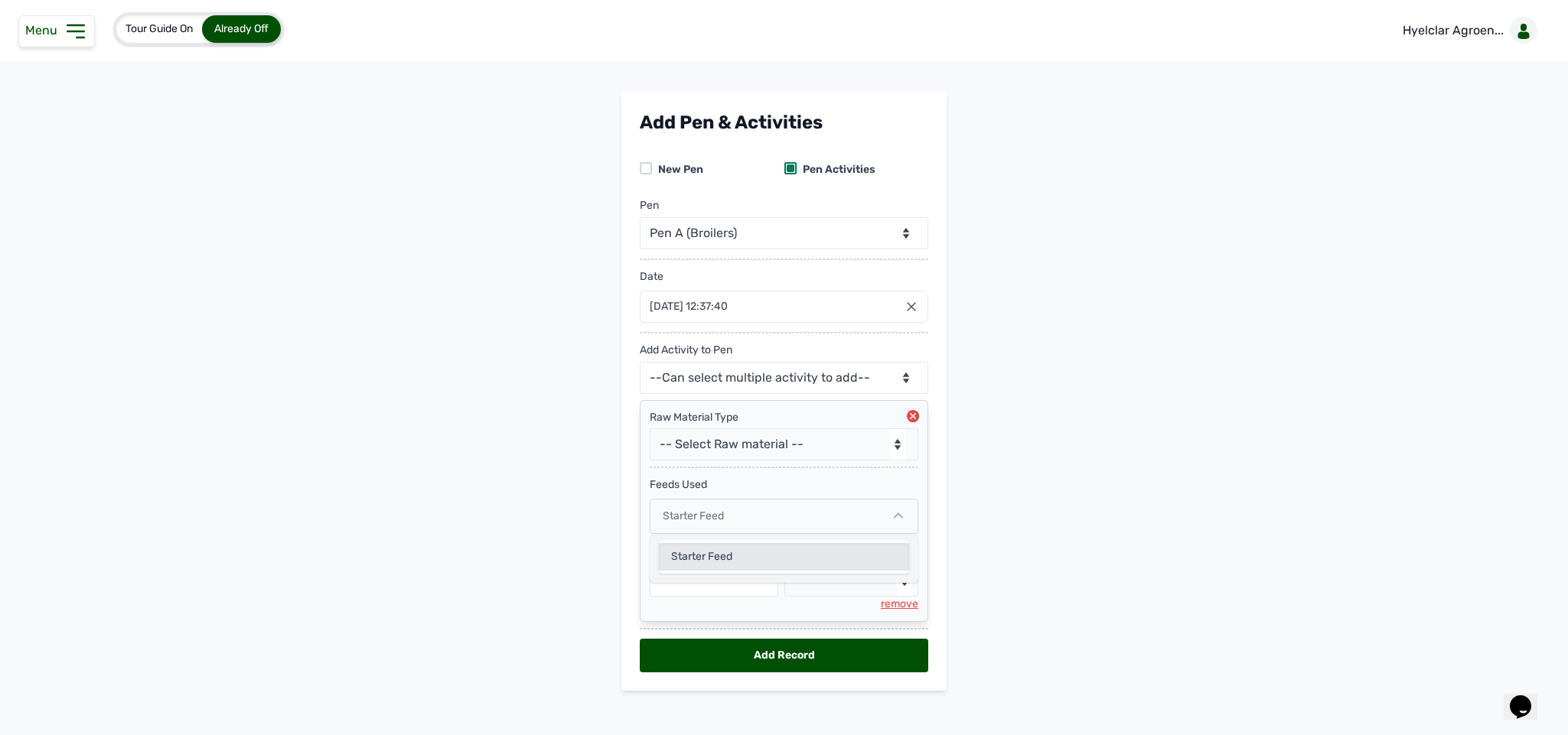 click on "Starter Feed" 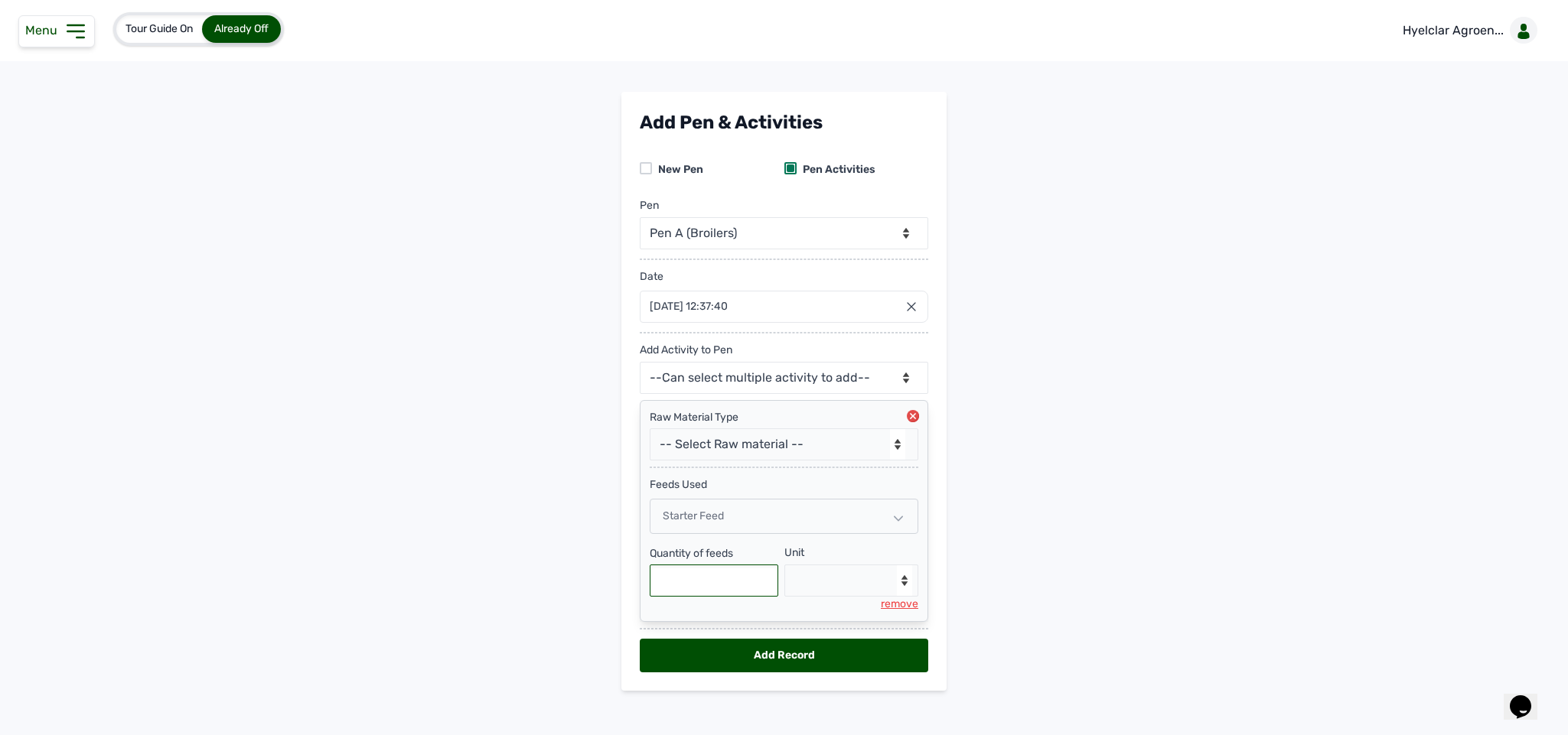 click at bounding box center [714, 581] 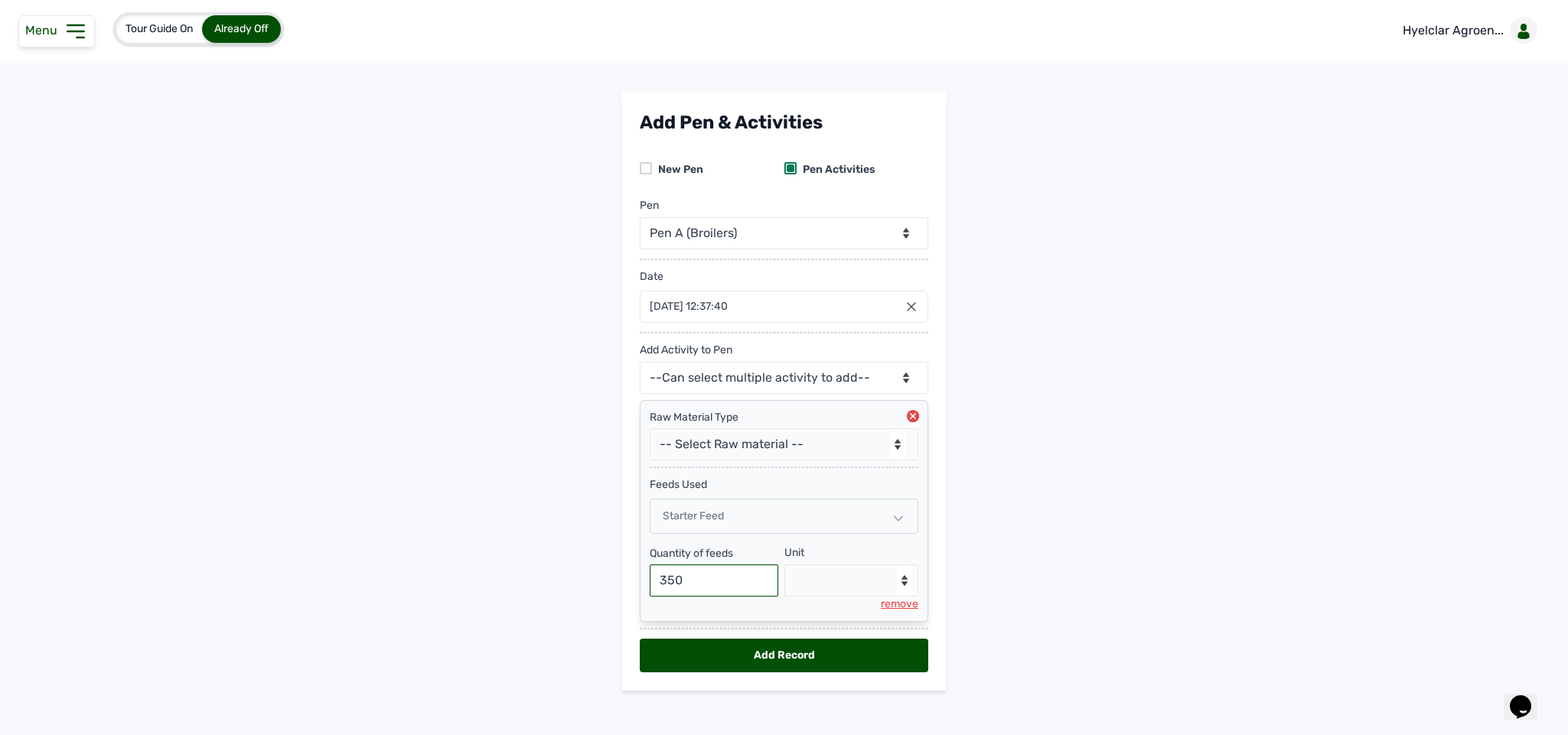type on "350" 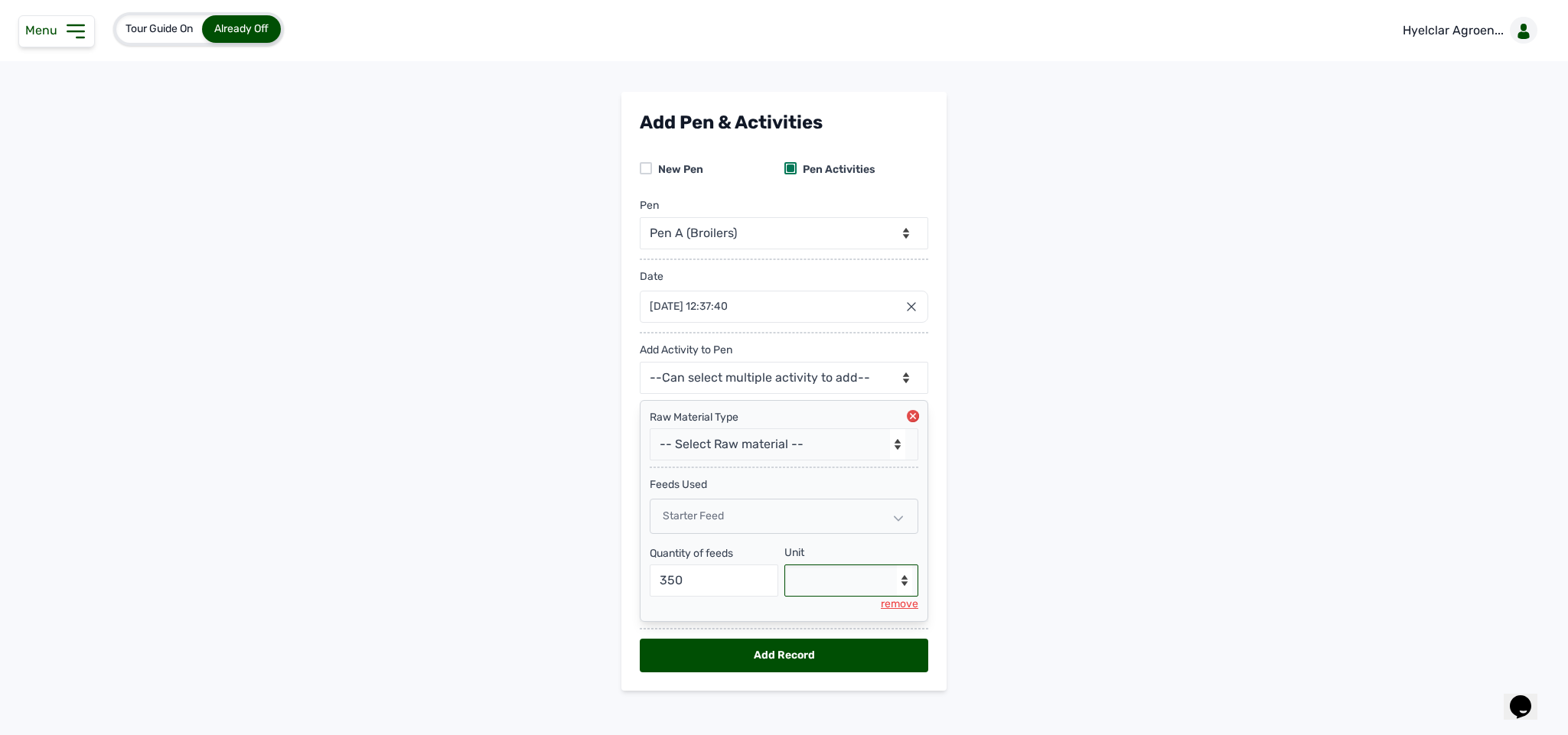 click on "--Select unit-- Bag(s) Kg" at bounding box center [852, 581] 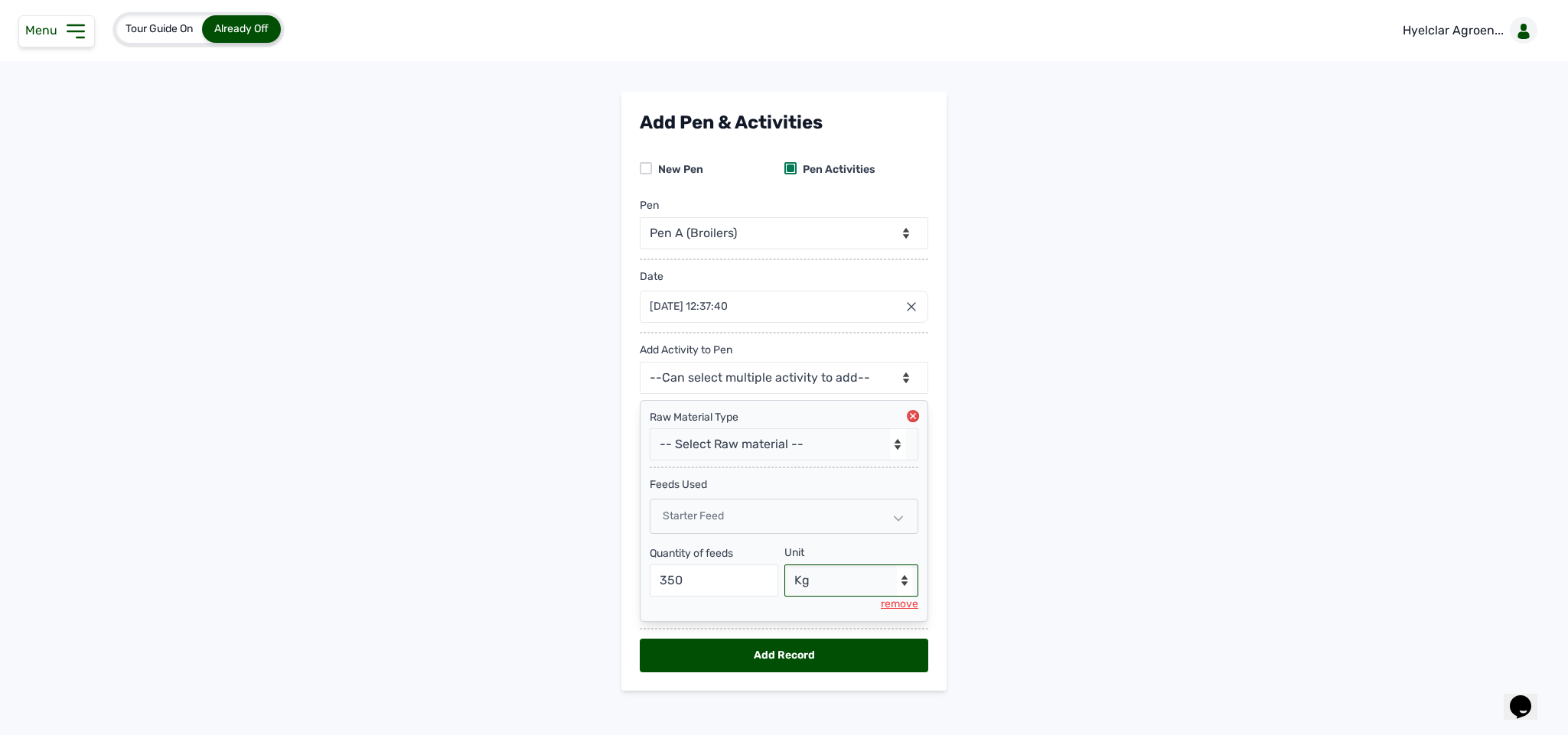 click on "--Select unit-- Bag(s) Kg" at bounding box center [852, 581] 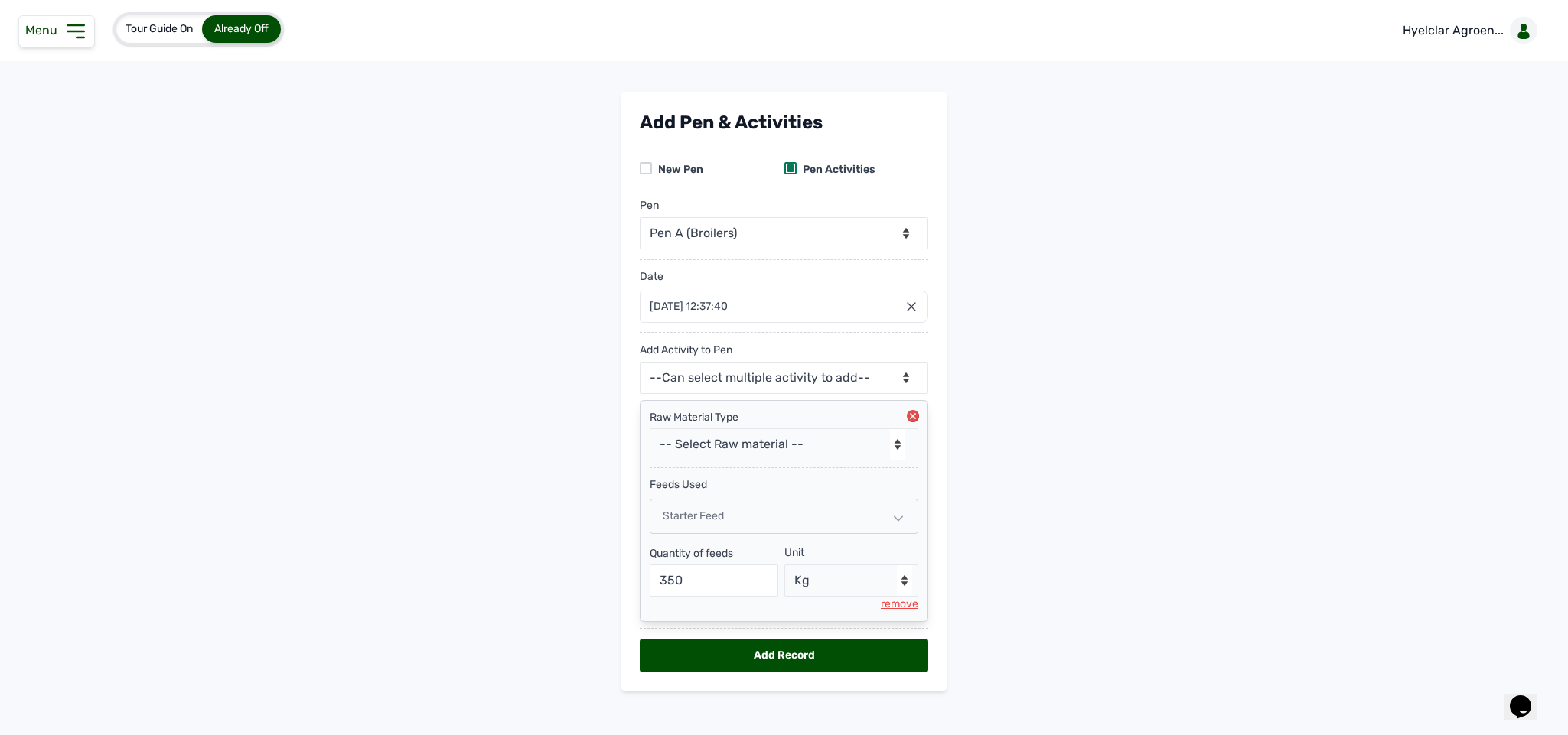 click on "Add Pen & Activities New Pen Pen Activities Pen -- Select pen -- Pen A (Broilers) Date 21 Jul 2025 12:37:40 Jul 2025 Jan Feb Mar Apr May Jun Jul Aug Sep Oct Nov Dec 2025 2026 2027 2028 2029 2030 2031 2032 2033 2034 2035 2036 Sun Mon Tue Wed Thu Fri Sat 29 30 1 2 3 4 5 6 7 8 9 10 11 12 13 14 15 16 17 18 19 20 21 22 23 24 25 26 27 28 29 30 31 1 2 3 4 5 6 7 8 9 Cancel Add Activity to Pen --Can select multiple activity to add-- Raw Material Losses Weight Raw Material Type -- Select Raw material -- feeds medications vaccines Biomass Fuel feeds Used Starter Feed Quantity of feeds 350 Unit --Select unit-- Bag(s) Kg remove  Add Record" at bounding box center (784, 403) 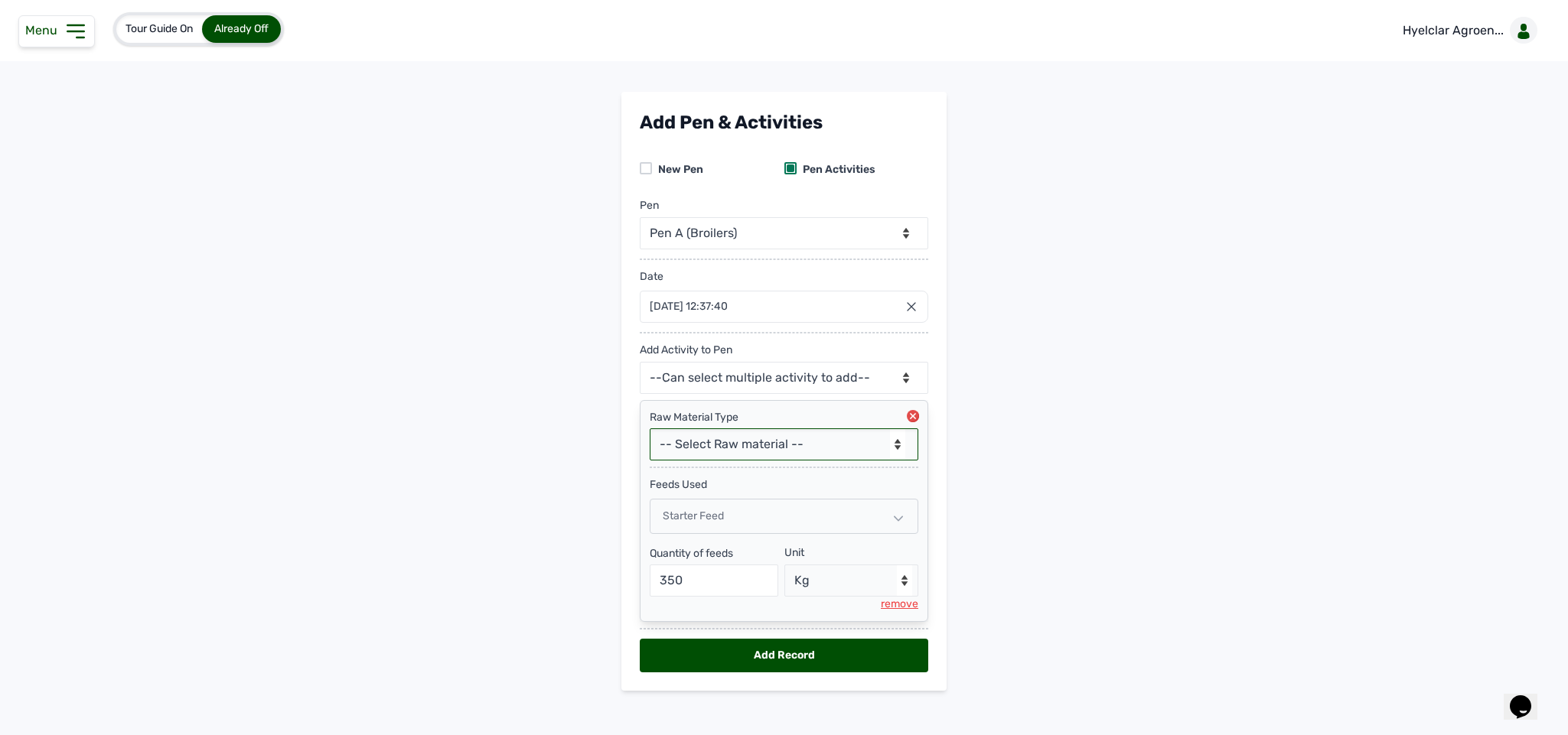 click on "-- Select Raw material -- feeds medications vaccines Biomass Fuel" at bounding box center [784, 444] 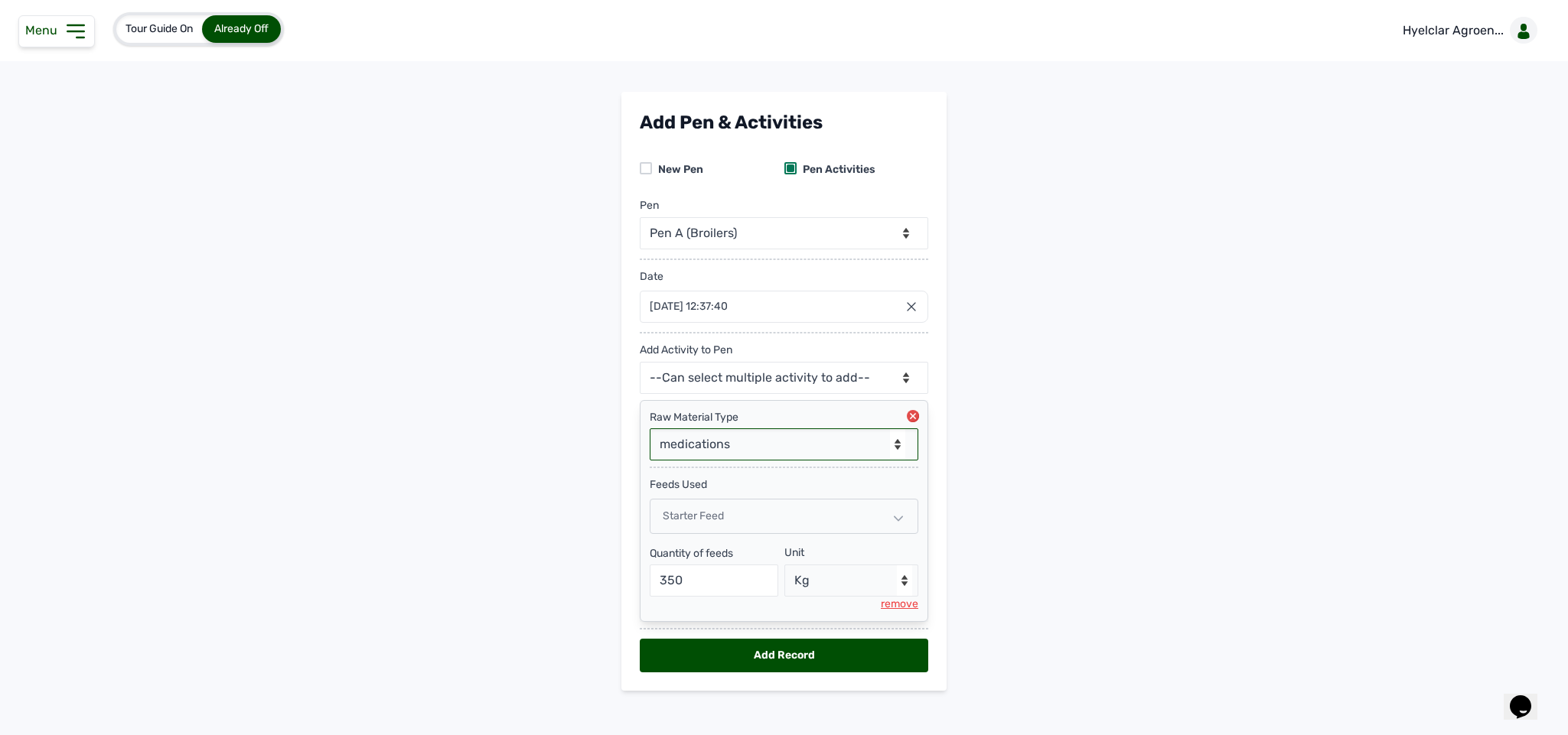 click on "-- Select Raw material -- feeds medications vaccines Biomass Fuel" at bounding box center (784, 444) 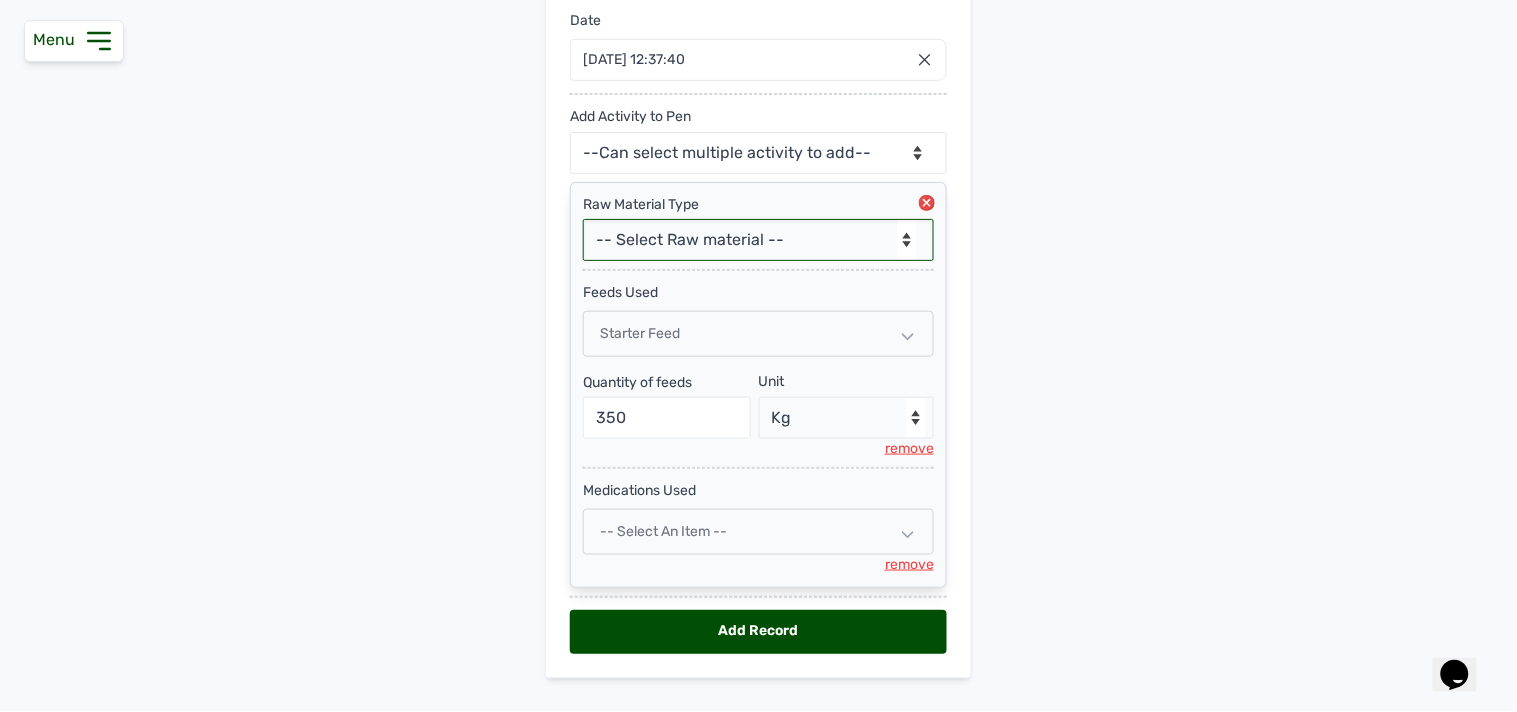 scroll, scrollTop: 350, scrollLeft: 0, axis: vertical 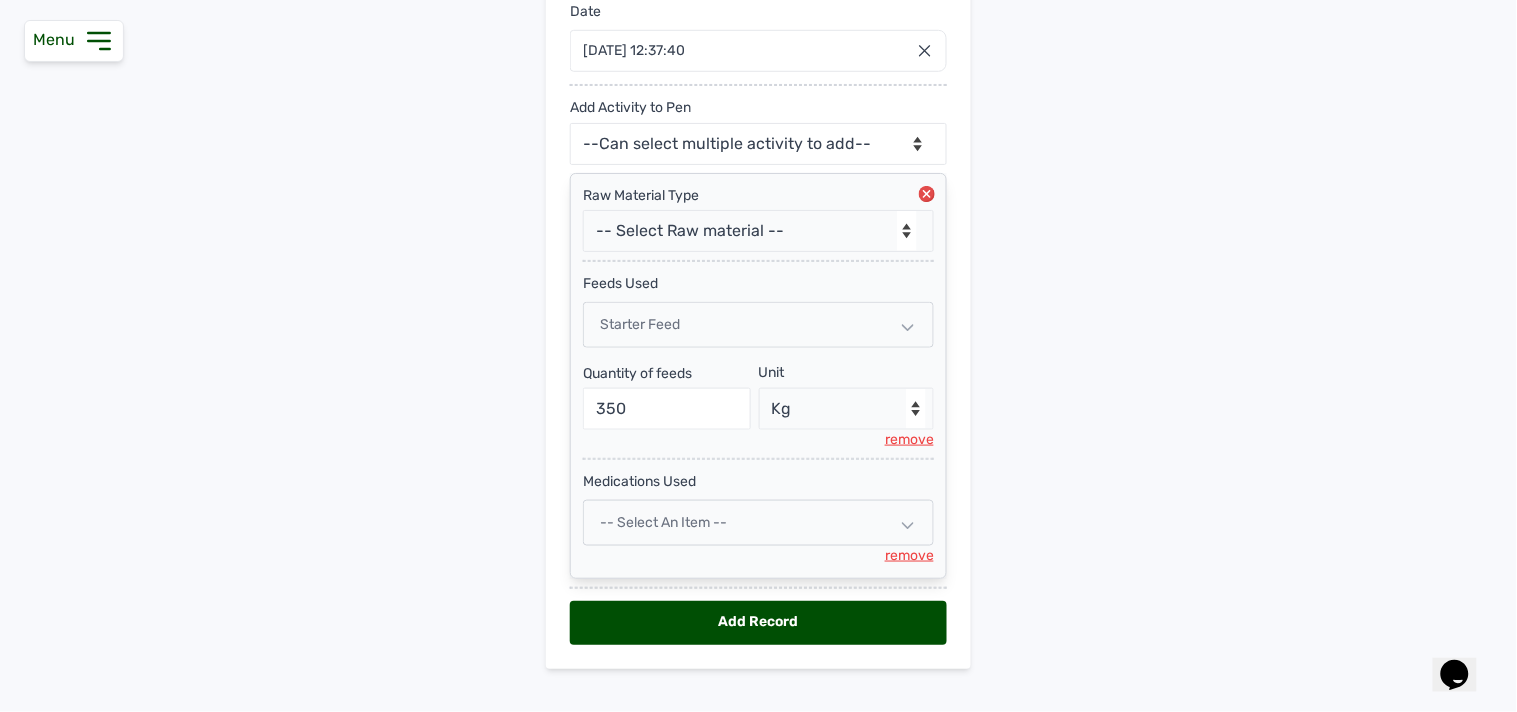 click on "-- Select an Item --" at bounding box center (758, 523) 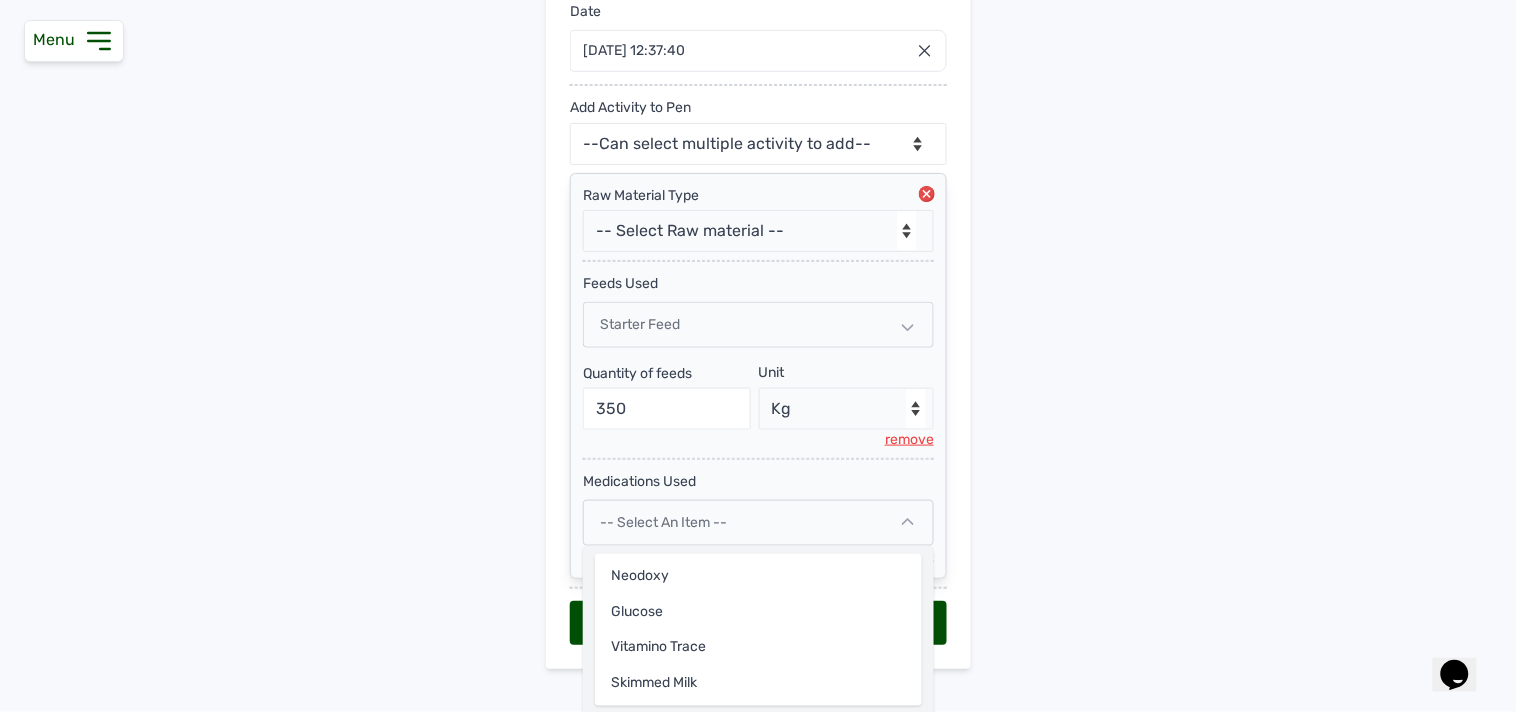 click on "Add Pen & Activities New Pen Pen Activities Pen -- Select pen -- Pen A (Broilers) Date 21 Jul 2025 12:37:40 Jul 2025 Jan Feb Mar Apr May Jun Jul Aug Sep Oct Nov Dec 2025 2026 2027 2028 2029 2030 2031 2032 2033 2034 2035 2036 Sun Mon Tue Wed Thu Fri Sat 29 30 1 2 3 4 5 6 7 8 9 10 11 12 13 14 15 16 17 18 19 20 21 22 23 24 25 26 27 28 29 30 31 1 2 3 4 5 6 7 8 9 Cancel Add Activity to Pen --Can select multiple activity to add-- Raw Material Losses Weight Raw Material Type -- Select Raw material -- feeds medications vaccines Biomass Fuel feeds Used Starter Feed Quantity of feeds 350 Unit --Select unit-- Bag(s) Kg remove medications Used -- Select an Item -- Neodoxy Glucose Vitamino Trace Skimmed Milk remove  Add Record" at bounding box center (758, 235) 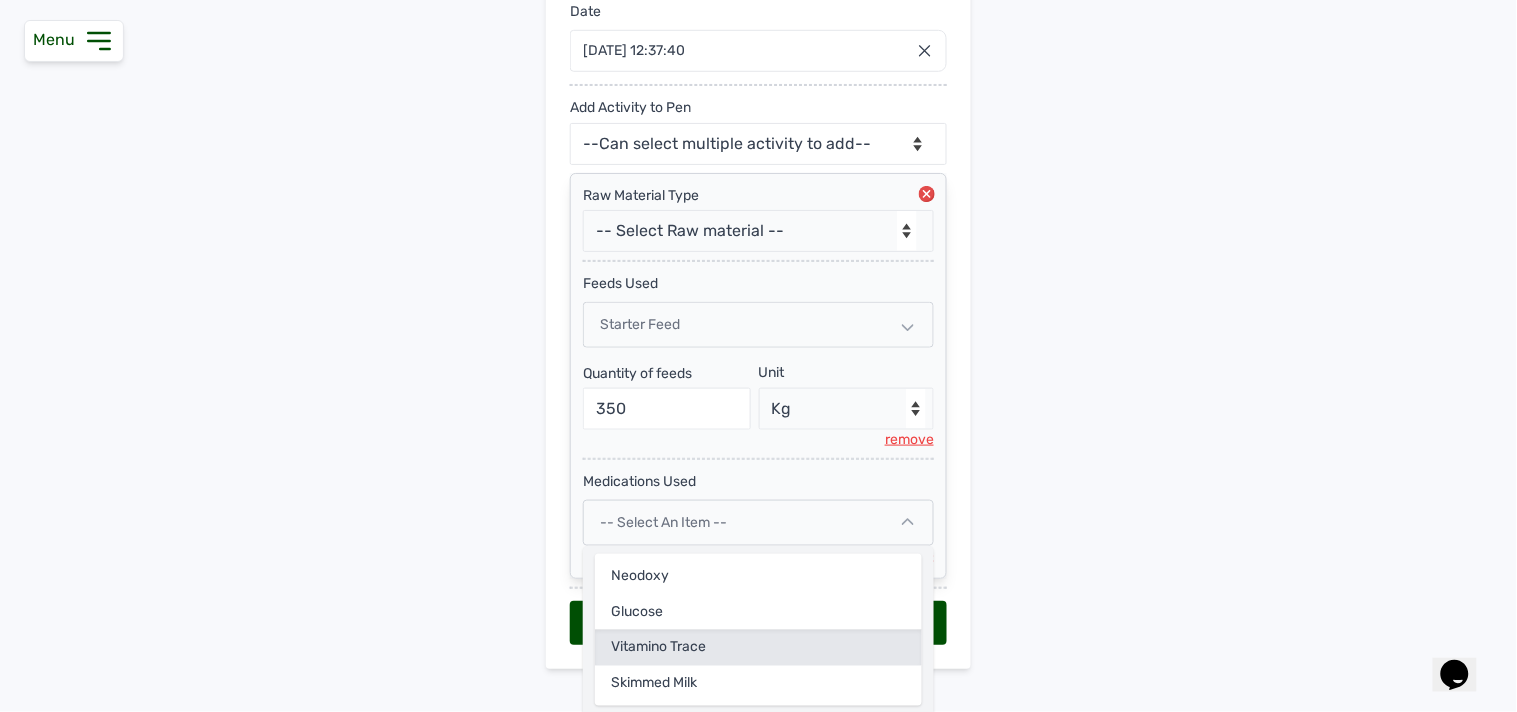 click on "Vitamino Trace" 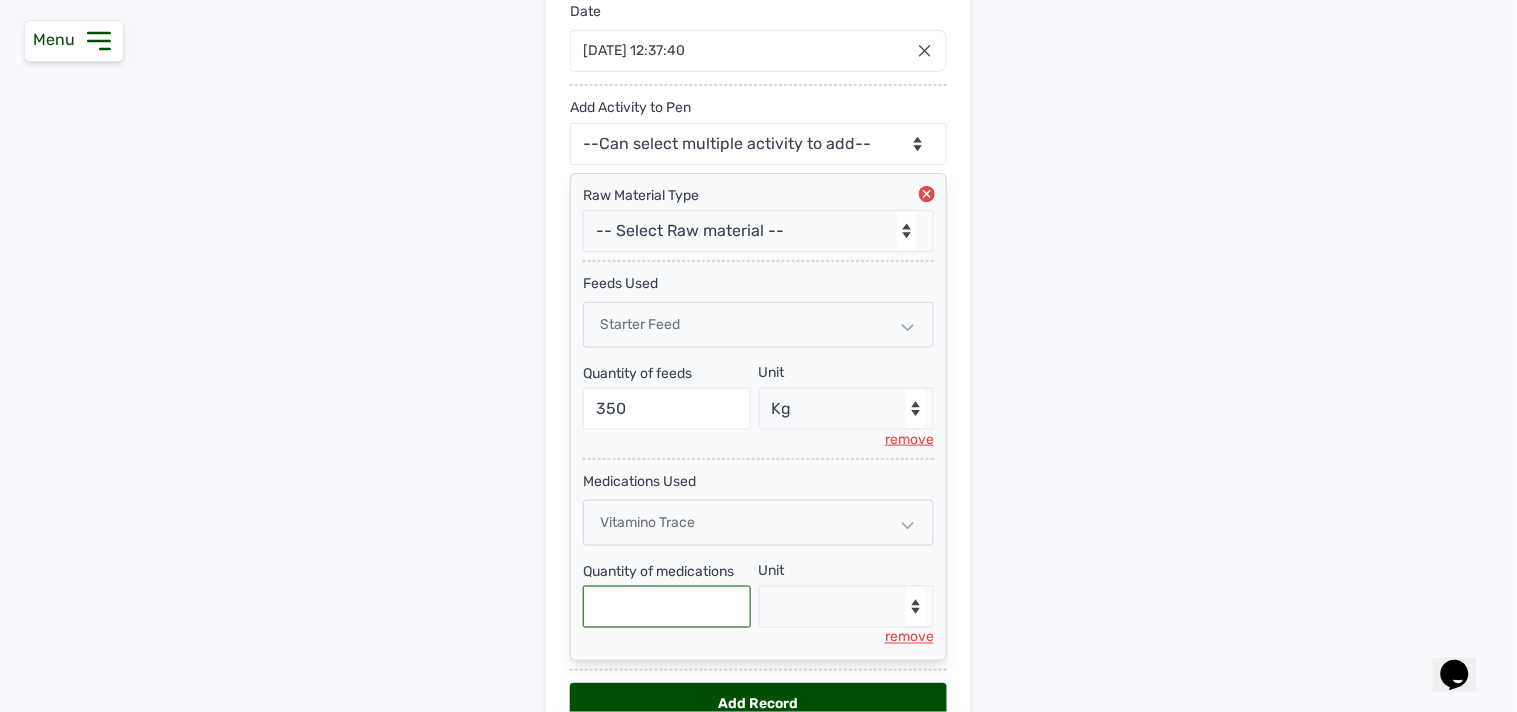 click at bounding box center (667, 607) 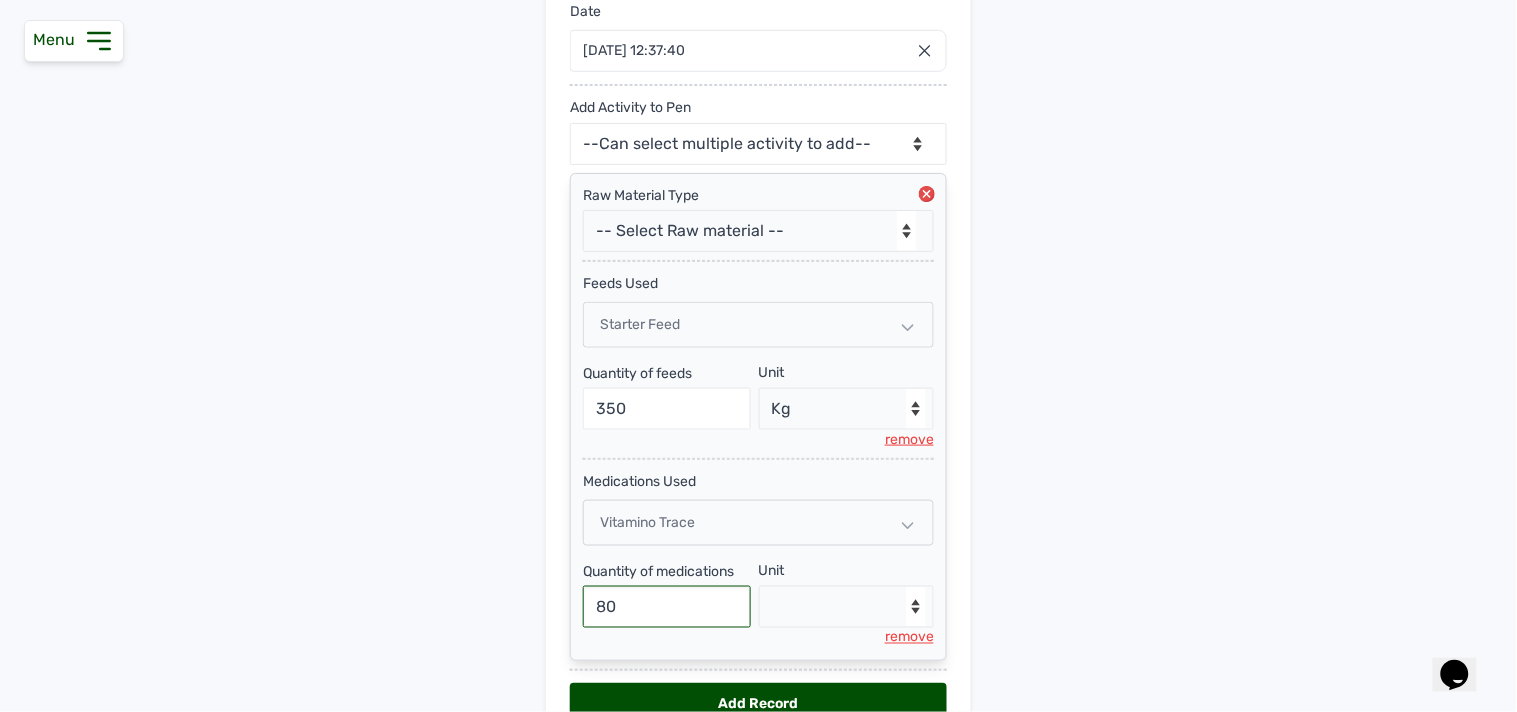 type on "80" 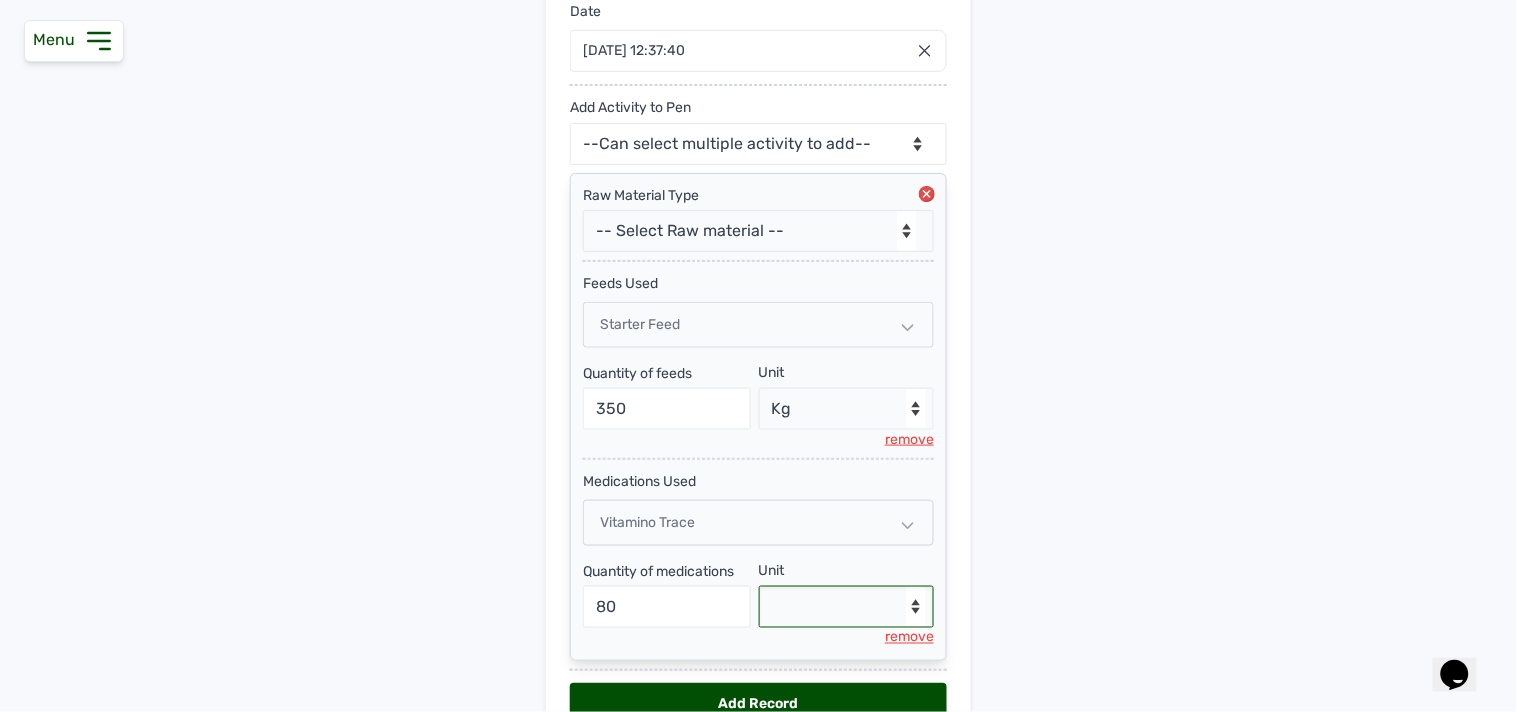 click on "--Select unit-- g" at bounding box center (847, 607) 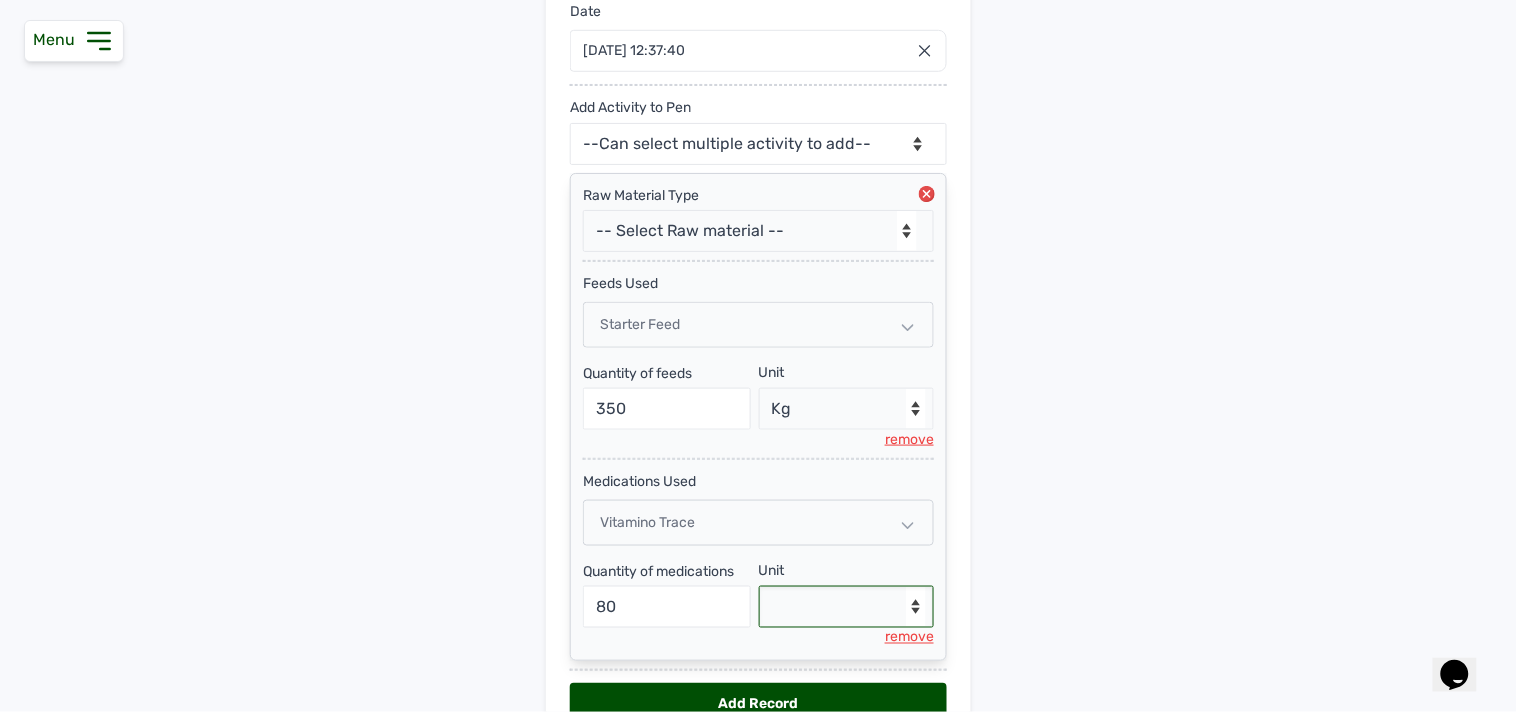 select on "g" 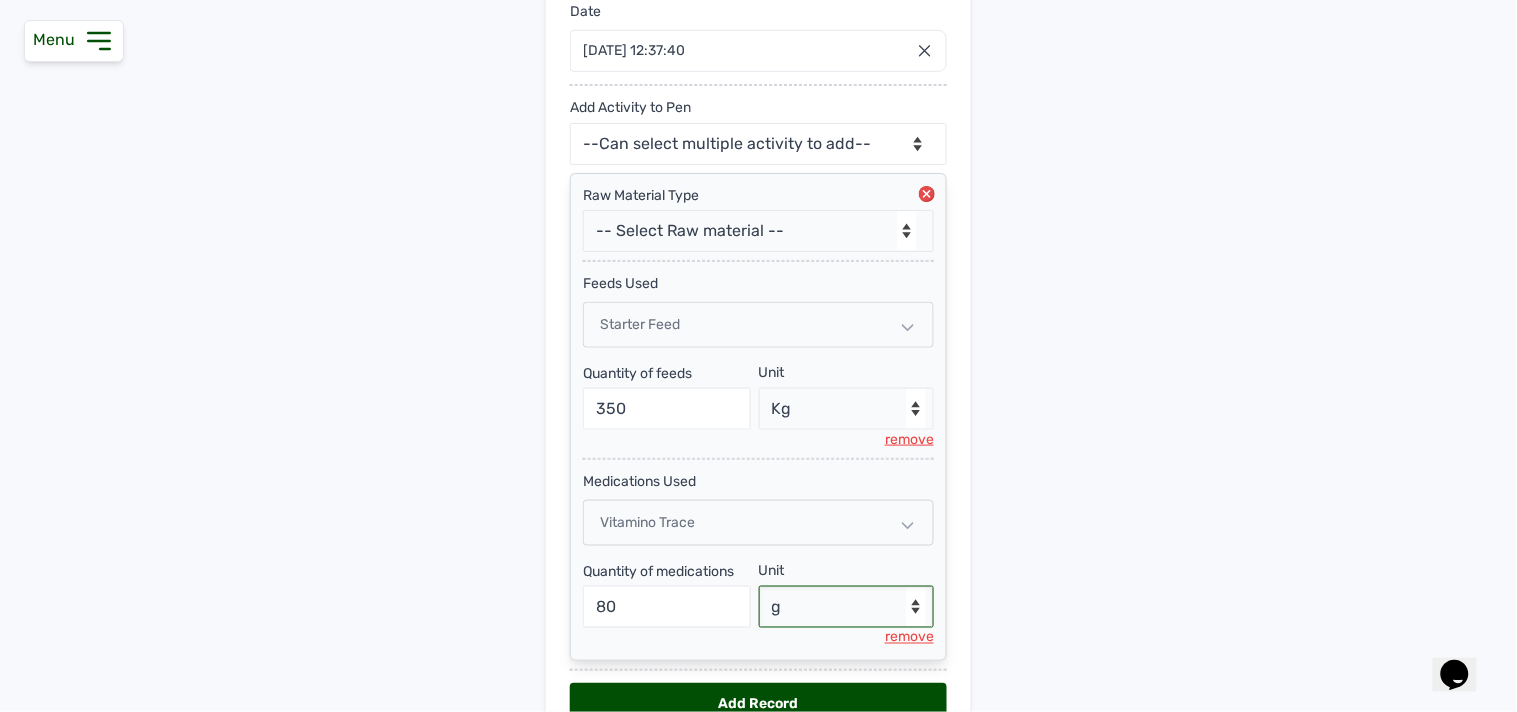 click on "--Select unit-- g" at bounding box center (847, 607) 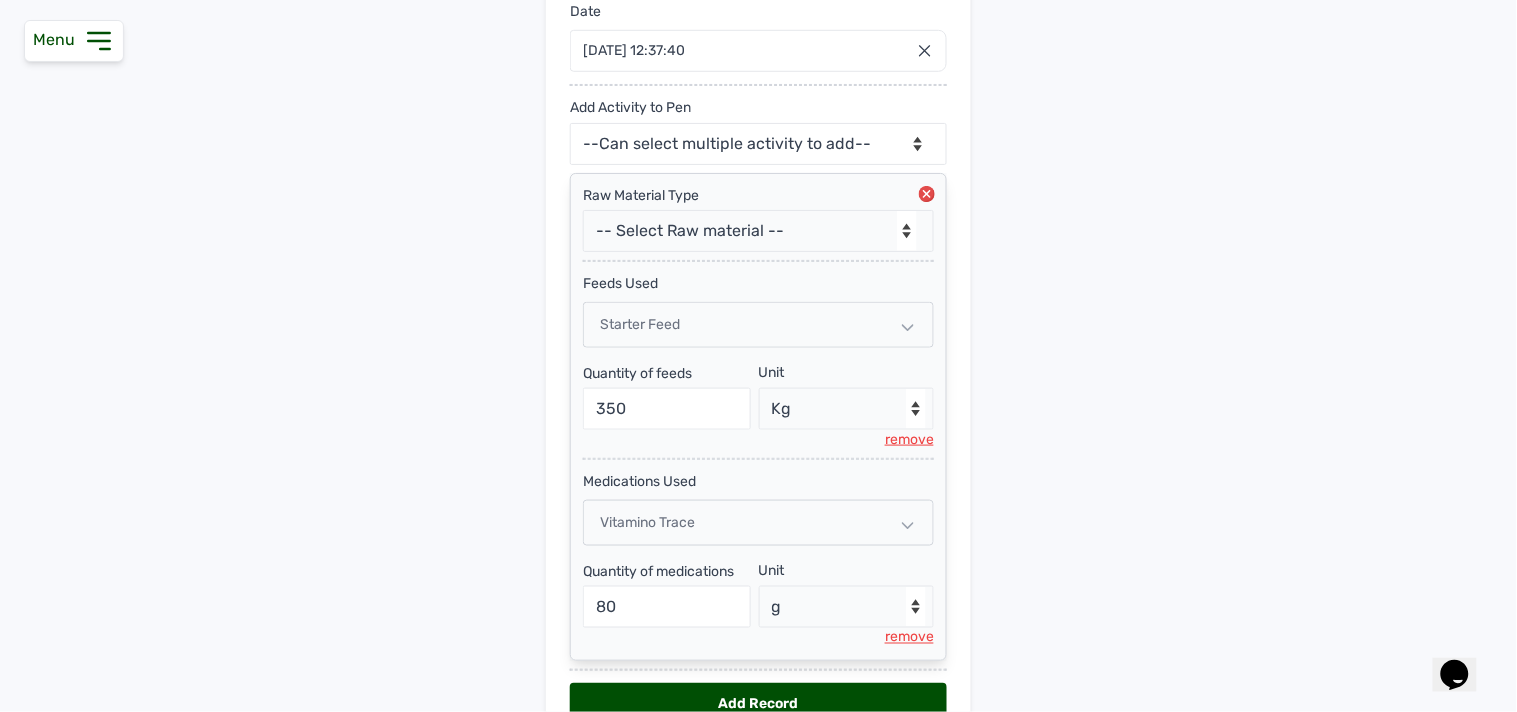 click on "Vitamino Trace" at bounding box center (758, 523) 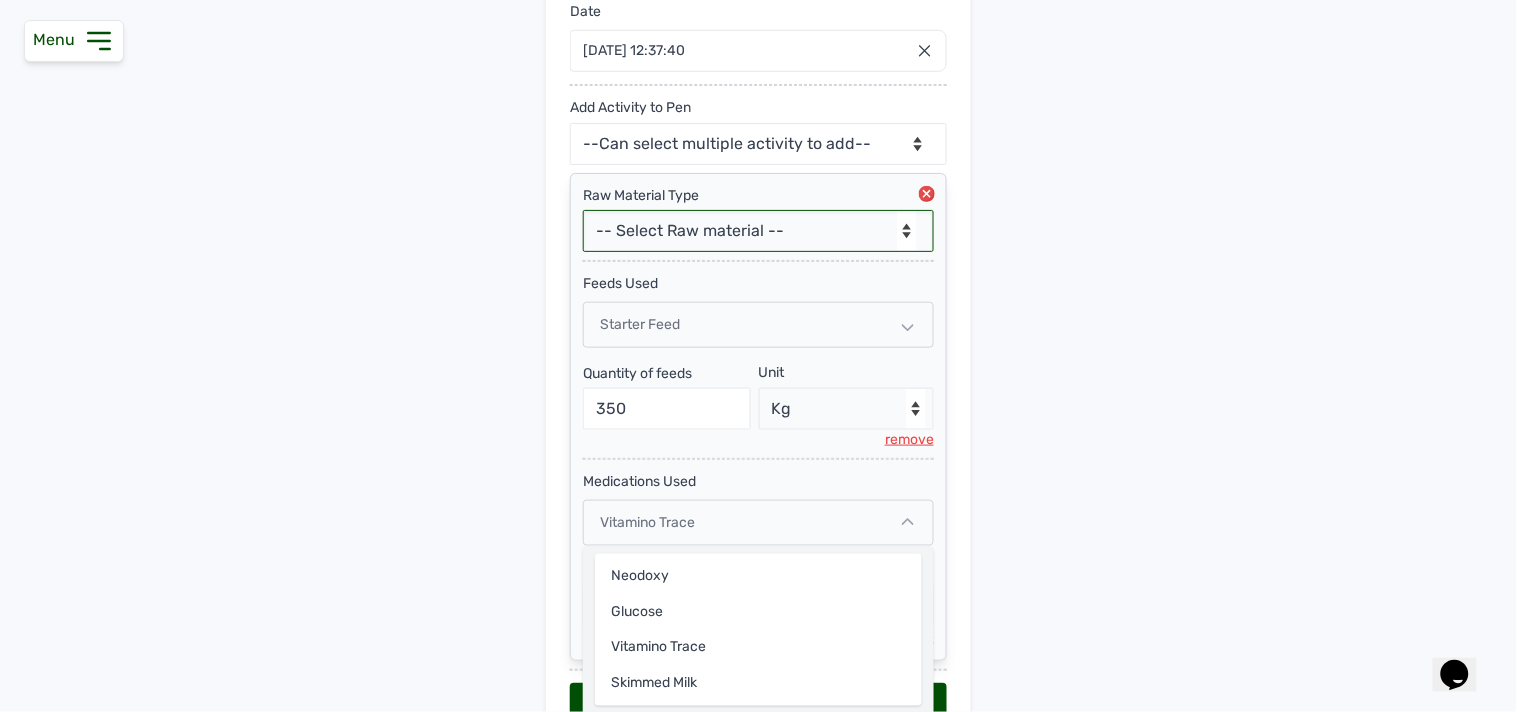 click on "-- Select Raw material -- feeds medications vaccines Biomass Fuel" at bounding box center (758, 231) 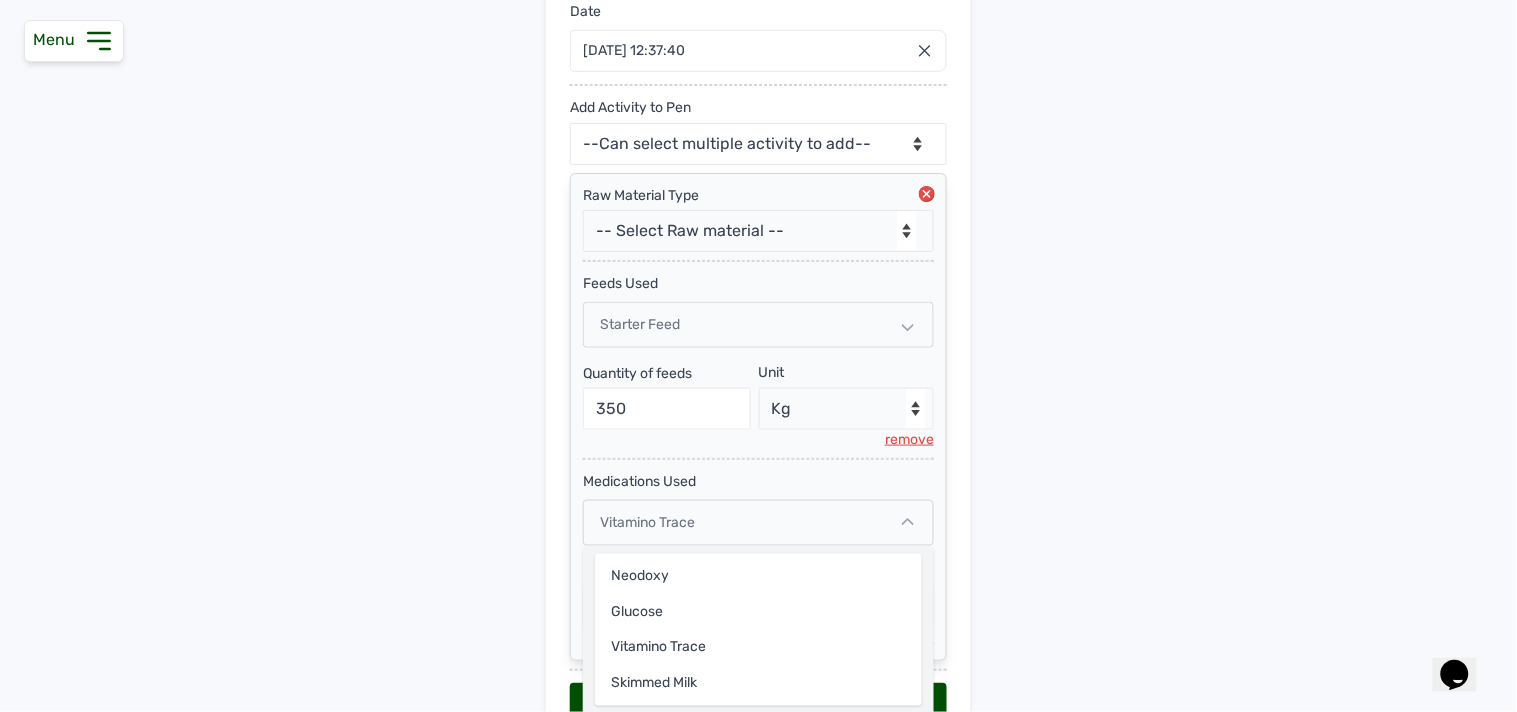 click on "Add Pen & Activities New Pen Pen Activities Pen -- Select pen -- Pen A (Broilers) Date 21 Jul 2025 12:37:40 Jul 2025 Jan Feb Mar Apr May Jun Jul Aug Sep Oct Nov Dec 2025 2026 2027 2028 2029 2030 2031 2032 2033 2034 2035 2036 Sun Mon Tue Wed Thu Fri Sat 29 30 1 2 3 4 5 6 7 8 9 10 11 12 13 14 15 16 17 18 19 20 21 22 23 24 25 26 27 28 29 30 31 1 2 3 4 5 6 7 8 9 Cancel Add Activity to Pen --Can select multiple activity to add-- Raw Material Losses Weight Raw Material Type -- Select Raw material -- feeds medications vaccines Biomass Fuel feeds Used Starter Feed Quantity of feeds 350 Unit --Select unit-- Bag(s) Kg remove medications Used Vitamino Trace Neodoxy Glucose Vitamino Trace Skimmed Milk Quantity of medications 80 Unit --Select unit-- g remove  Add Record" at bounding box center [758, 276] 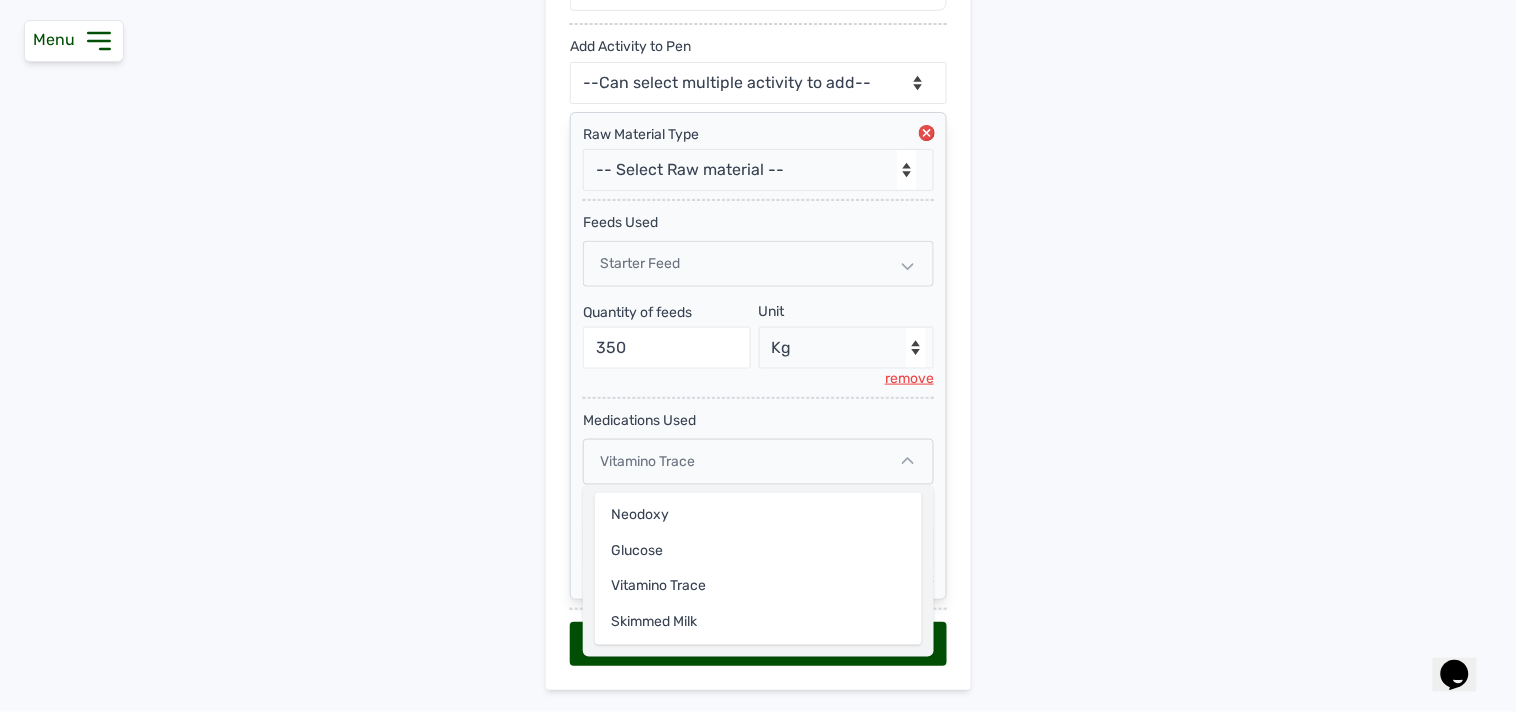 scroll, scrollTop: 464, scrollLeft: 0, axis: vertical 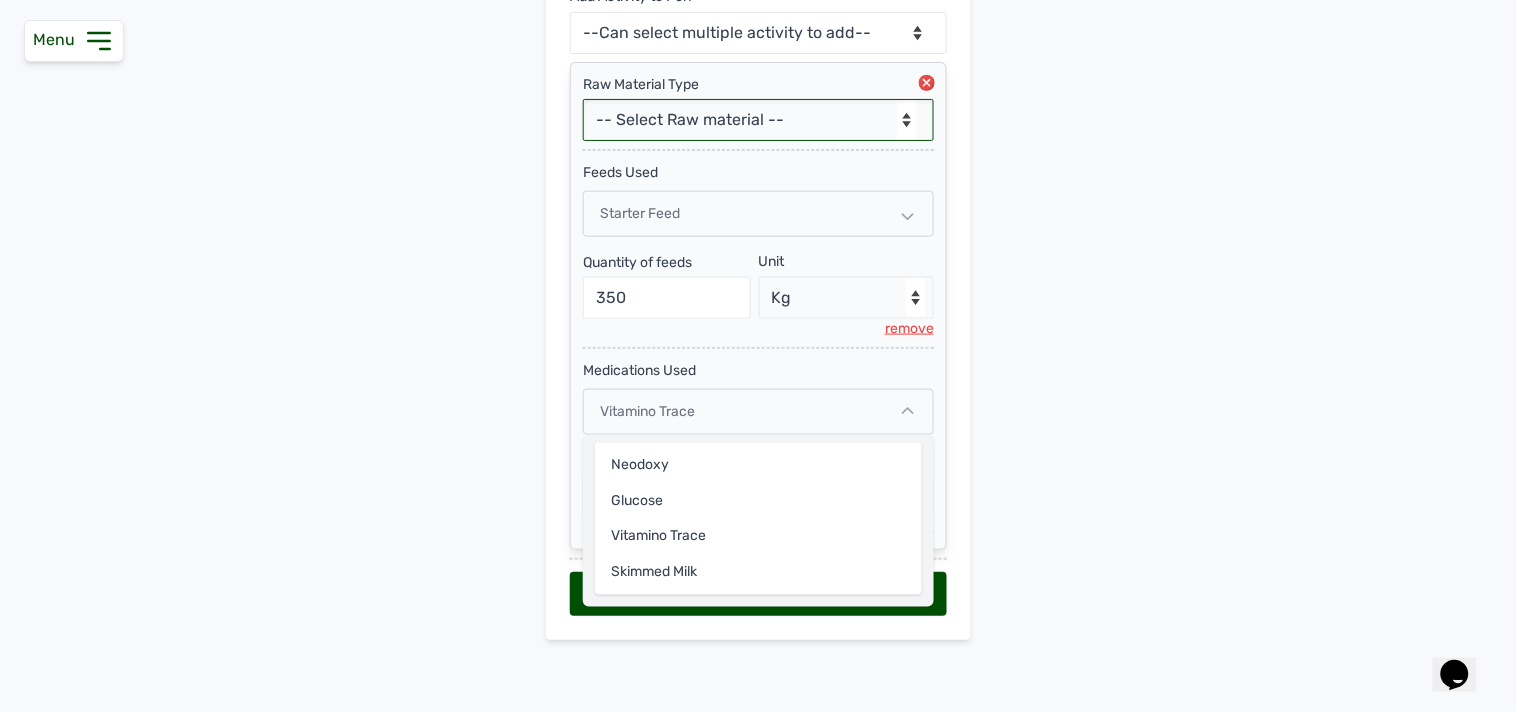 click on "-- Select Raw material -- feeds medications vaccines Biomass Fuel" at bounding box center (758, 120) 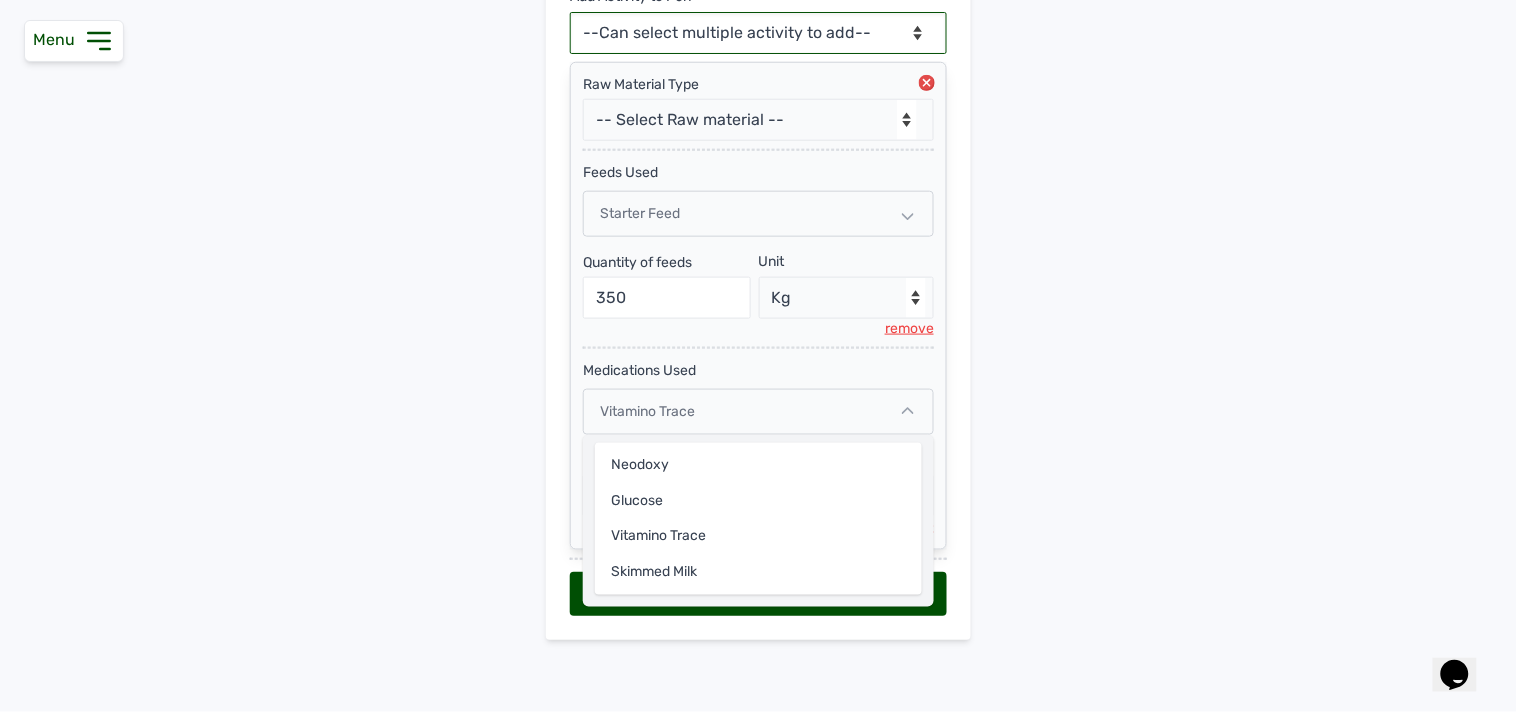 click on "--Can select multiple activity to add-- Raw Material Losses Weight" at bounding box center (758, 33) 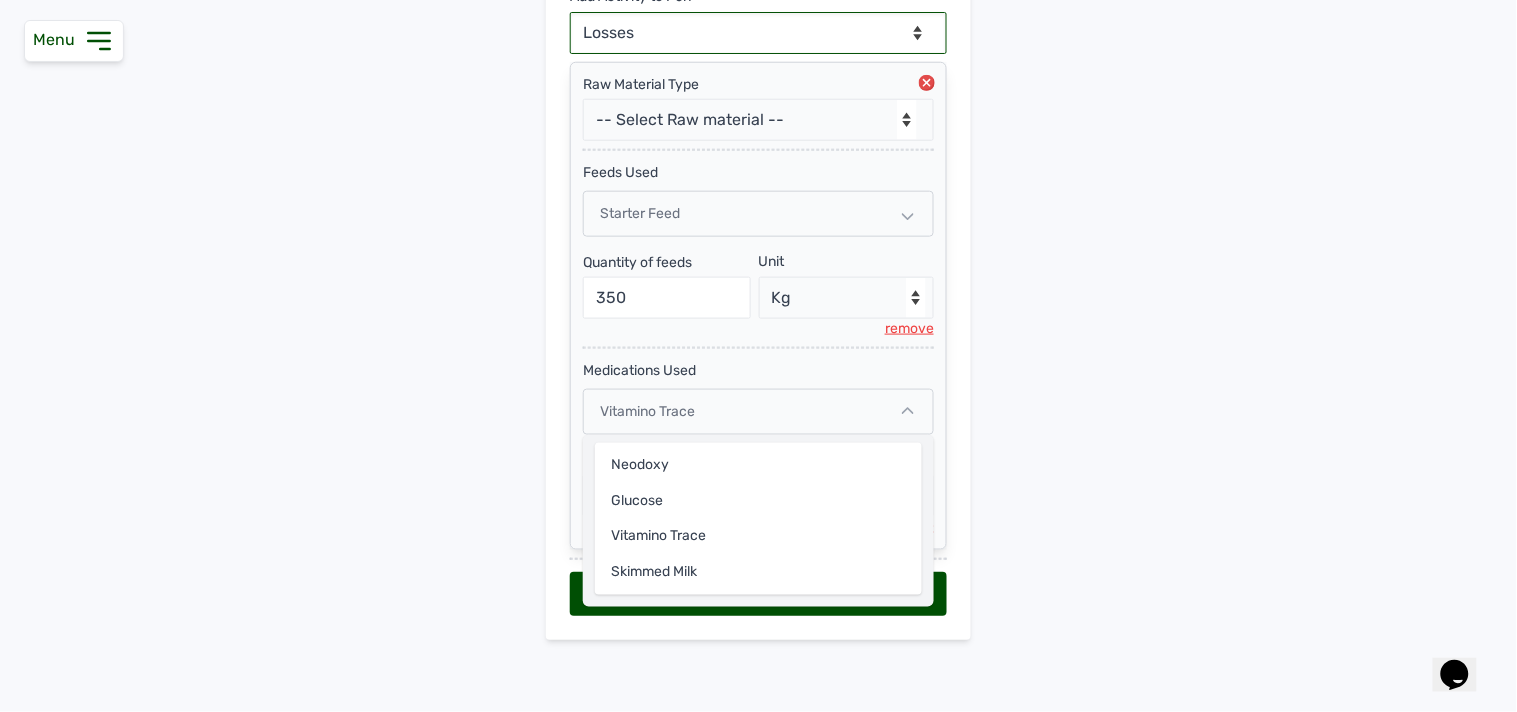 click on "--Can select multiple activity to add-- Raw Material Losses Weight" at bounding box center (758, 33) 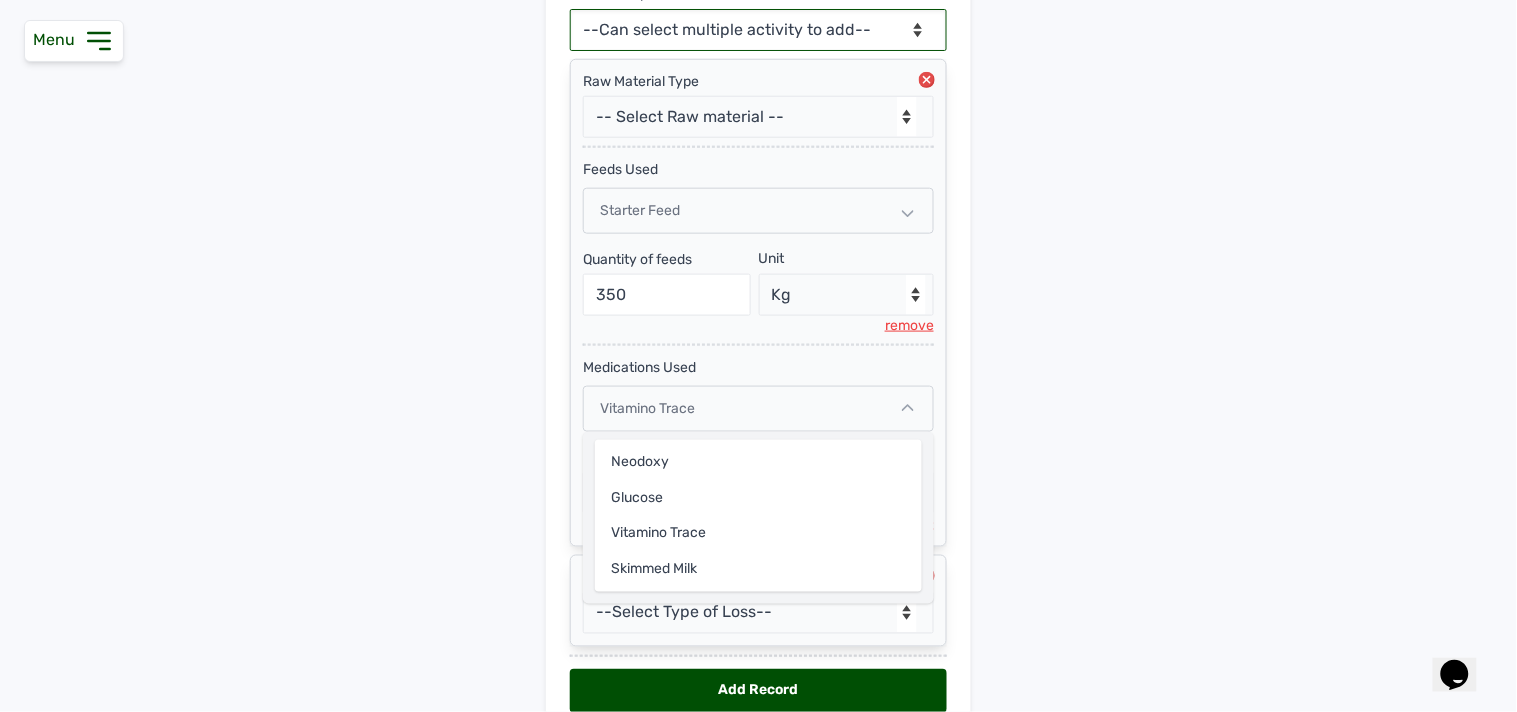 scroll, scrollTop: 564, scrollLeft: 0, axis: vertical 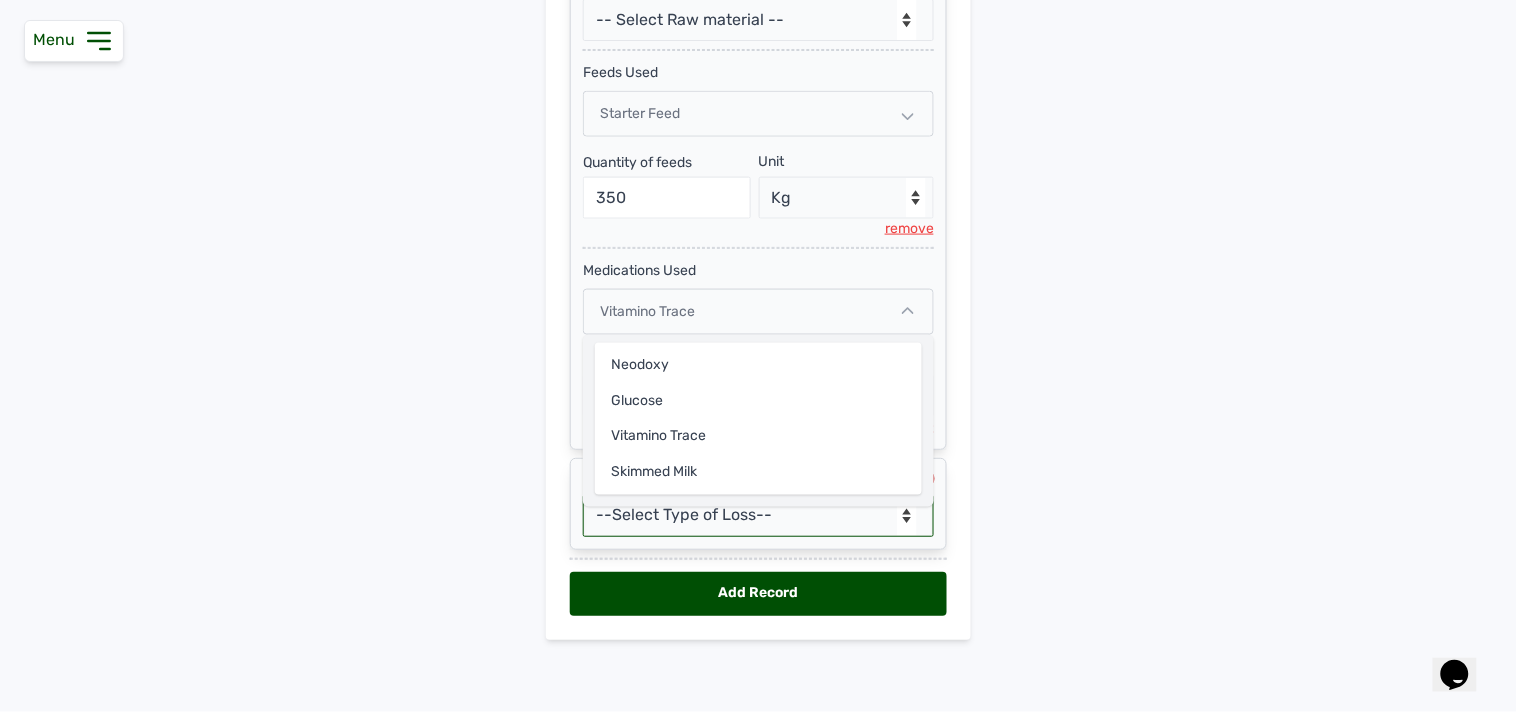 click on "--Select Type of Loss-- Mortality Culled Theft" at bounding box center [758, 516] 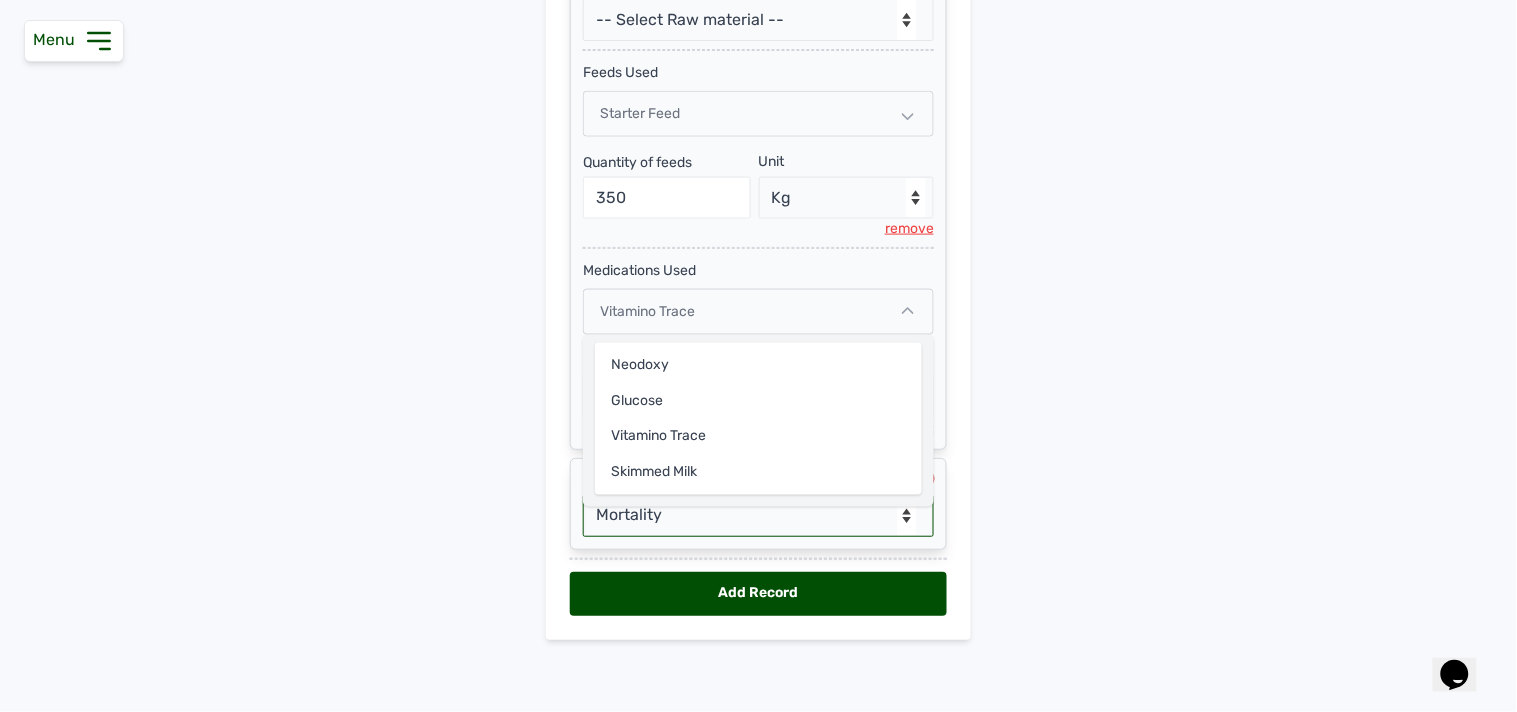 click on "--Select Type of Loss-- Mortality Culled Theft" at bounding box center [758, 516] 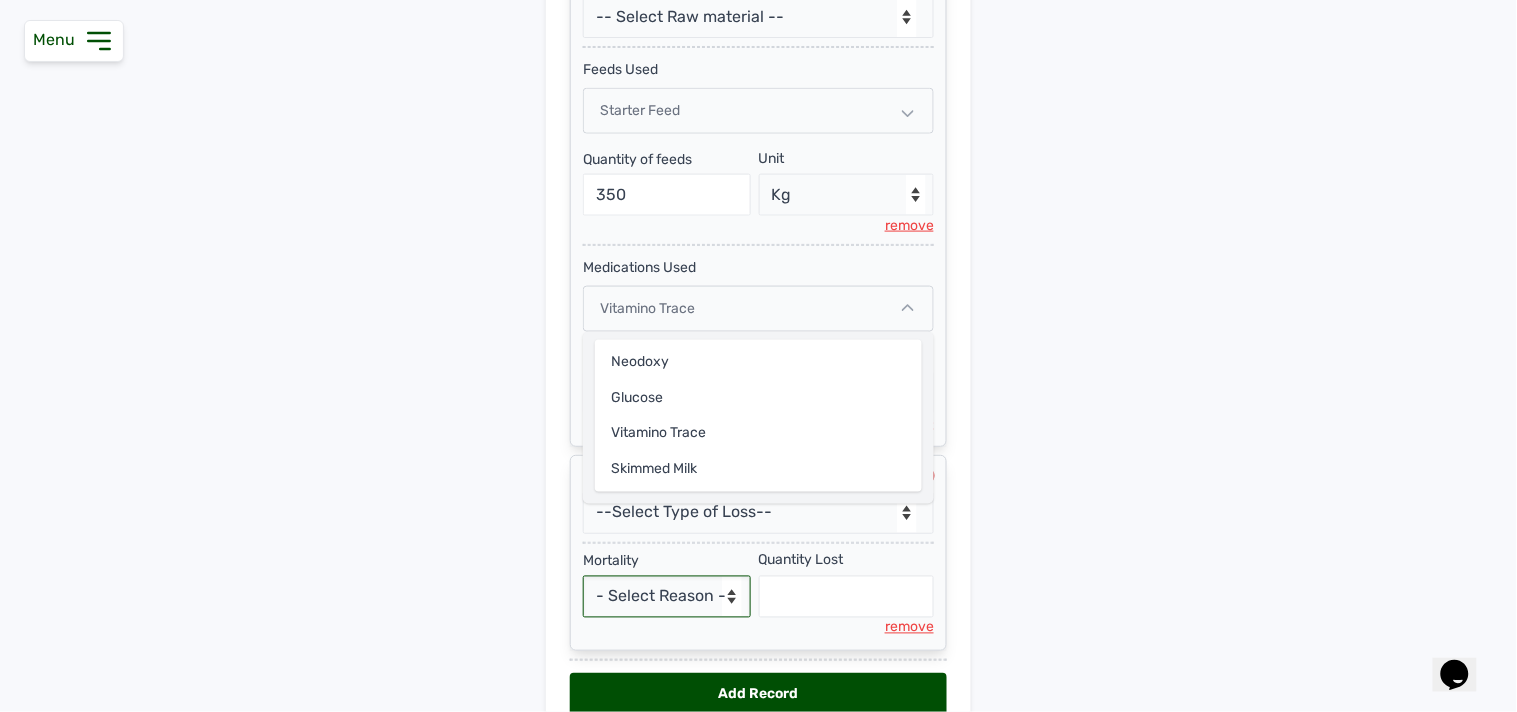 click on "- Select Reason - Disease Late Vaccination Wrong Vaccination Heat Lack of Water Others" at bounding box center [667, 597] 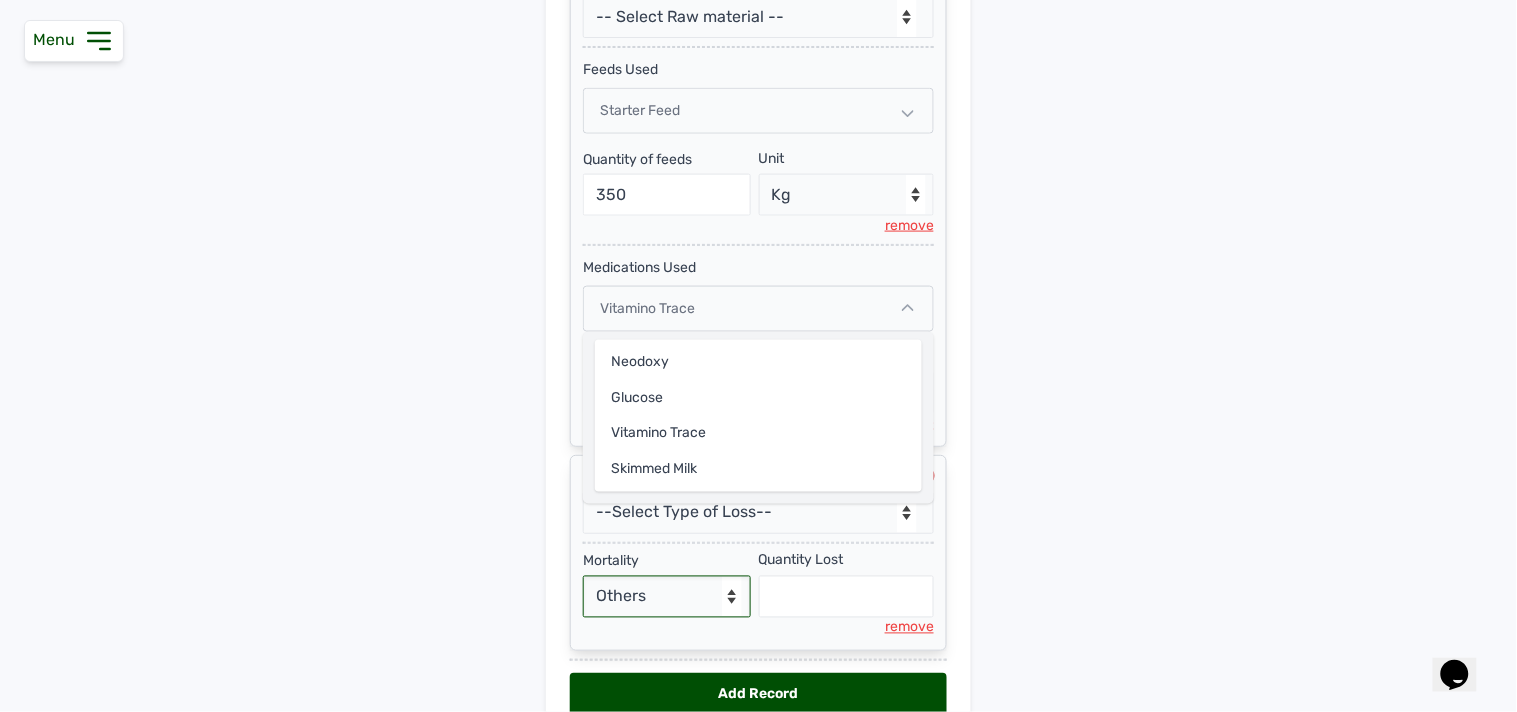 click on "- Select Reason - Disease Late Vaccination Wrong Vaccination Heat Lack of Water Others" at bounding box center [667, 597] 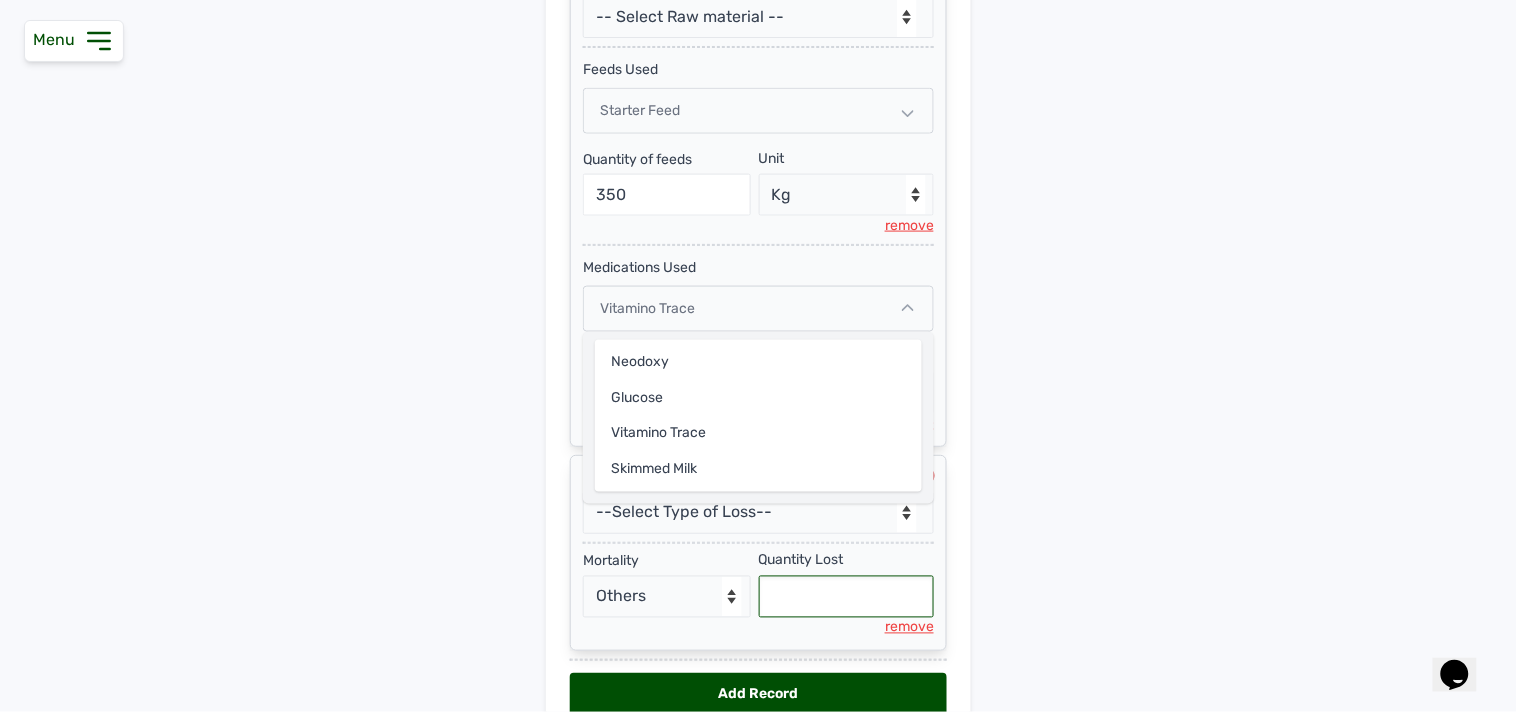 click at bounding box center [847, 597] 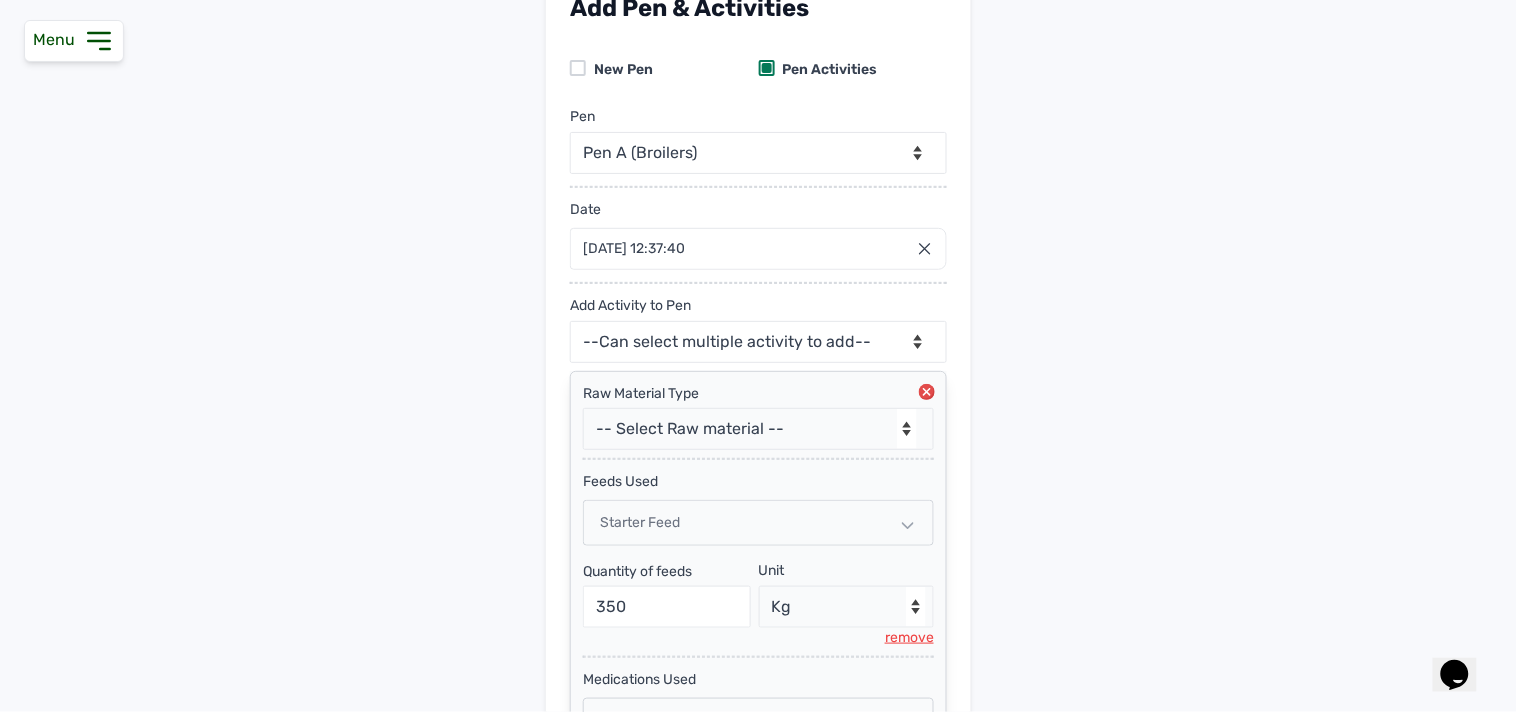 scroll, scrollTop: 0, scrollLeft: 0, axis: both 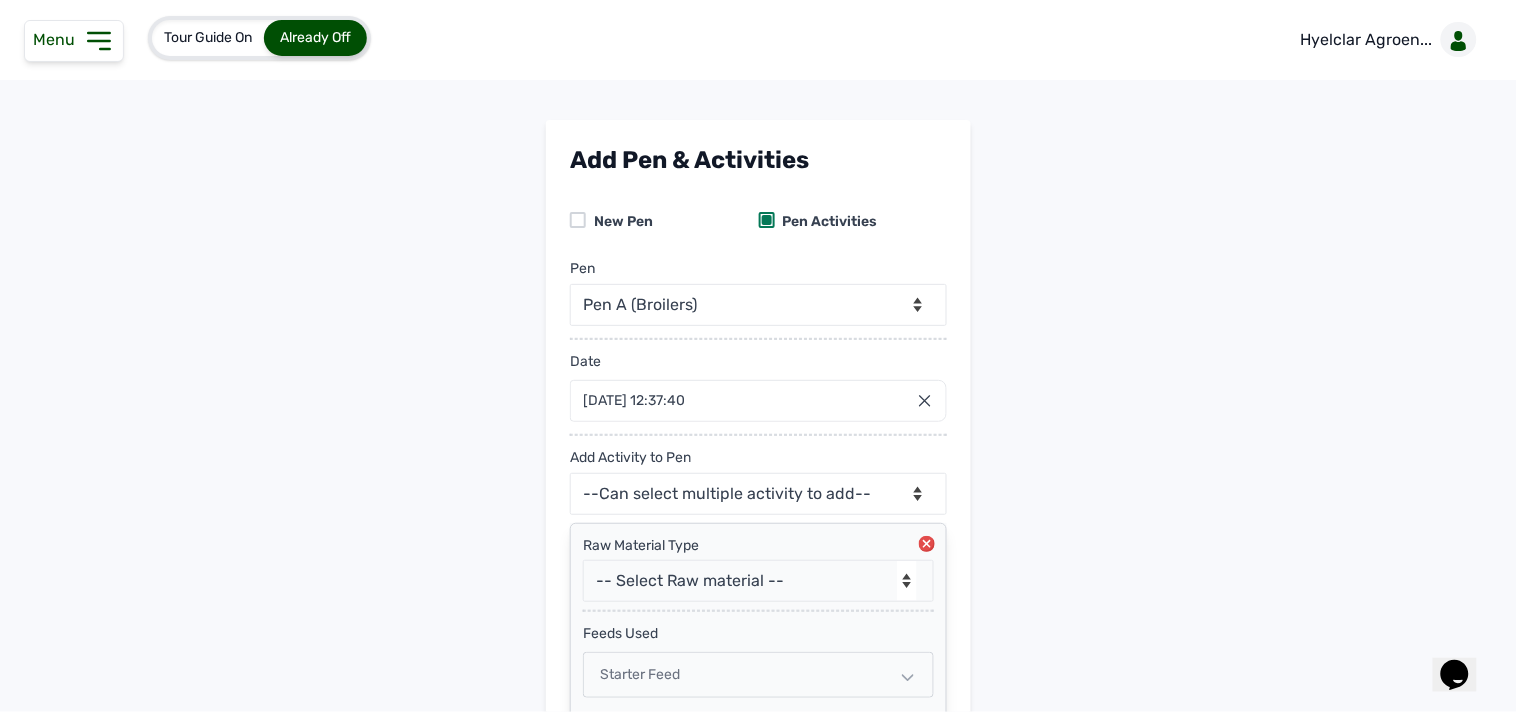 type on "2" 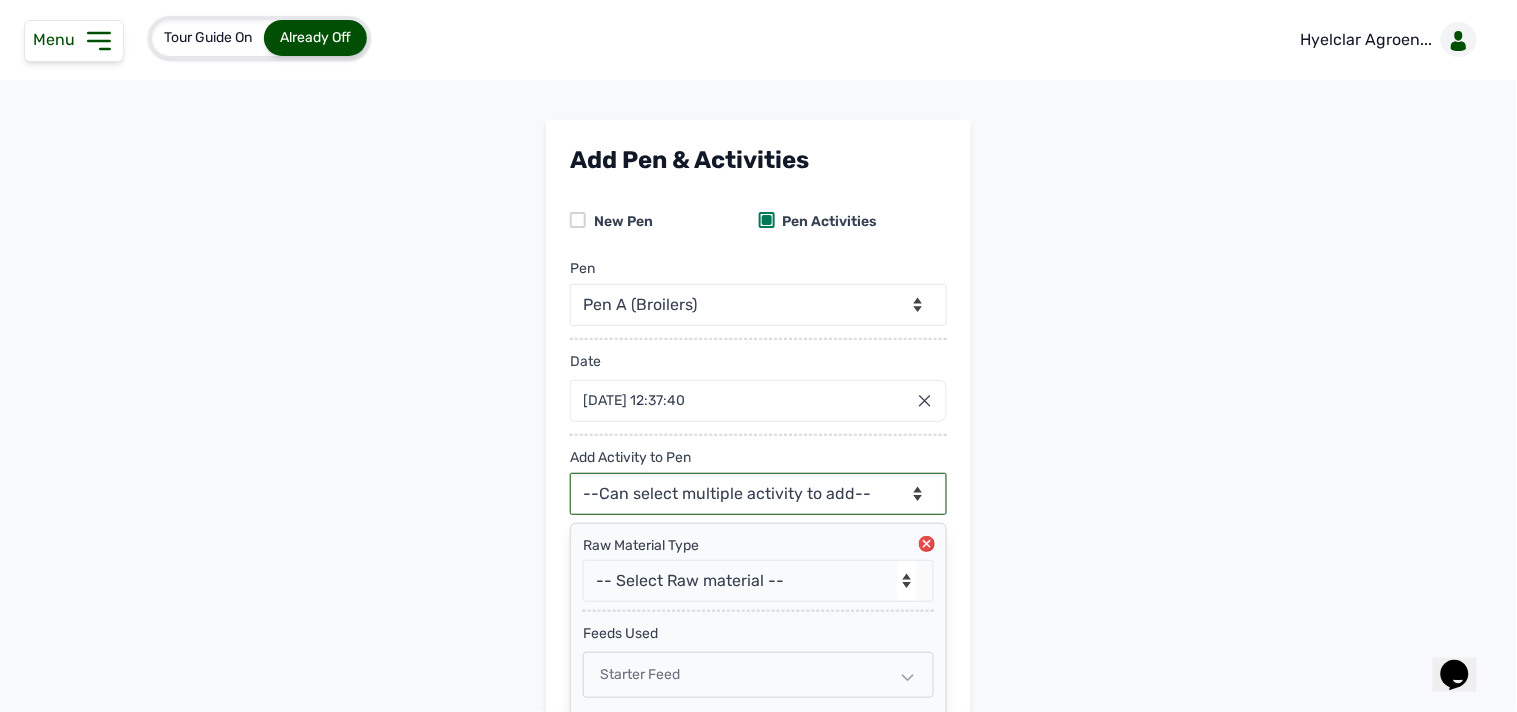click on "--Can select multiple activity to add-- Raw Material Losses Weight" at bounding box center [758, 494] 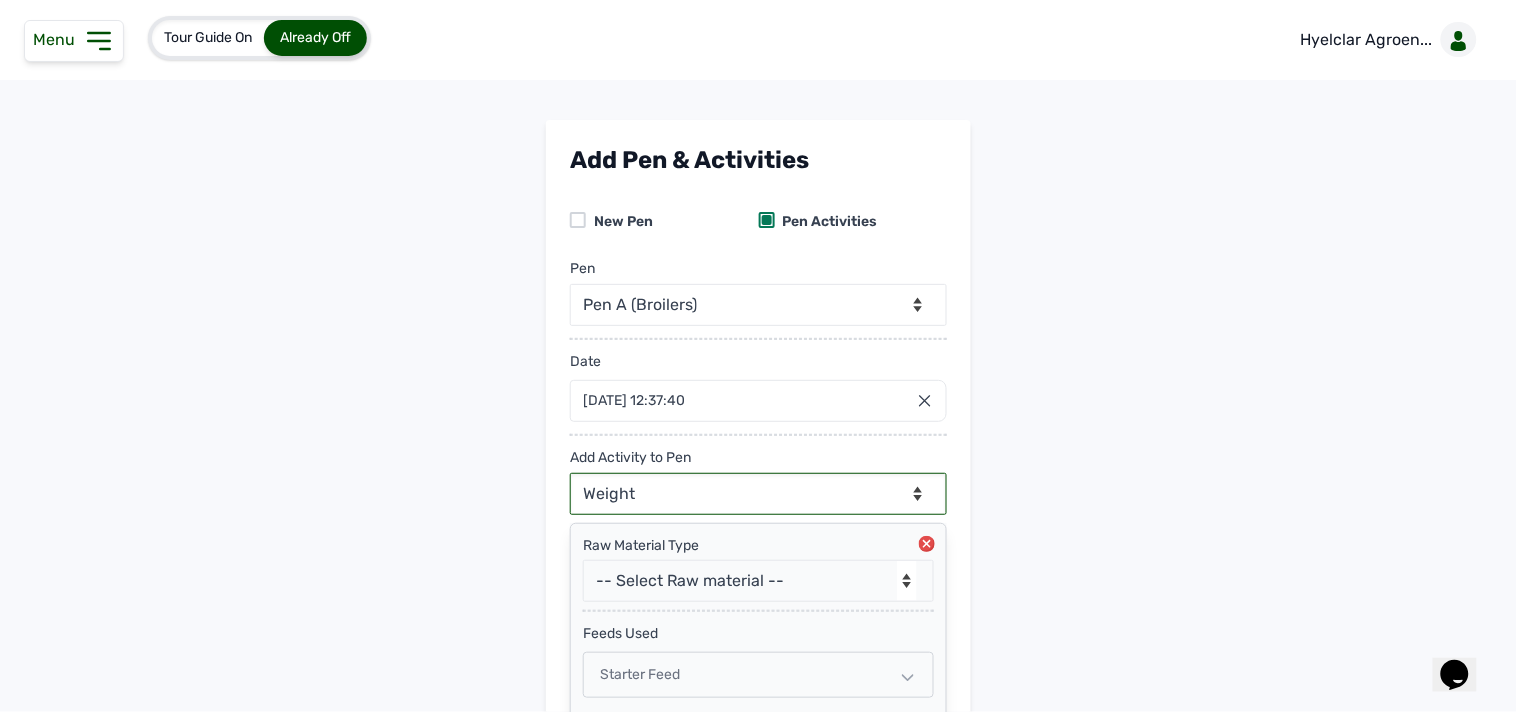click on "--Can select multiple activity to add-- Raw Material Losses Weight" at bounding box center (758, 494) 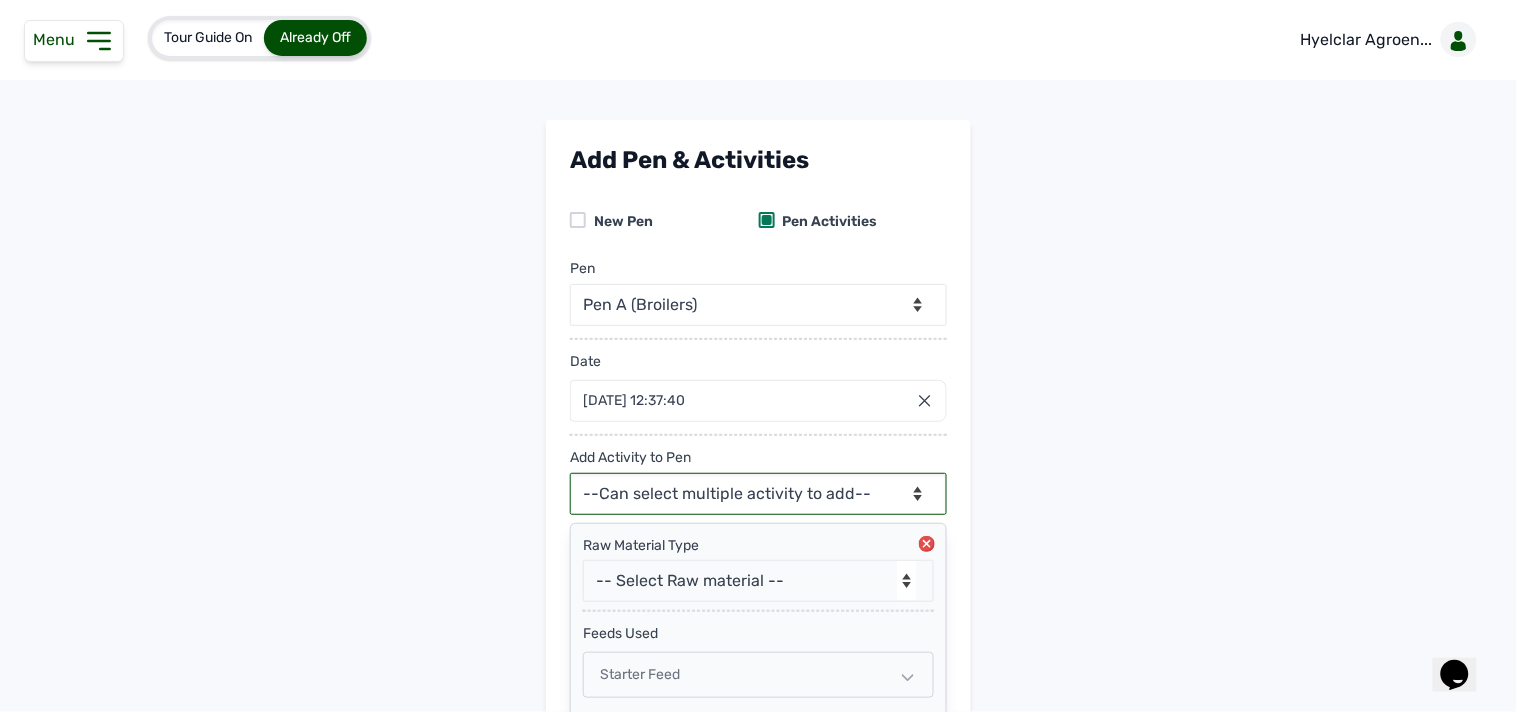 scroll, scrollTop: 770, scrollLeft: 0, axis: vertical 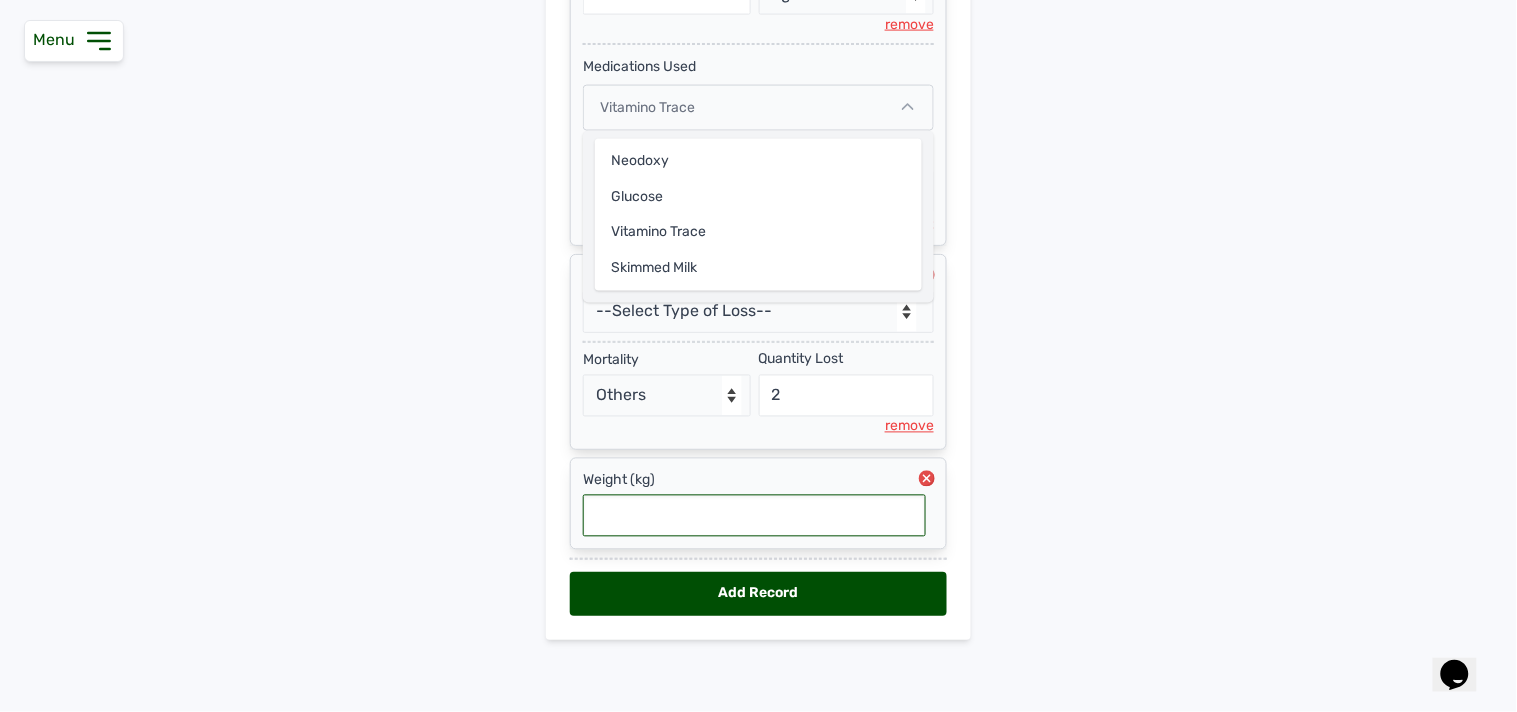 click at bounding box center [754, 516] 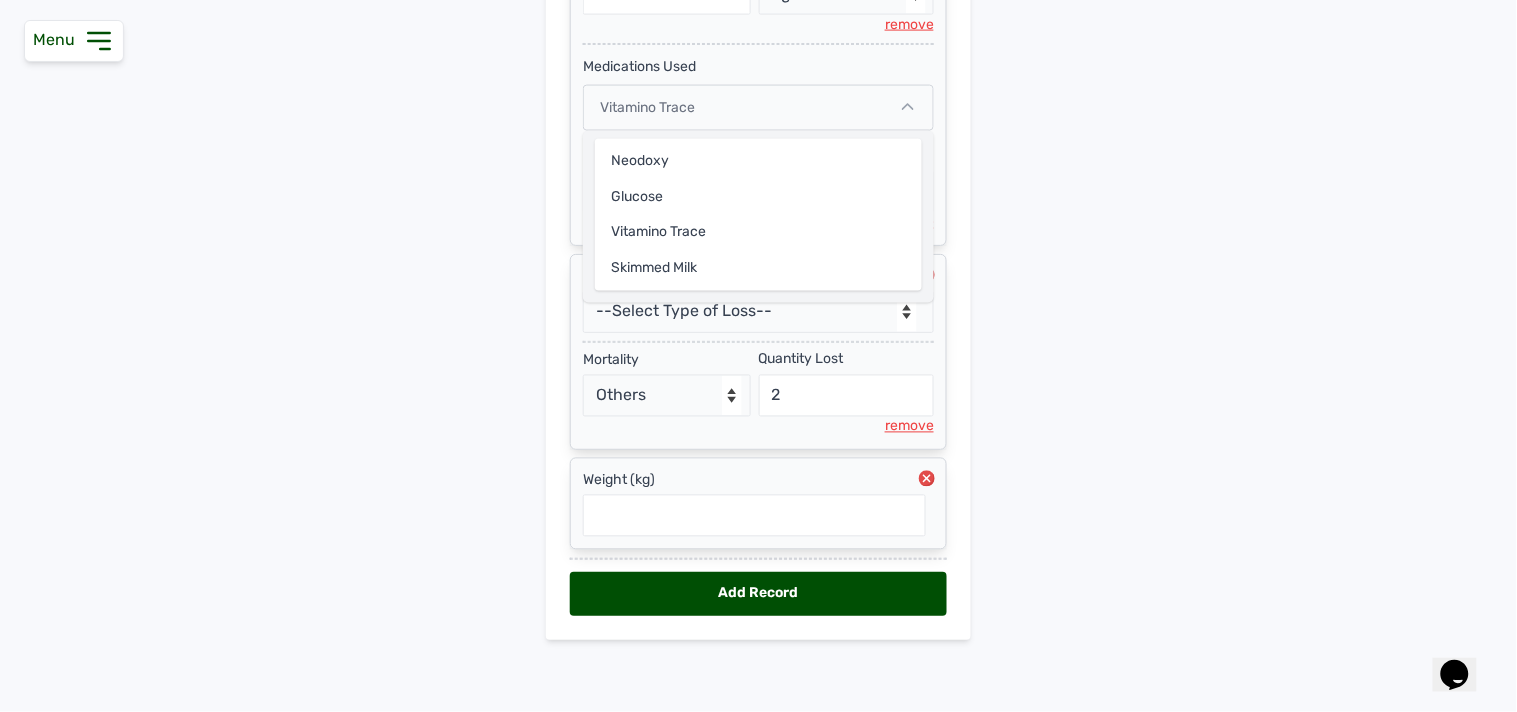click on "Weight (kg)" at bounding box center (754, 481) 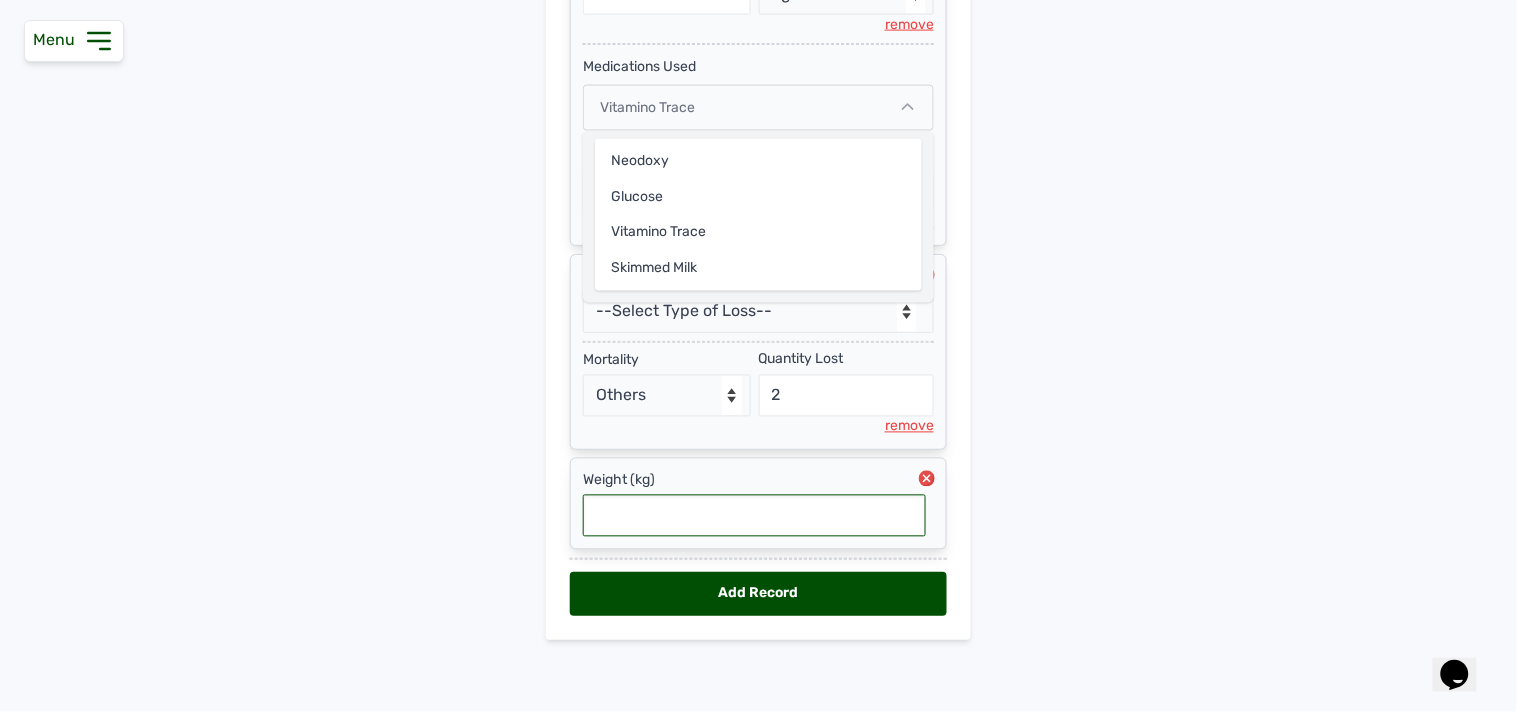 click at bounding box center (754, 516) 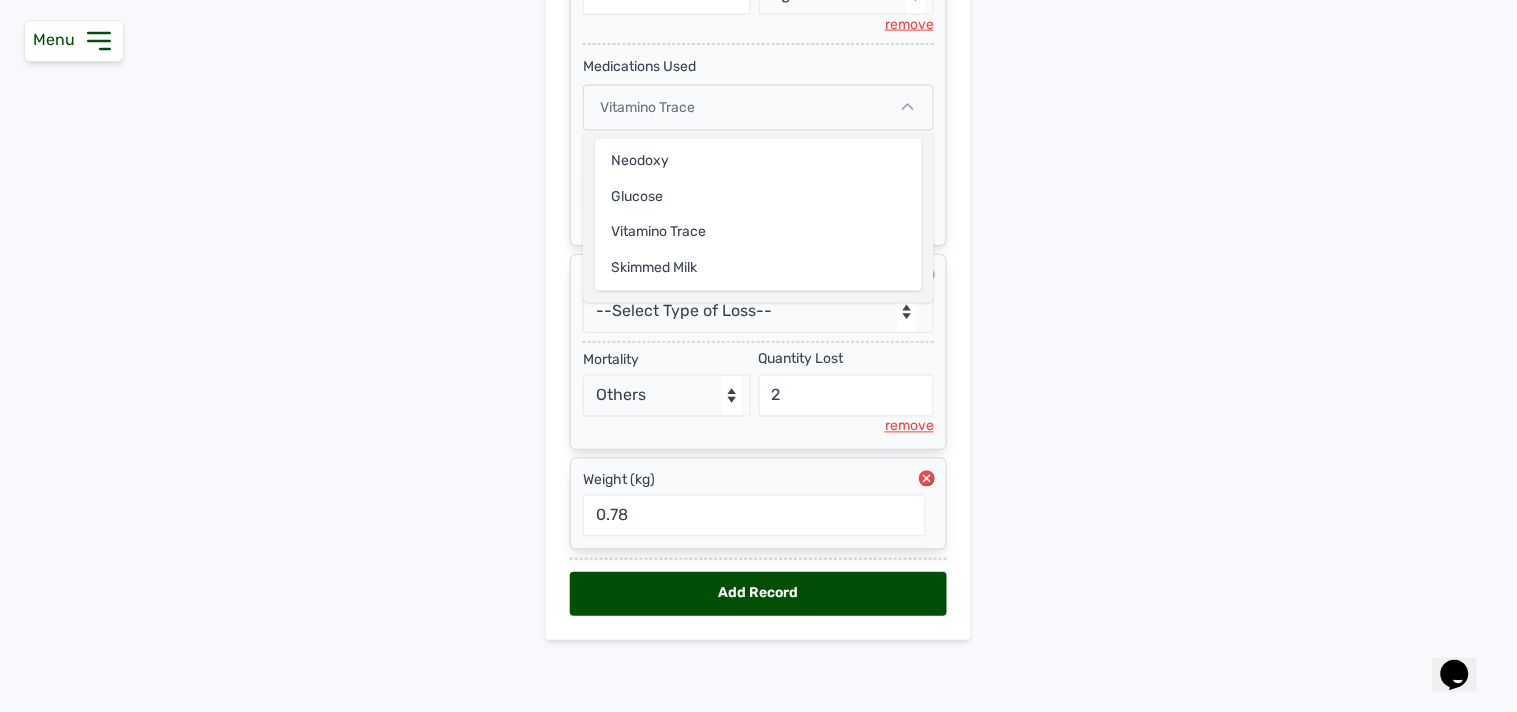 click on "Add Pen & Activities New Pen Pen Activities Pen -- Select pen -- Pen A (Broilers) Date 21 Jul 2025 12:37:40 Jul 2025 Jan Feb Mar Apr May Jun Jul Aug Sep Oct Nov Dec 2025 2026 2027 2028 2029 2030 2031 2032 2033 2034 2035 2036 Sun Mon Tue Wed Thu Fri Sat 29 30 1 2 3 4 5 6 7 8 9 10 11 12 13 14 15 16 17 18 19 20 21 22 23 24 25 26 27 28 29 30 31 1 2 3 4 5 6 7 8 9 Cancel Add Activity to Pen --Can select multiple activity to add-- Raw Material Losses Weight Raw Material Type -- Select Raw material -- feeds medications vaccines Biomass Fuel feeds Used Starter Feed Quantity of feeds 350 Unit --Select unit-- Bag(s) Kg remove medications Used Vitamino Trace Neodoxy Glucose Vitamino Trace Skimmed Milk Quantity of medications 80 Unit --Select unit-- g remove Losses --Select Type of Loss-- Mortality Culled Theft Mortality - Select Reason - Disease Late Vaccination Wrong Vaccination Heat Lack of Water Others Quantity Lost 2 remove Weight (kg) 0.78  Add Record" at bounding box center [758, 13] 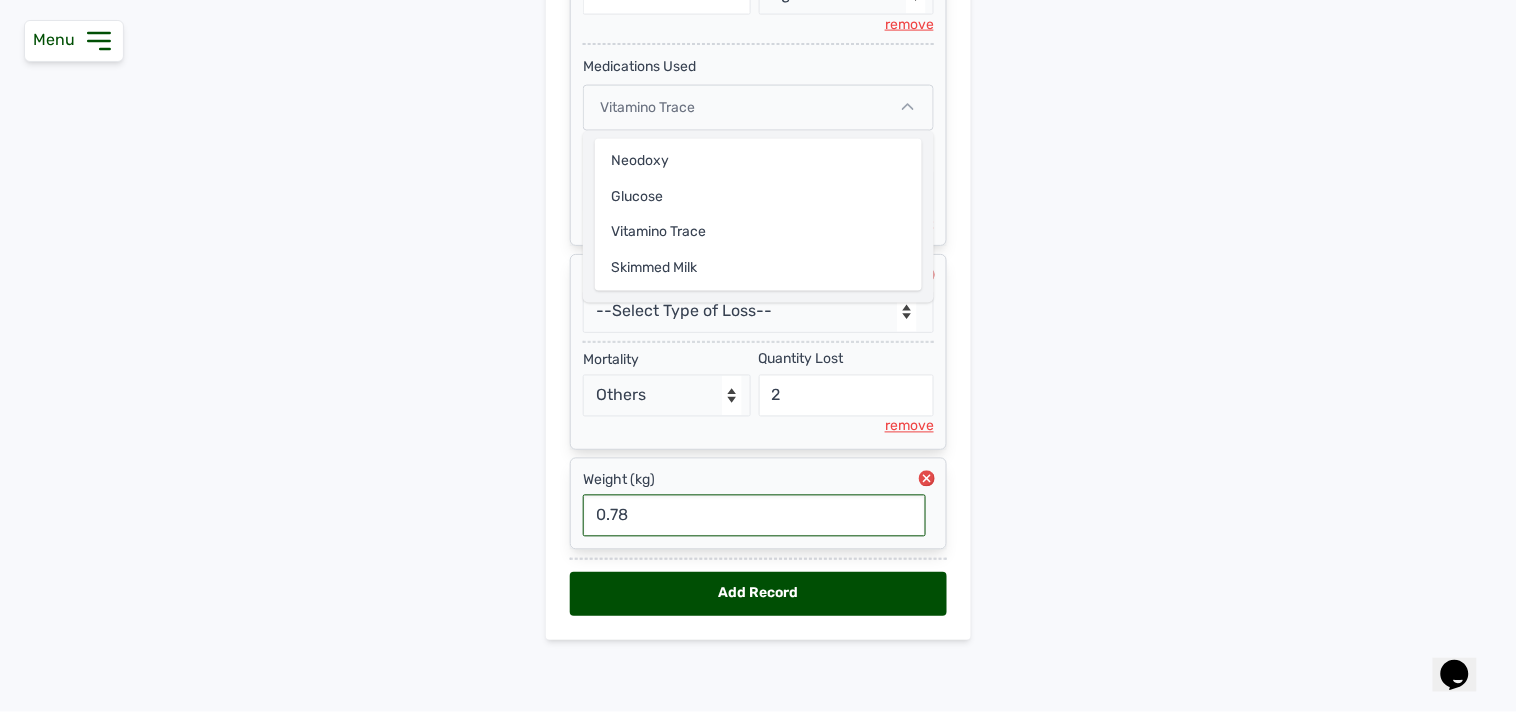 click on "0.78" at bounding box center (754, 516) 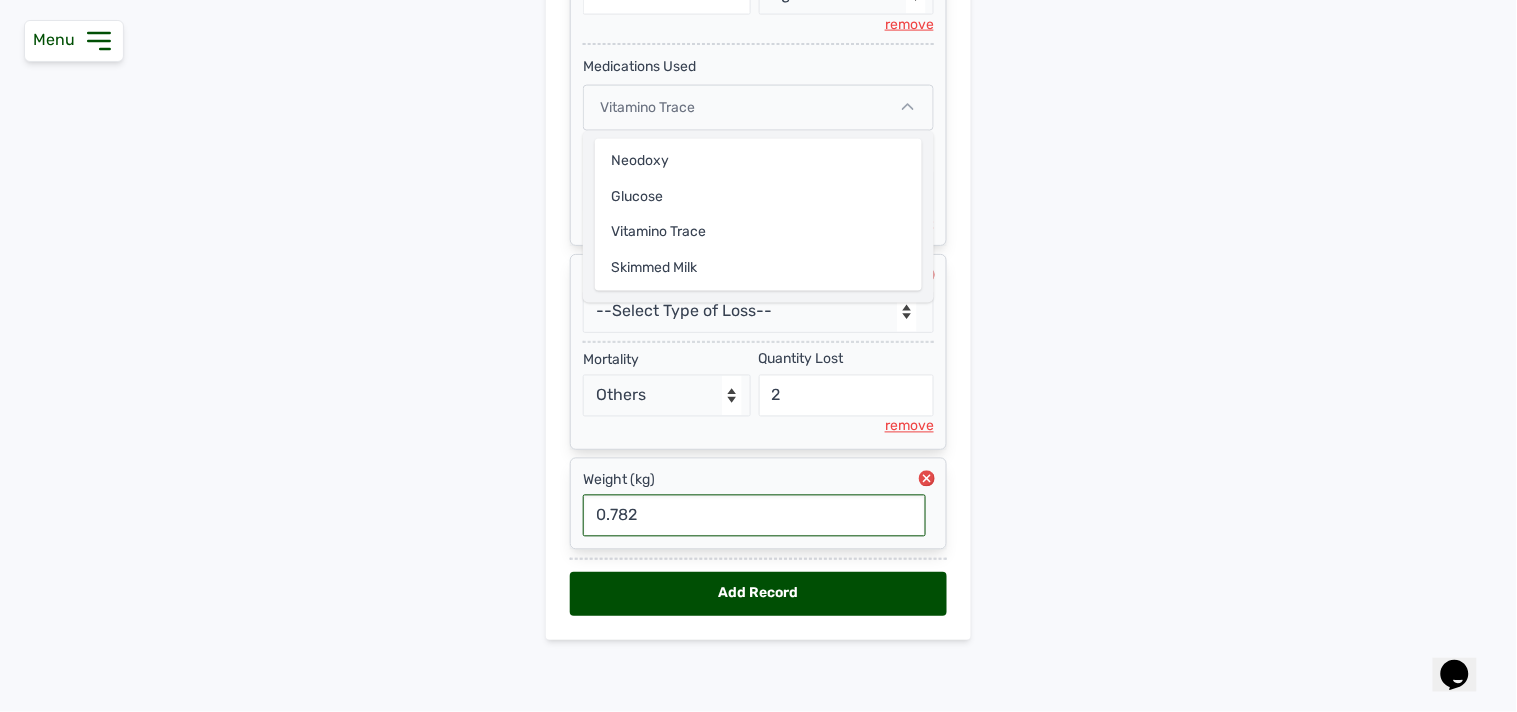 type on "0.7828" 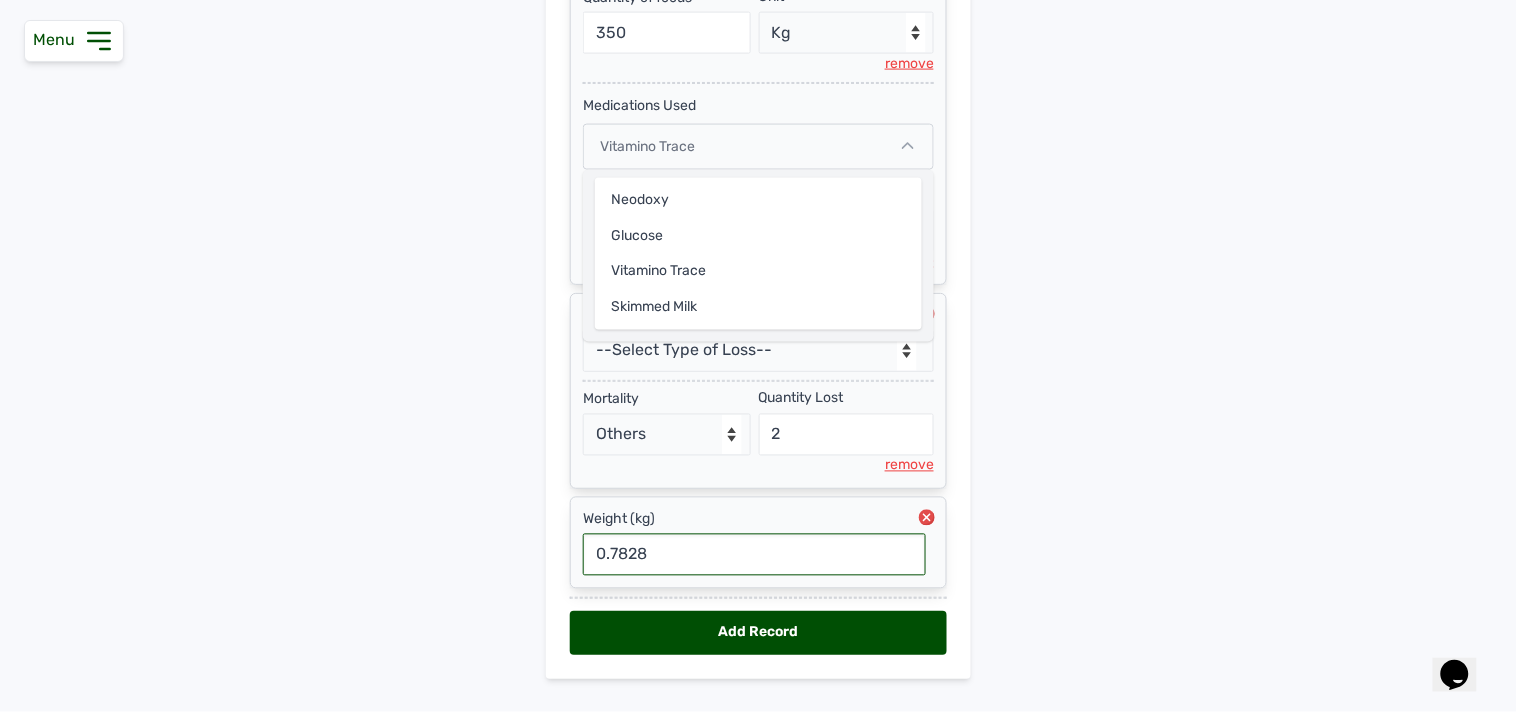 scroll, scrollTop: 770, scrollLeft: 0, axis: vertical 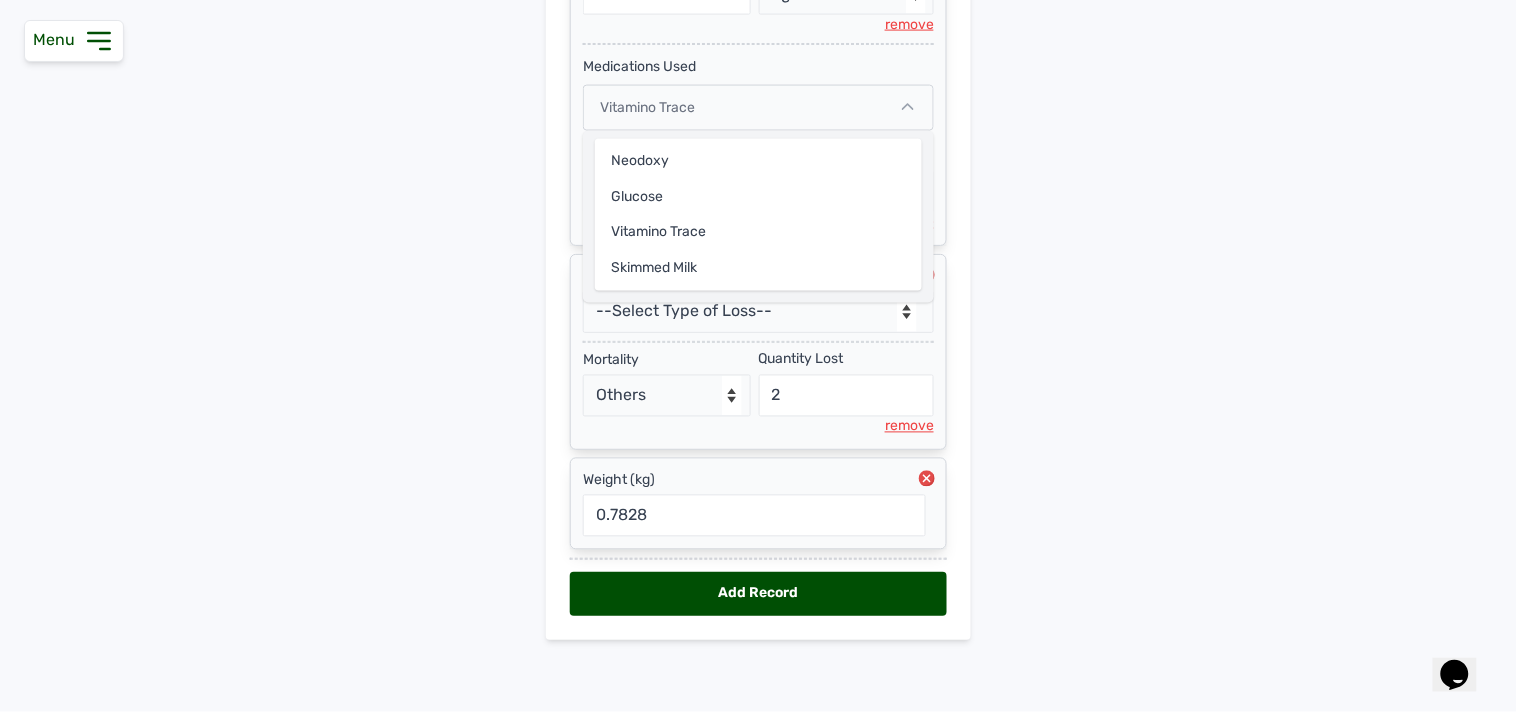 click on "Add Record" at bounding box center [758, 594] 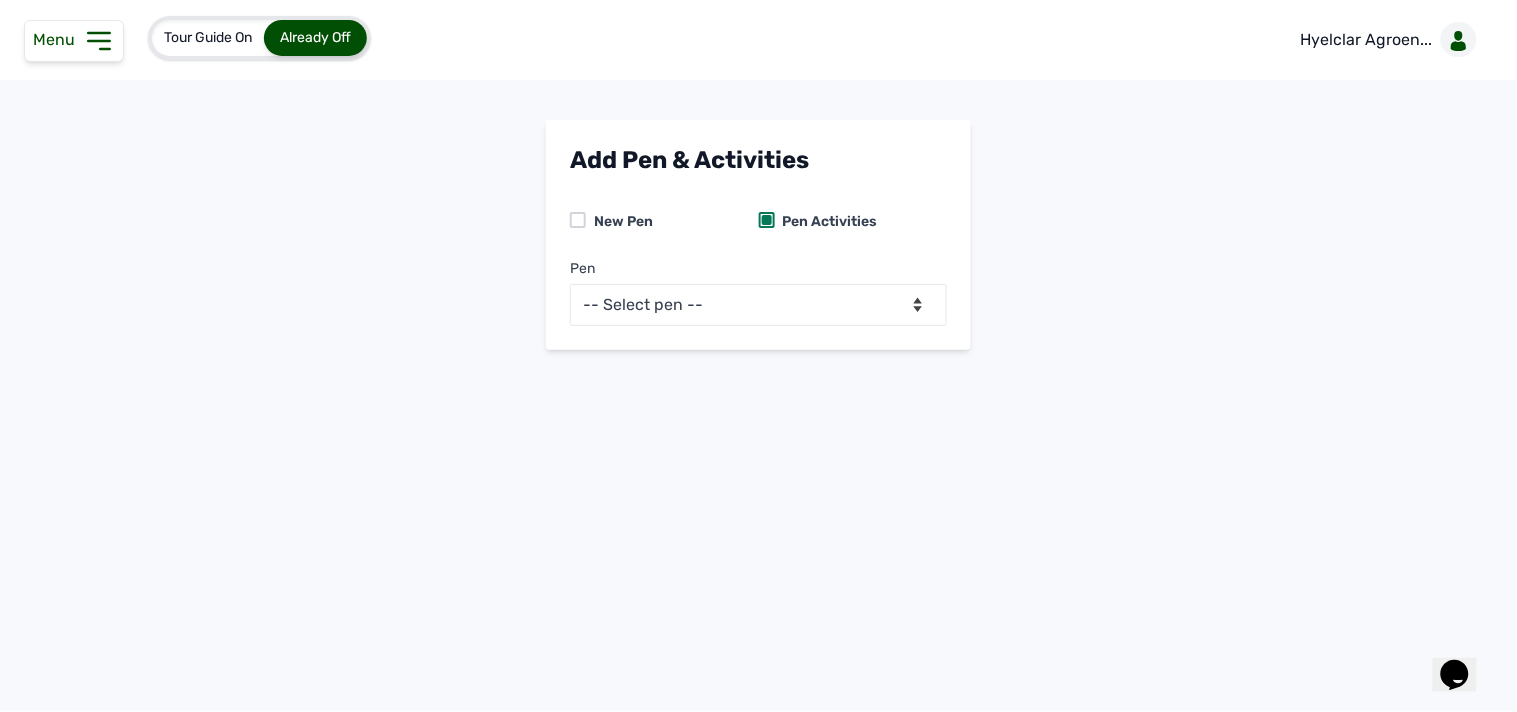 click on "Tour Guide On Already Off Hyelclar Agroen... Add Pen & Activities New Pen Pen Activities Pen -- Select pen -- Pen A (Broilers)" at bounding box center [758, 356] 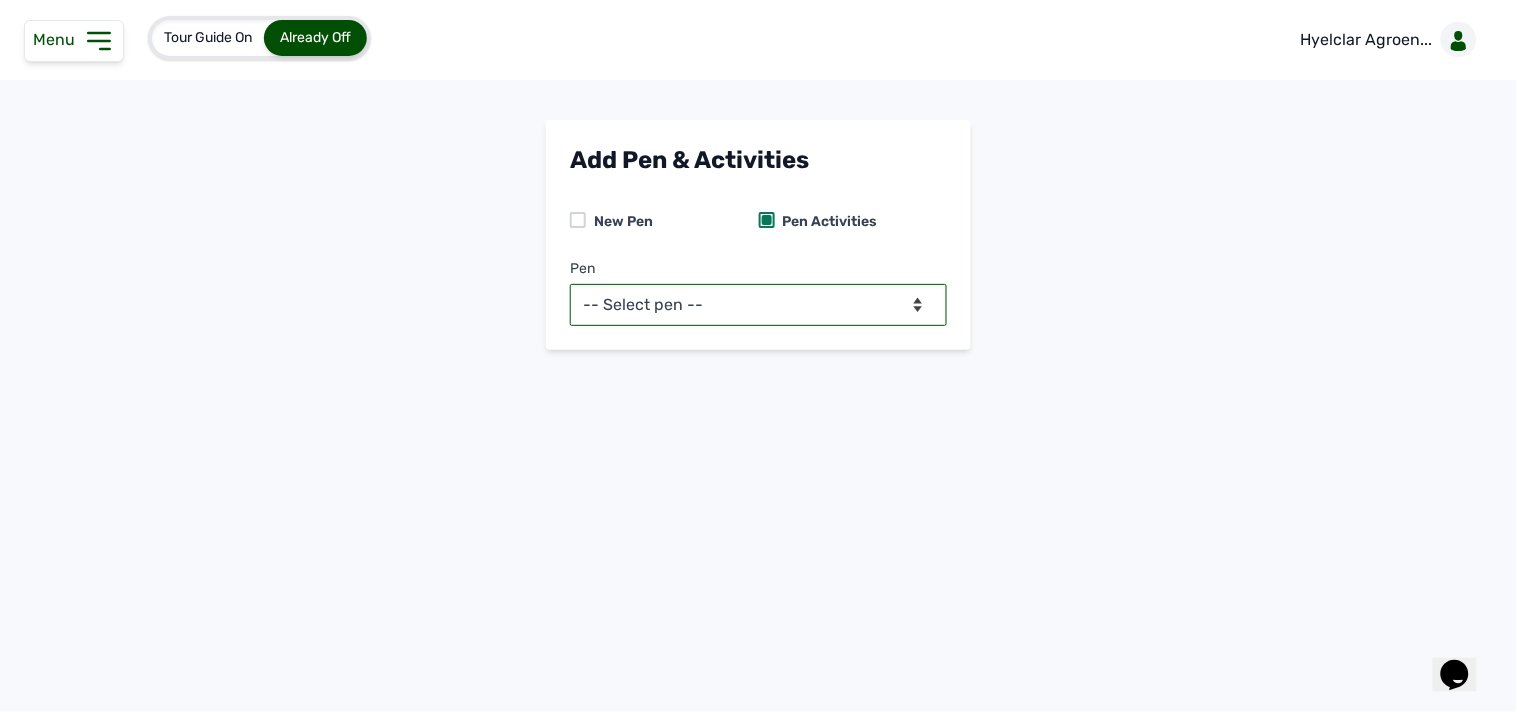 click on "-- Select pen -- Pen A (Broilers)" at bounding box center [758, 305] 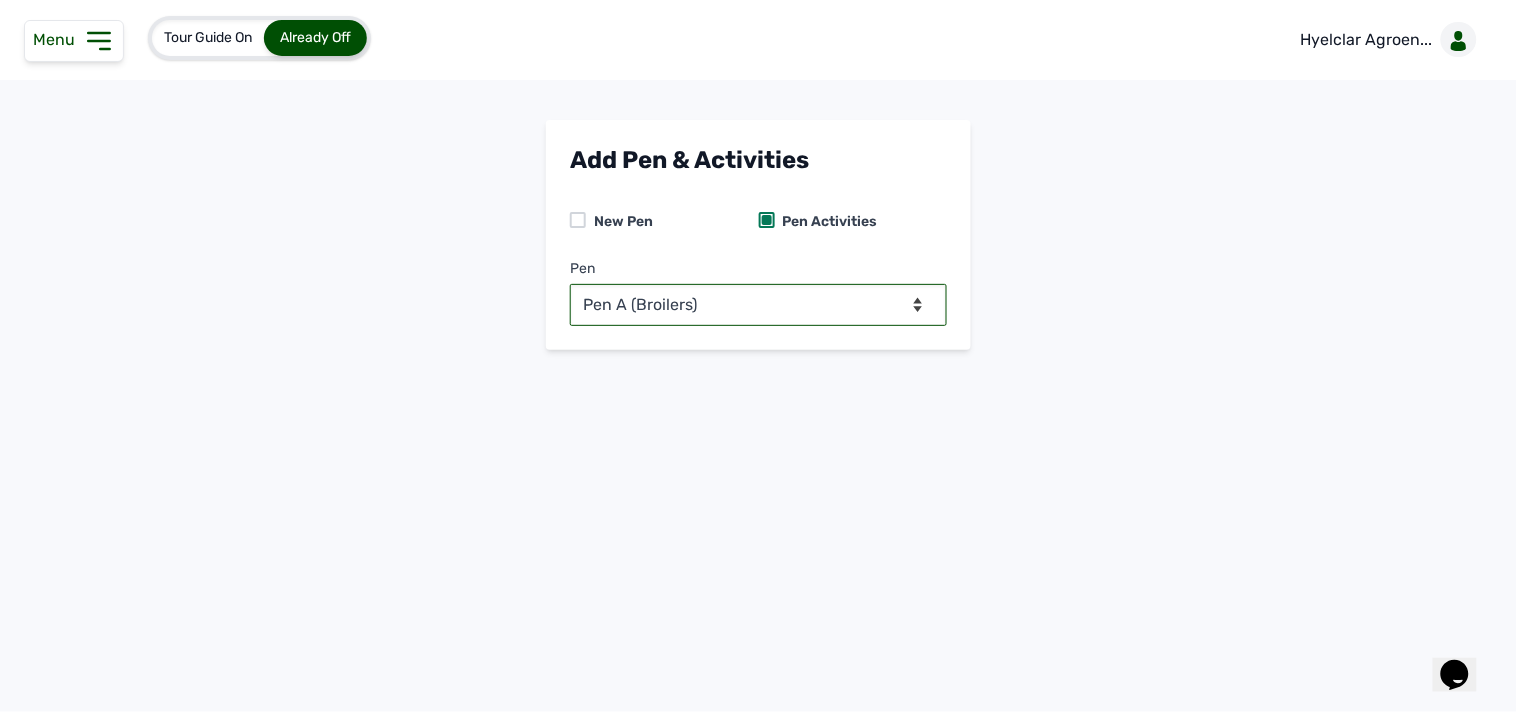 click on "-- Select pen -- Pen A (Broilers)" at bounding box center (758, 305) 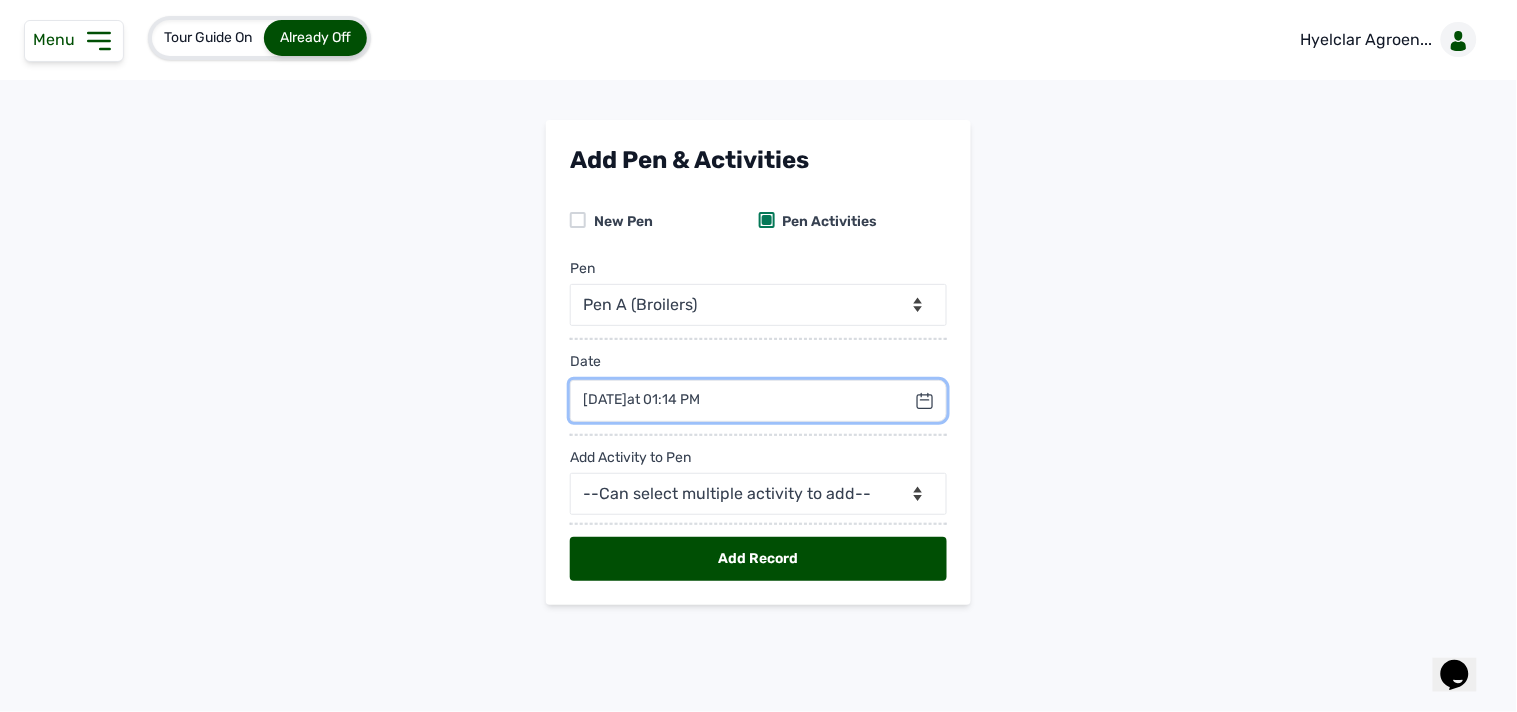 drag, startPoint x: 714, startPoint y: 412, endPoint x: 724, endPoint y: 391, distance: 23.259407 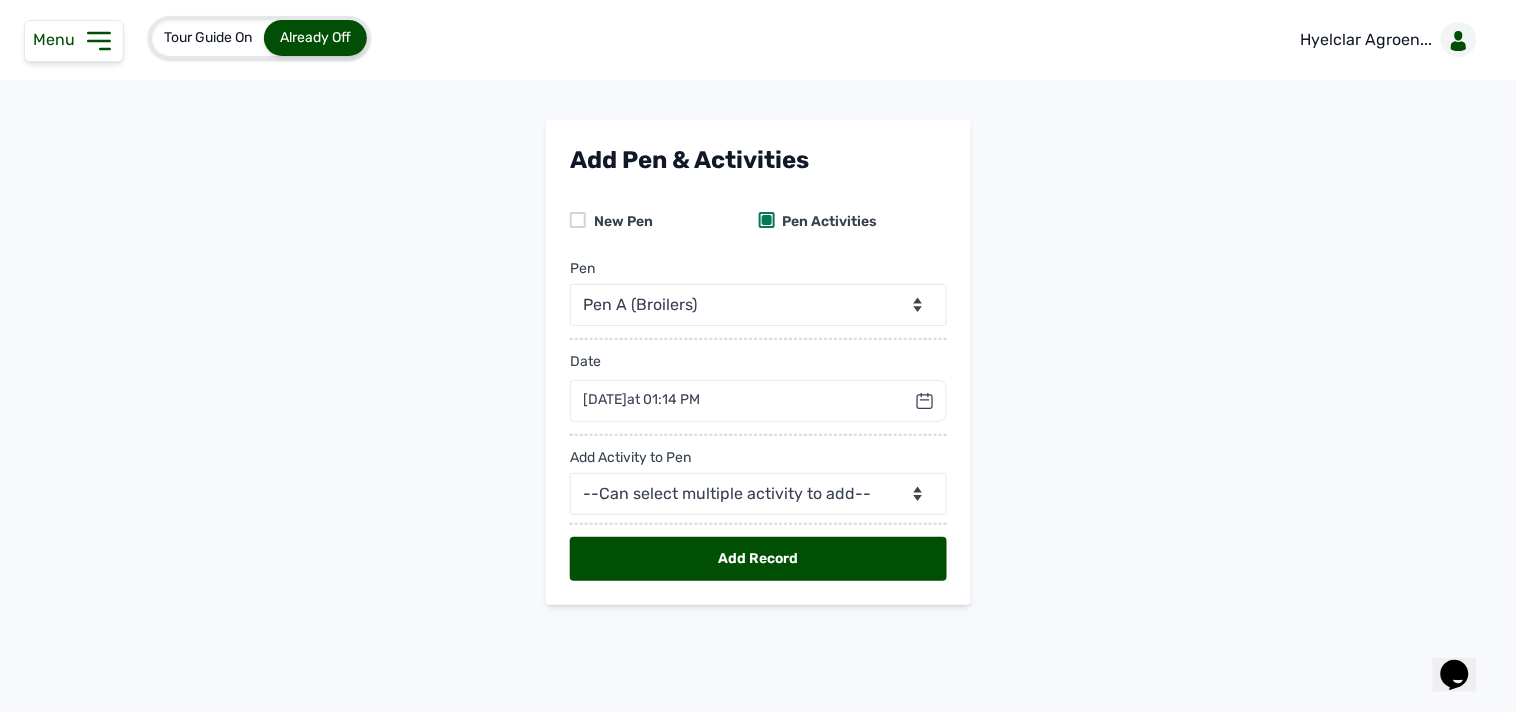 click 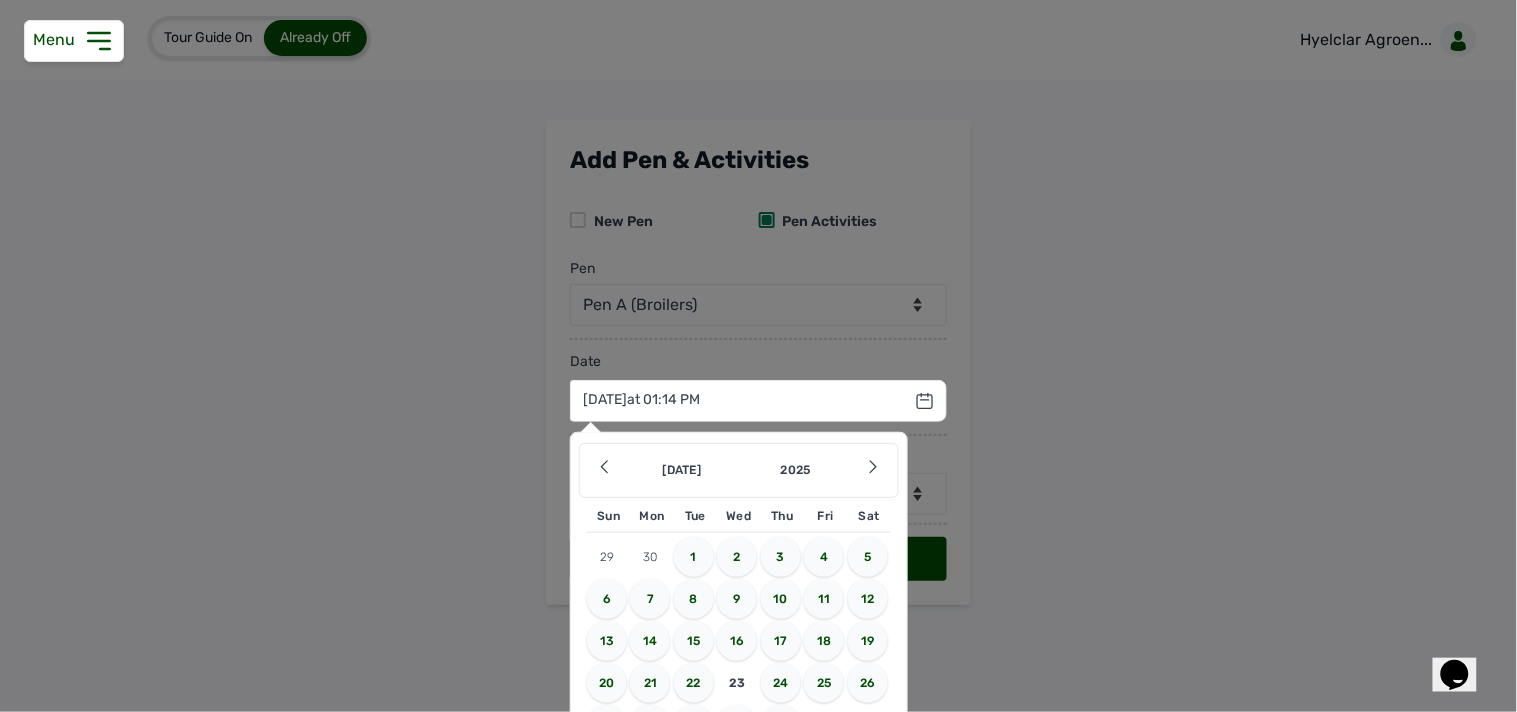 click on "22" at bounding box center (694, 683) 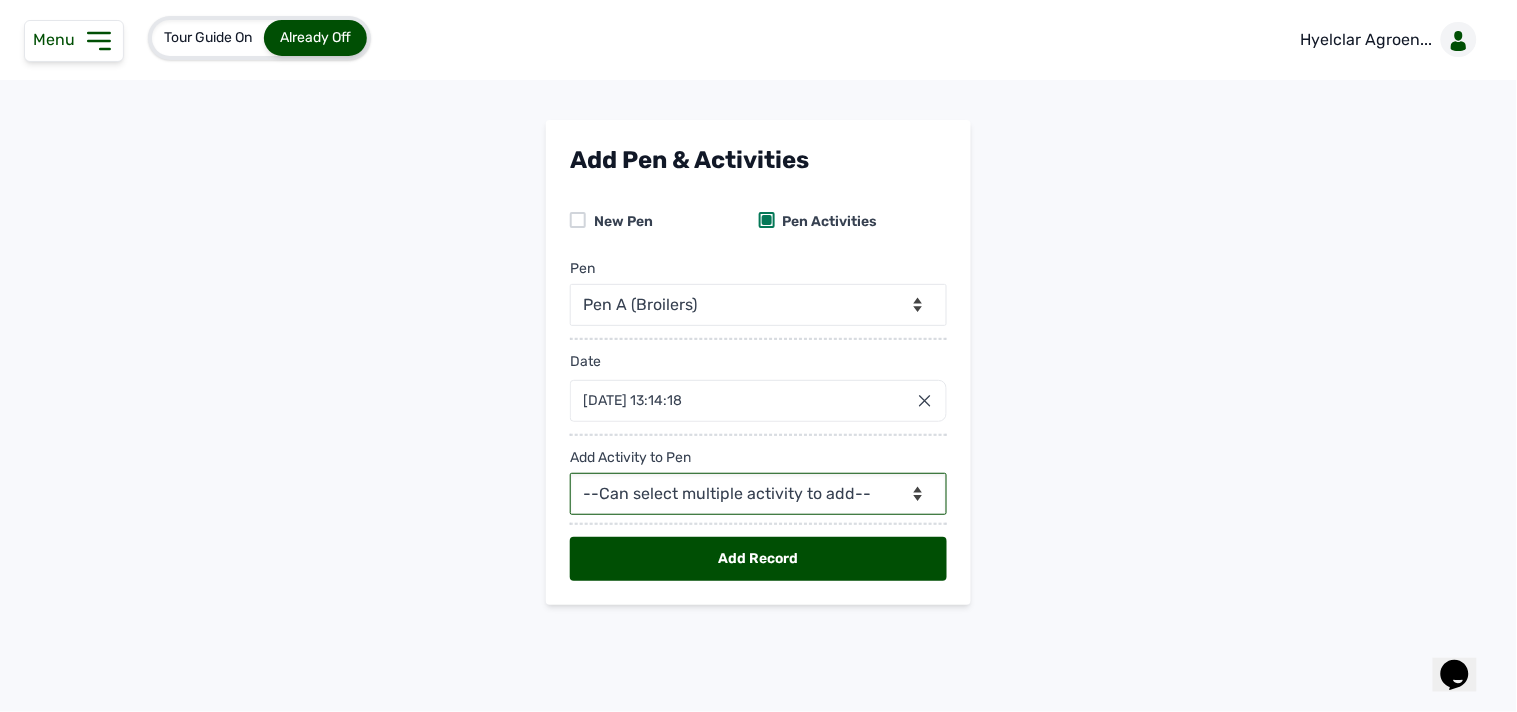 click on "--Can select multiple activity to add-- Raw Material Losses Weight" at bounding box center (758, 494) 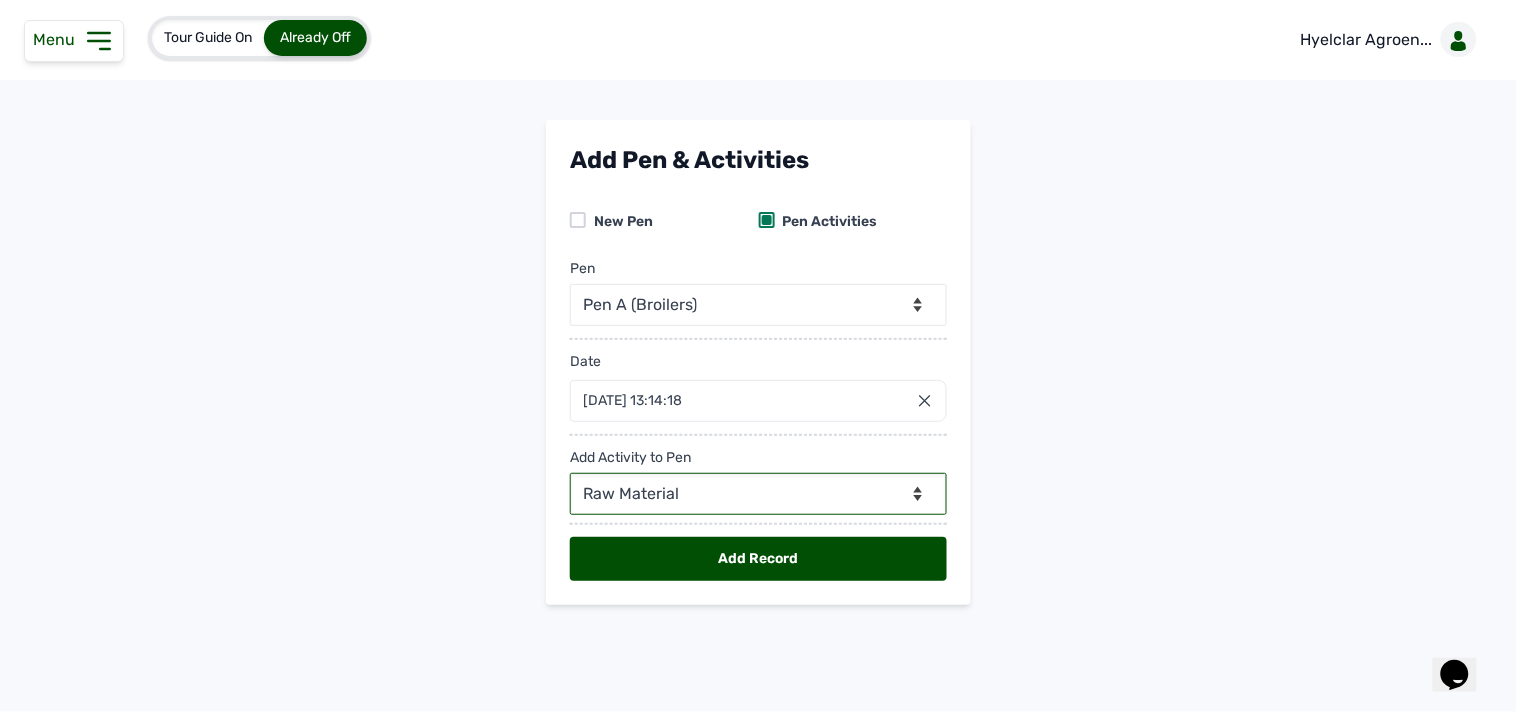 click on "--Can select multiple activity to add-- Raw Material Losses Weight" at bounding box center (758, 494) 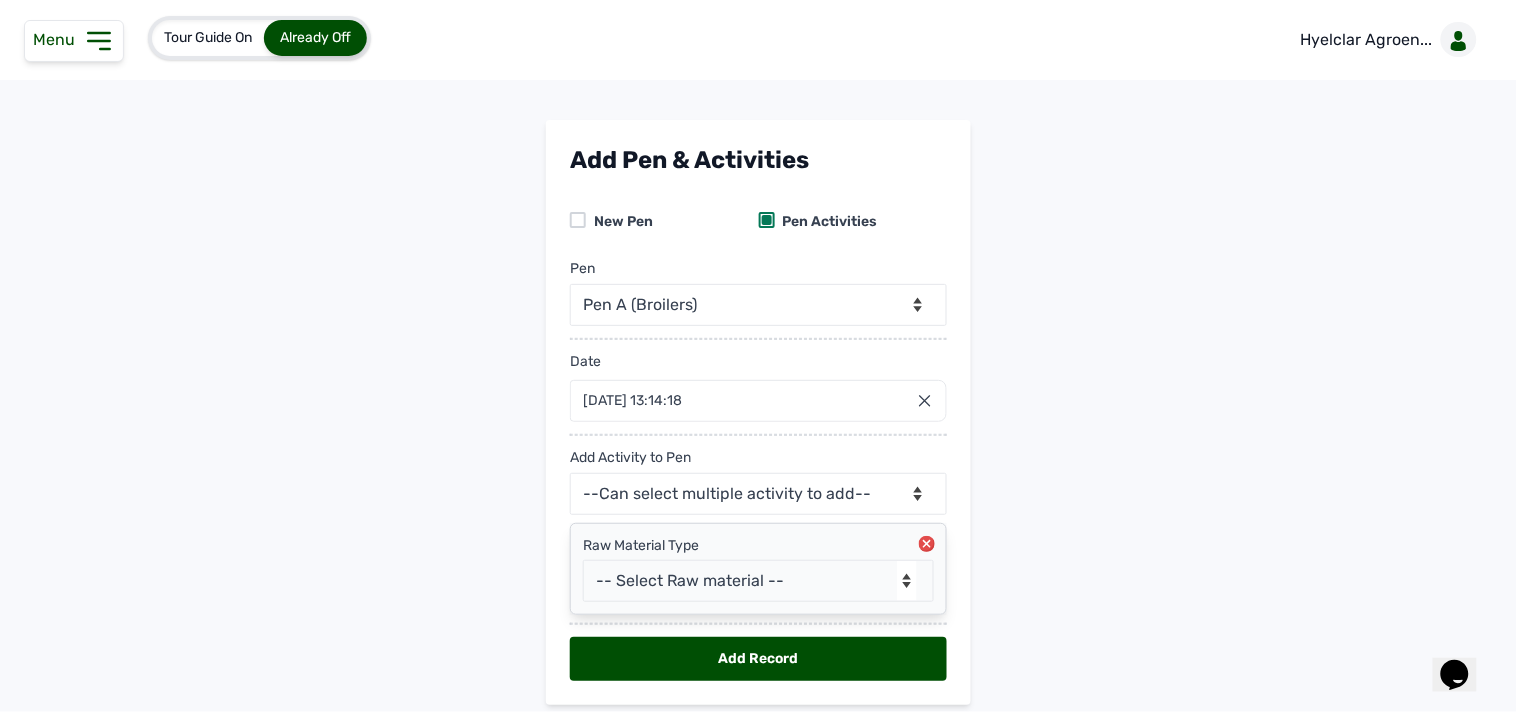 click on "Add Pen & Activities New Pen Pen Activities Pen -- Select pen -- Pen A (Broilers) Date 22 Jul 2025 13:14:18 Jul 2025 Jan Feb Mar Apr May Jun Jul Aug Sep Oct Nov Dec 2025 2026 2027 2028 2029 2030 2031 2032 2033 2034 2035 2036 Sun Mon Tue Wed Thu Fri Sat 29 30 1 2 3 4 5 6 7 8 9 10 11 12 13 14 15 16 17 18 19 20 21 22 23 24 25 26 27 28 29 30 31 1 2 3 4 5 6 7 8 9 Cancel Add Activity to Pen --Can select multiple activity to add-- Raw Material Losses Weight Raw Material Type -- Select Raw material -- feeds medications vaccines Biomass Fuel  Add Record" at bounding box center [758, 428] 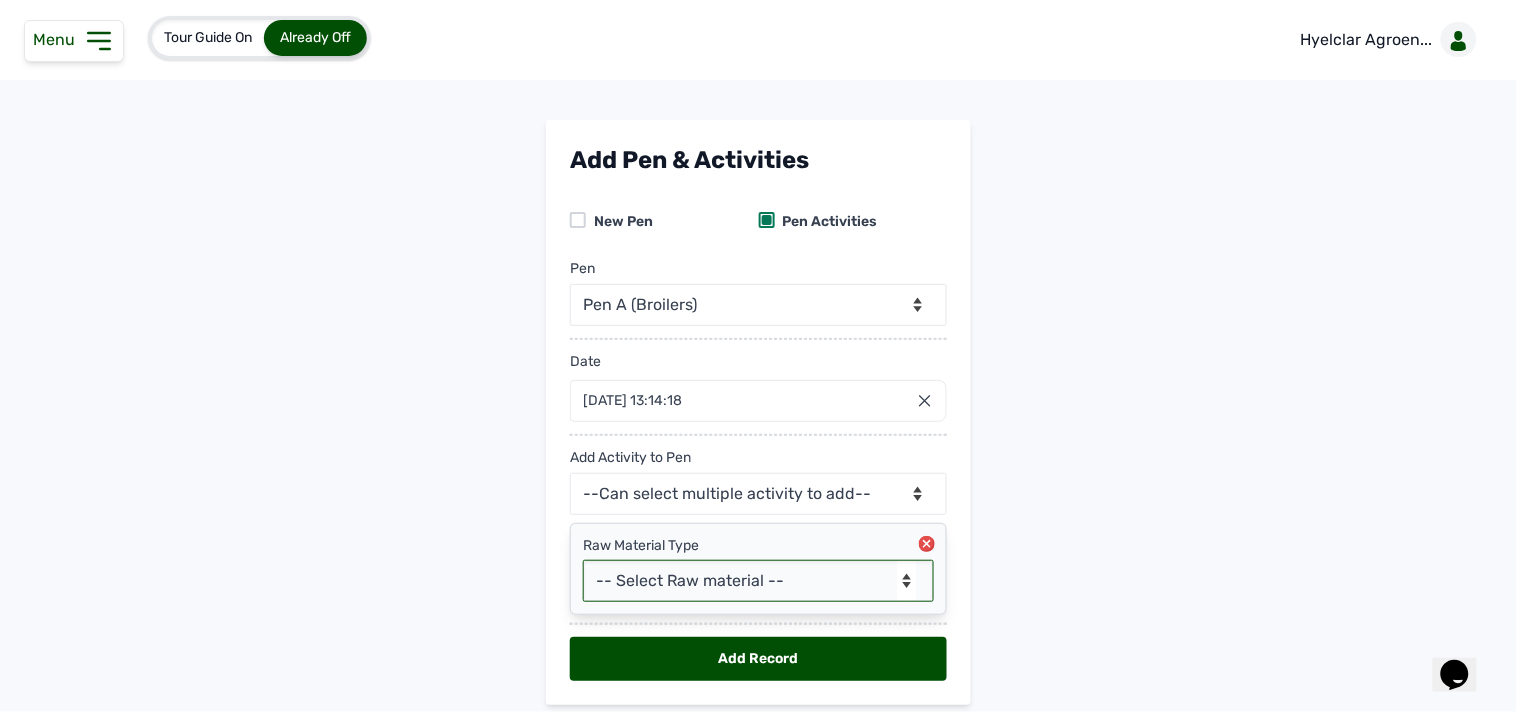 click on "-- Select Raw material -- feeds medications vaccines Biomass Fuel" at bounding box center (758, 581) 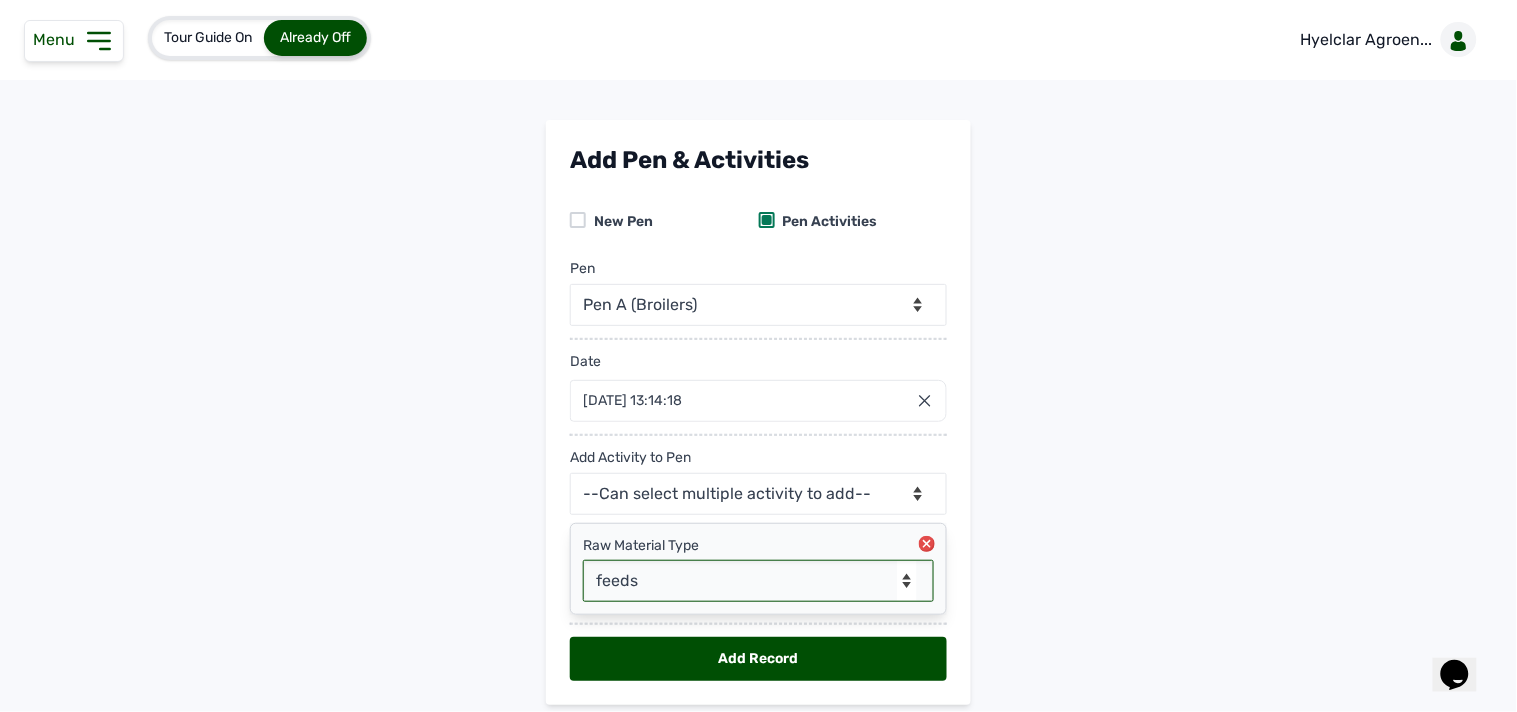 click on "-- Select Raw material -- feeds medications vaccines Biomass Fuel" at bounding box center (758, 581) 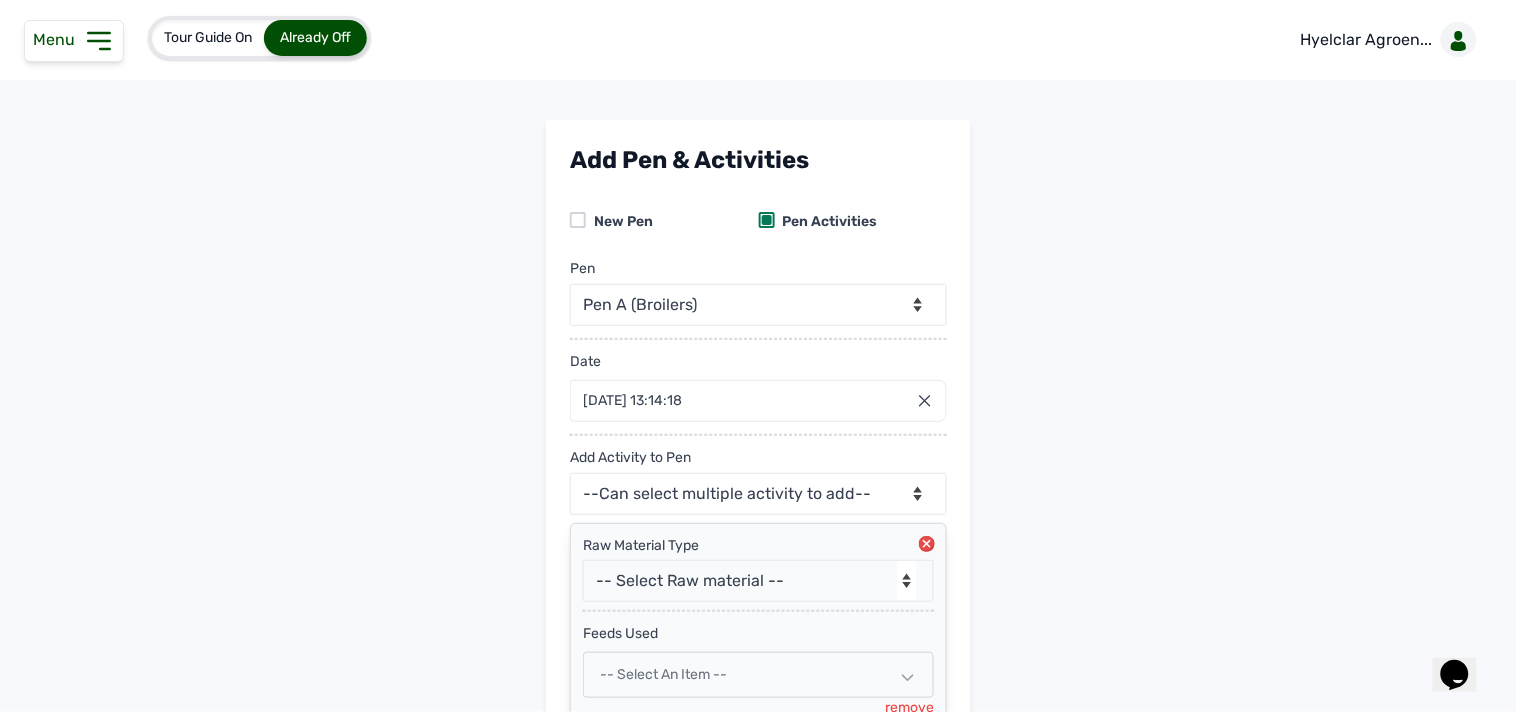 click on "Add Pen & Activities New Pen Pen Activities Pen -- Select pen -- Pen A (Broilers) Date 22 Jul 2025 13:14:18 Jul 2025 Jan Feb Mar Apr May Jun Jul Aug Sep Oct Nov Dec 2025 2026 2027 2028 2029 2030 2031 2032 2033 2034 2035 2036 Sun Mon Tue Wed Thu Fri Sat 29 30 1 2 3 4 5 6 7 8 9 10 11 12 13 14 15 16 17 18 19 20 21 22 23 24 25 26 27 28 29 30 31 1 2 3 4 5 6 7 8 9 Cancel Add Activity to Pen --Can select multiple activity to add-- Raw Material Losses Weight Raw Material Type -- Select Raw material -- feeds medications vaccines Biomass Fuel feeds Used -- Select an Item -- remove  Add Record" at bounding box center (758, 486) 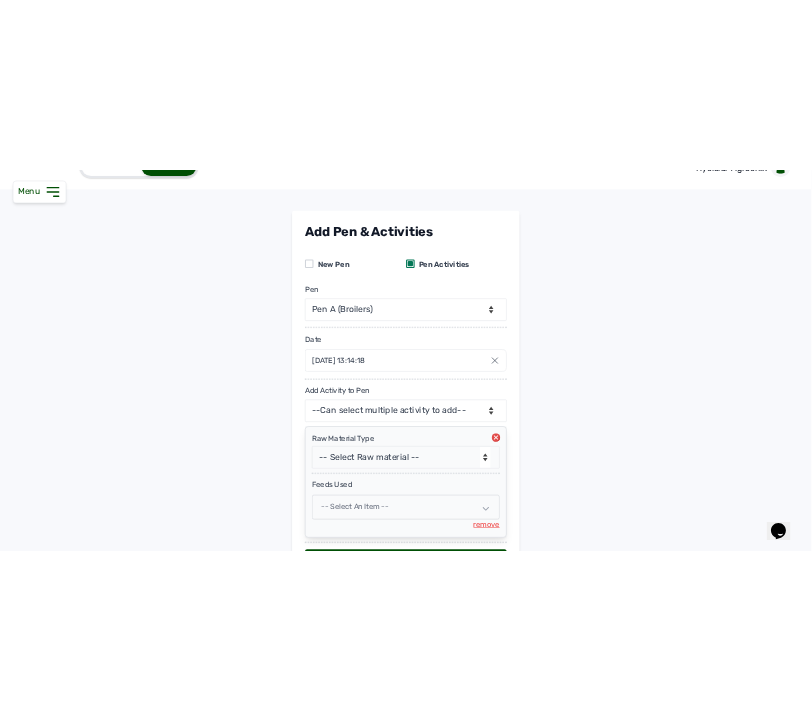 scroll, scrollTop: 133, scrollLeft: 0, axis: vertical 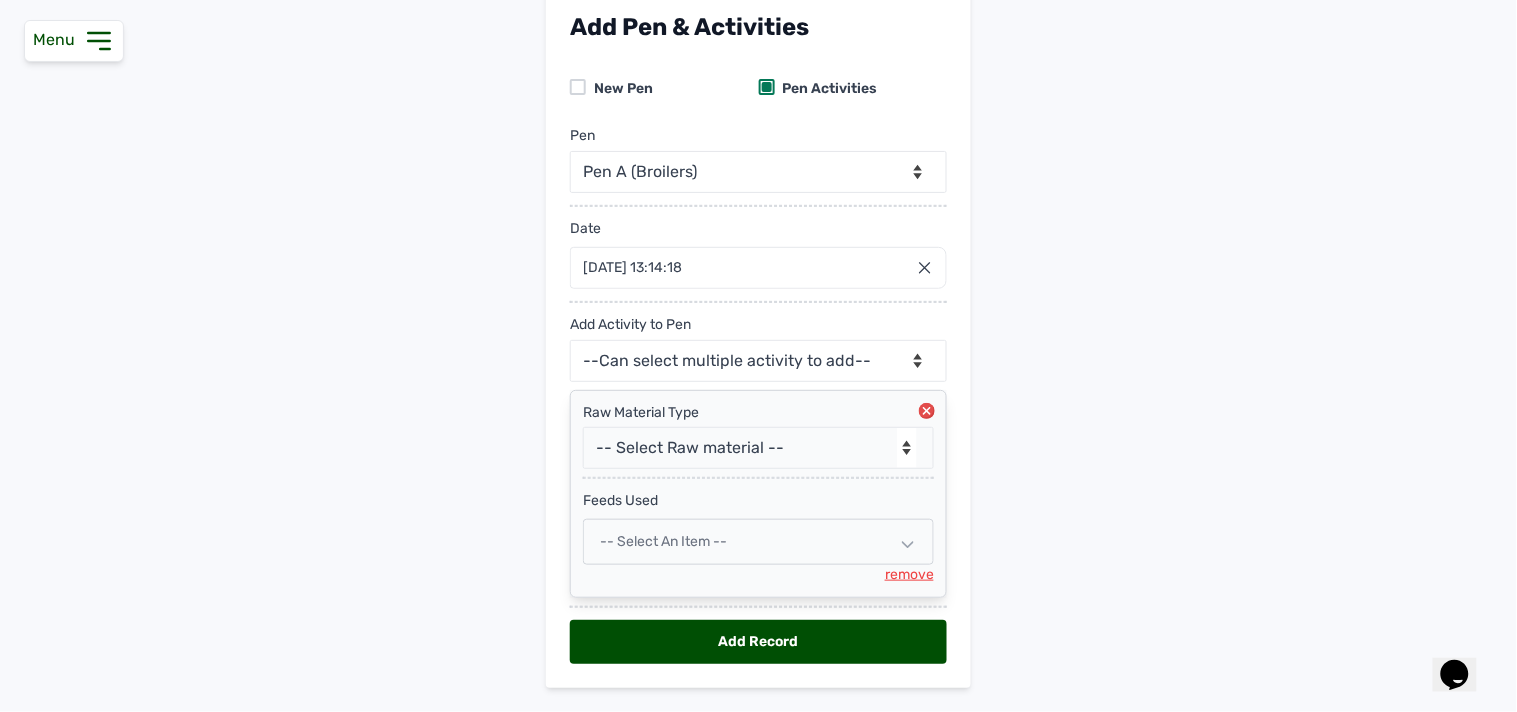 click on "-- Select an Item --" at bounding box center [758, 542] 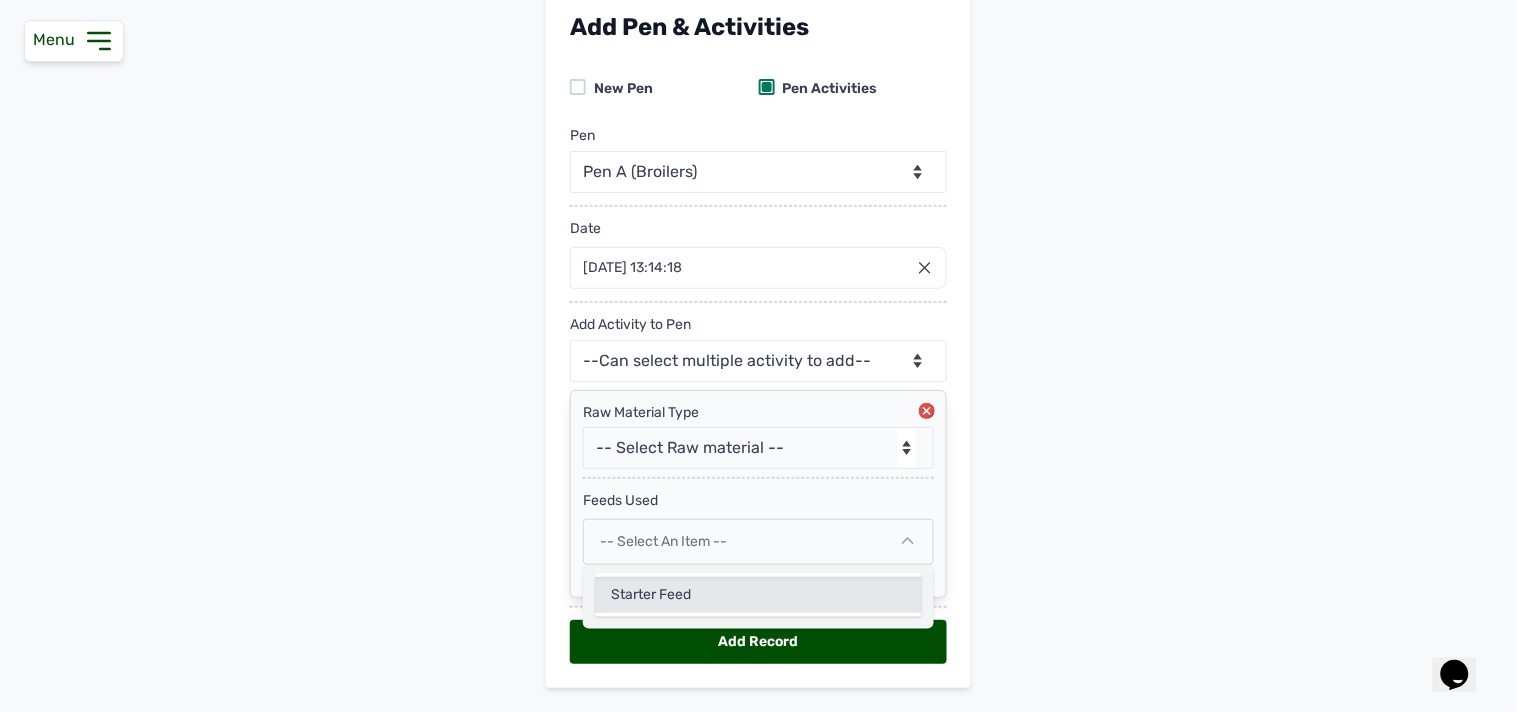 click on "Starter Feed" 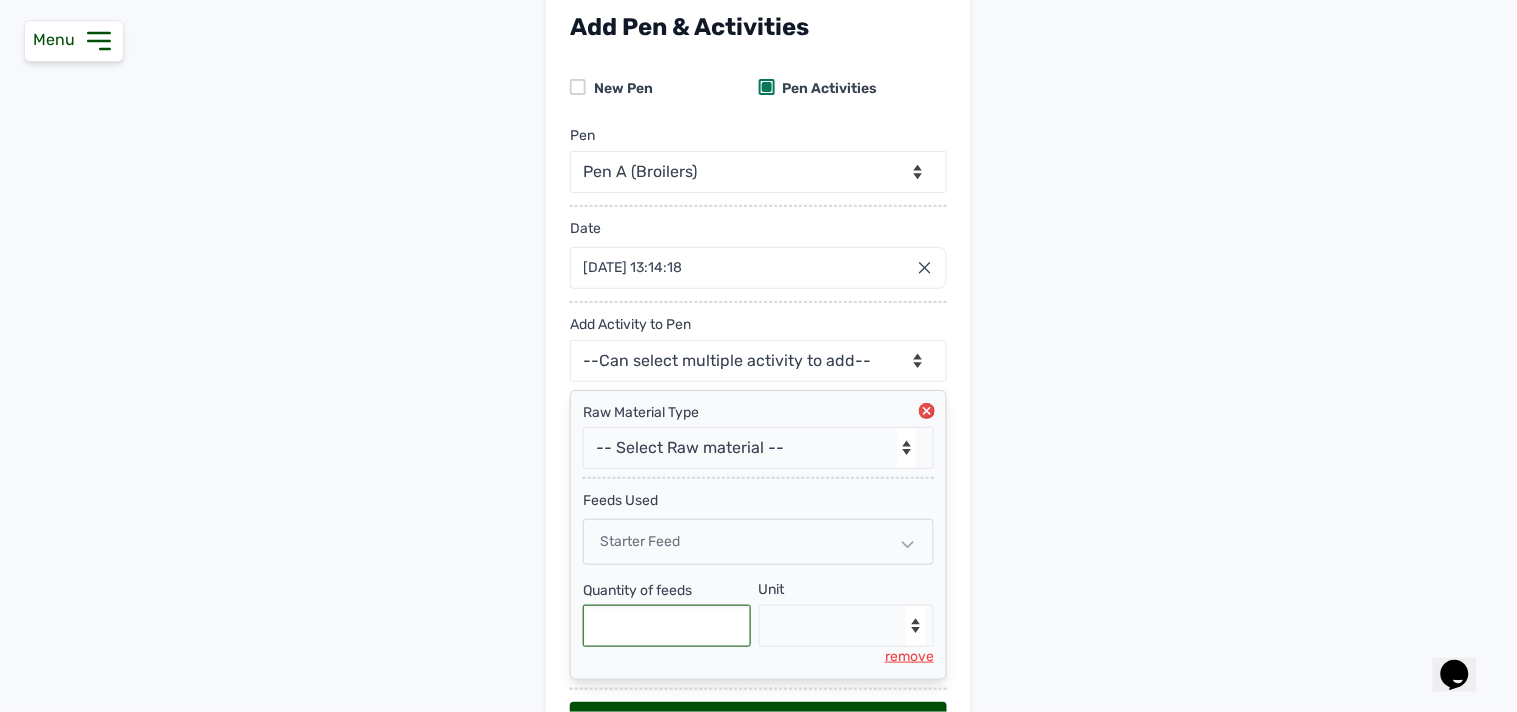 click at bounding box center (667, 626) 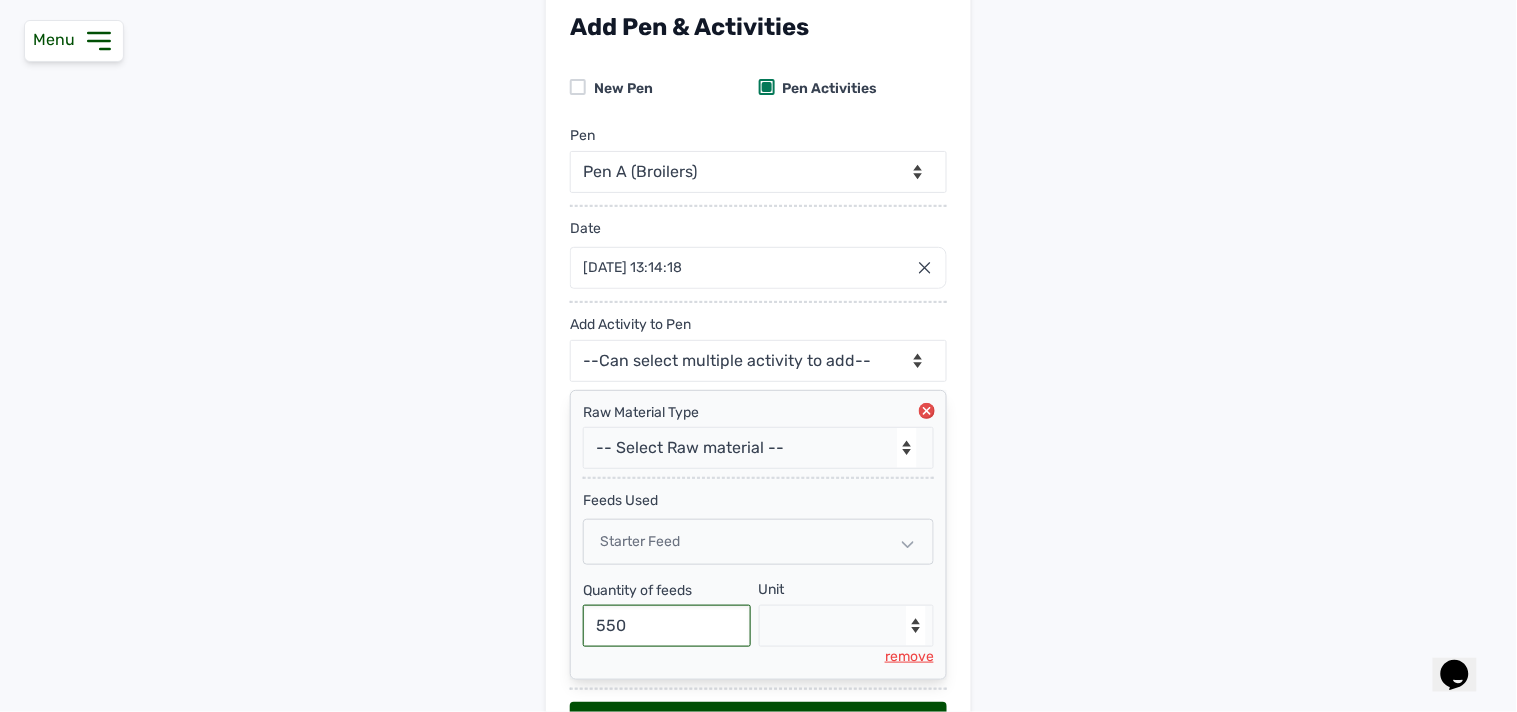 type on "550" 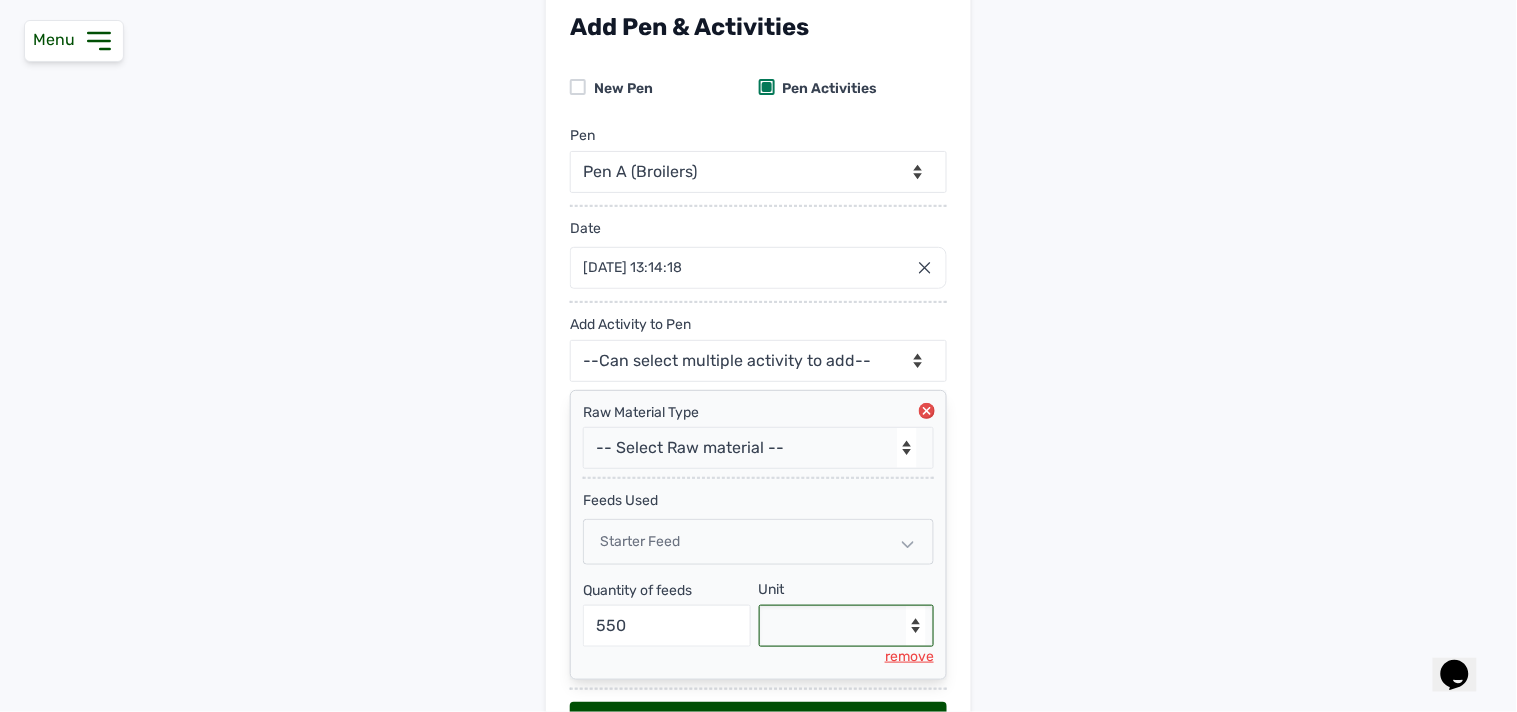 click on "--Select unit-- Bag(s) Kg" at bounding box center [847, 626] 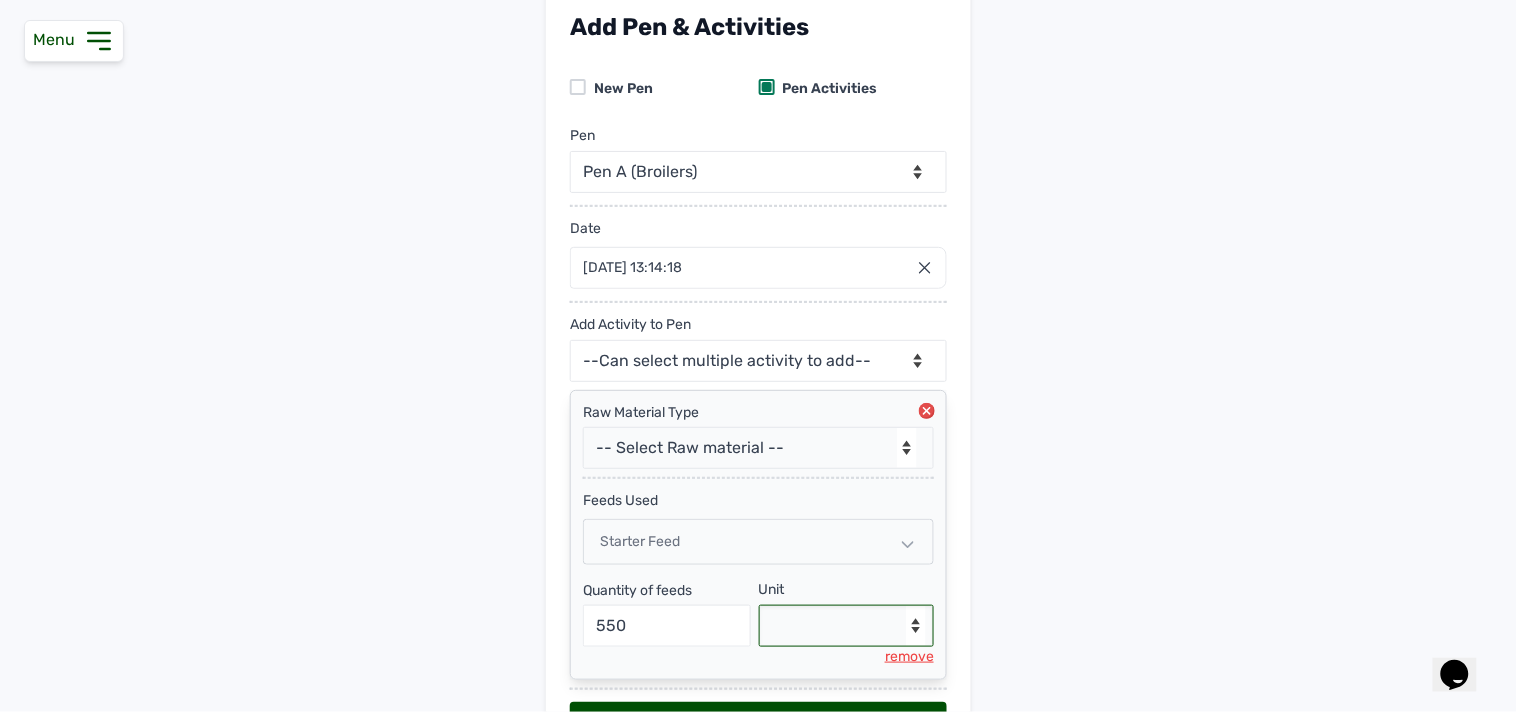 select on "Kg" 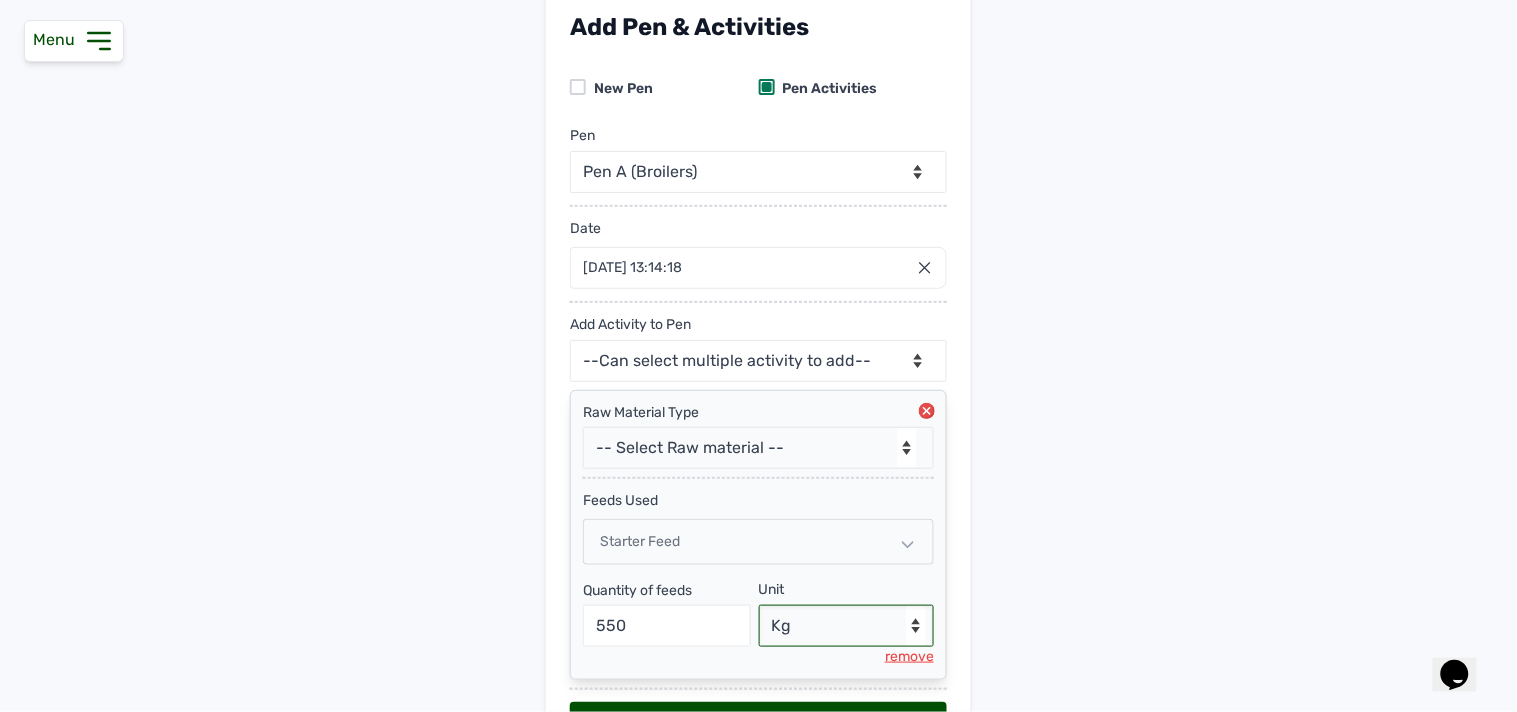click on "--Select unit-- Bag(s) Kg" at bounding box center [847, 626] 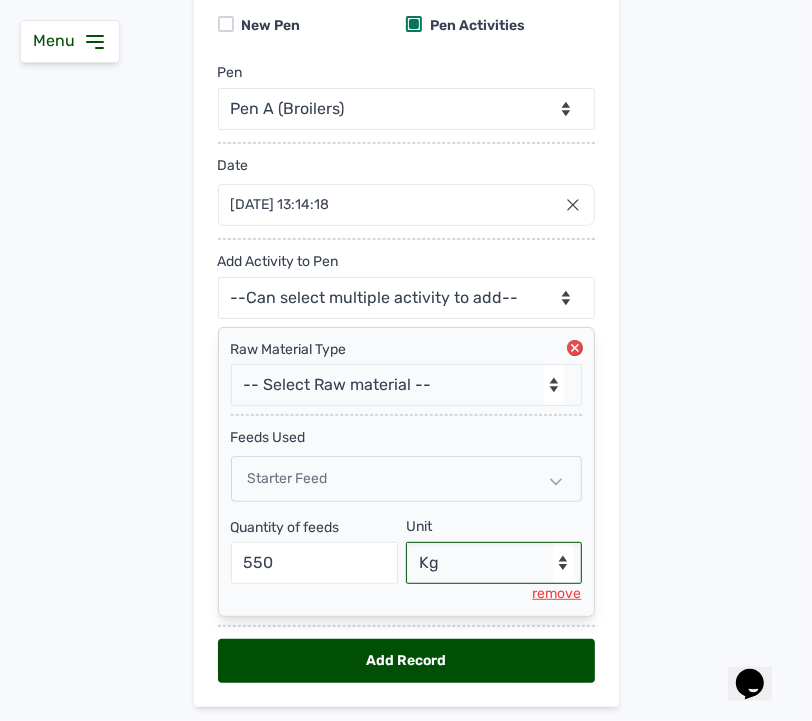 scroll, scrollTop: 232, scrollLeft: 0, axis: vertical 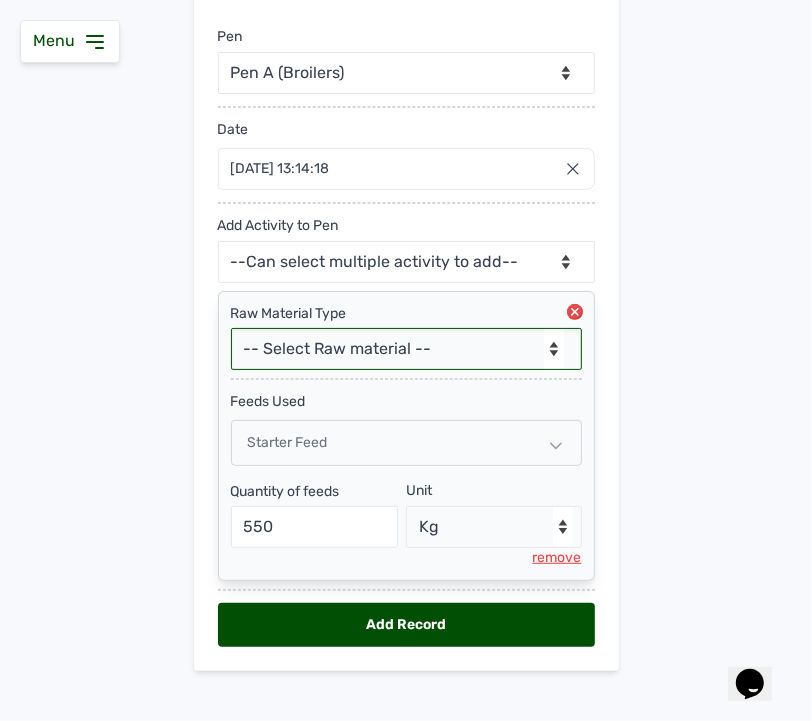 click on "-- Select Raw material -- feeds medications vaccines Biomass Fuel" at bounding box center [406, 349] 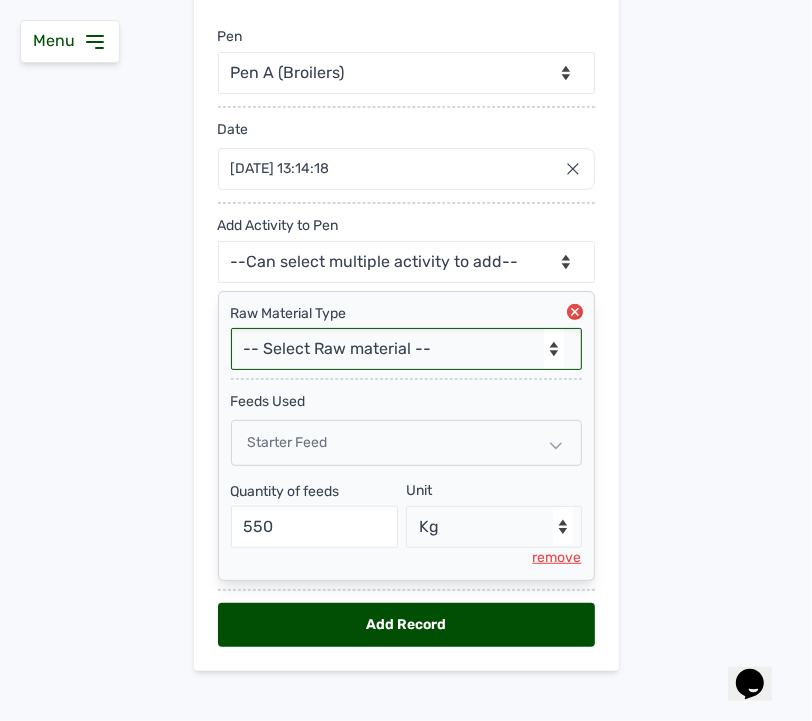 select on "medications" 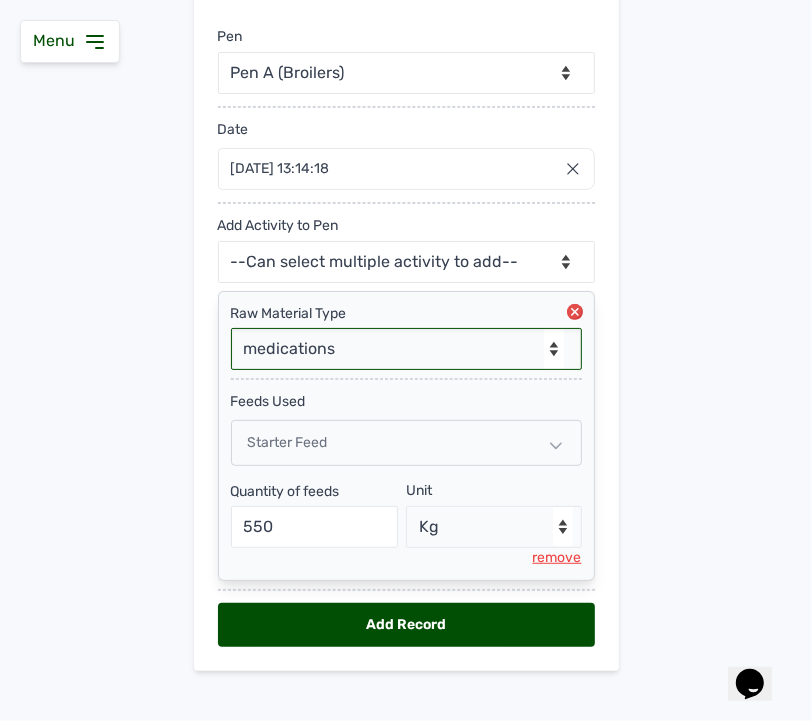 click on "-- Select Raw material -- feeds medications vaccines Biomass Fuel" at bounding box center (406, 349) 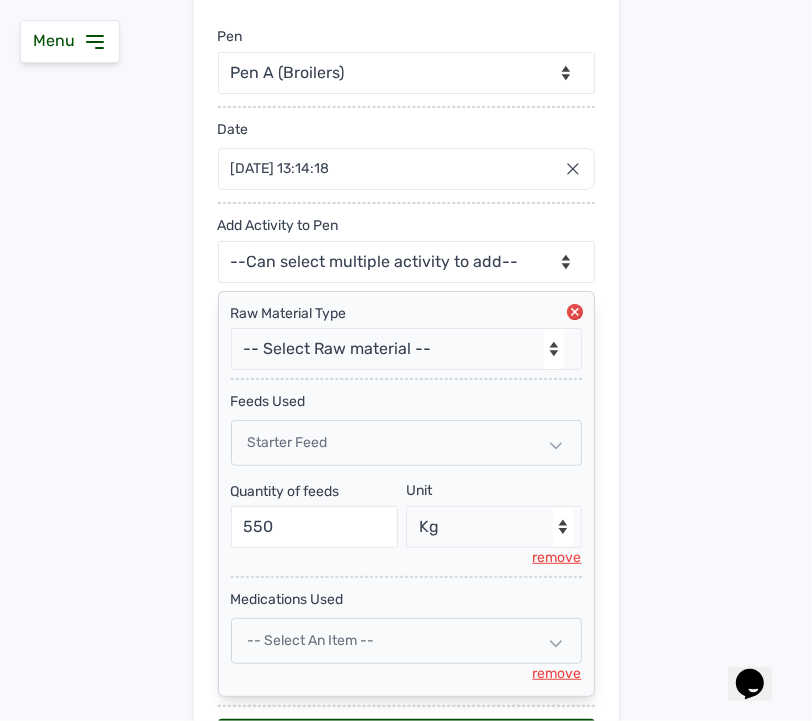 click on "-- Select an Item --" at bounding box center (406, 641) 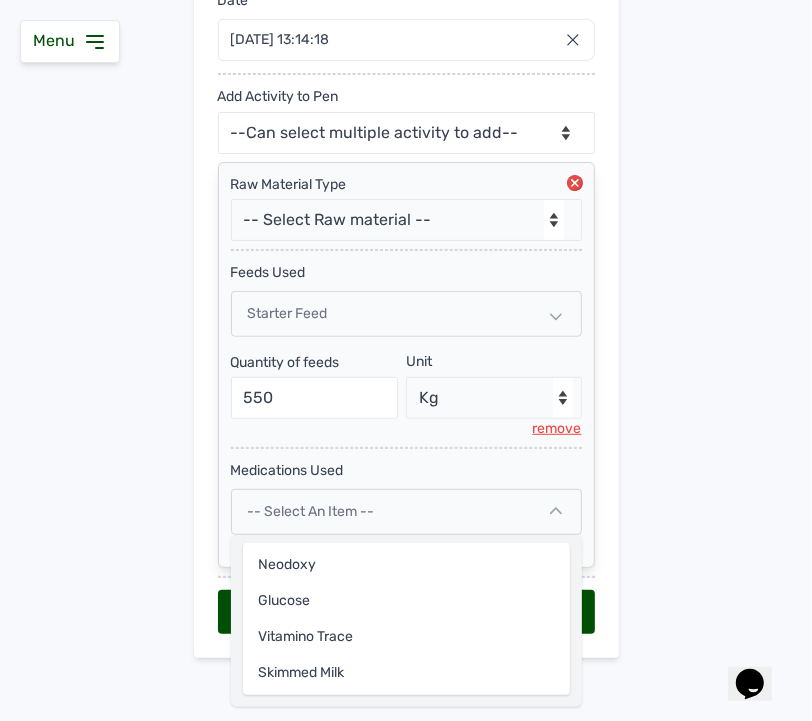 scroll, scrollTop: 373, scrollLeft: 0, axis: vertical 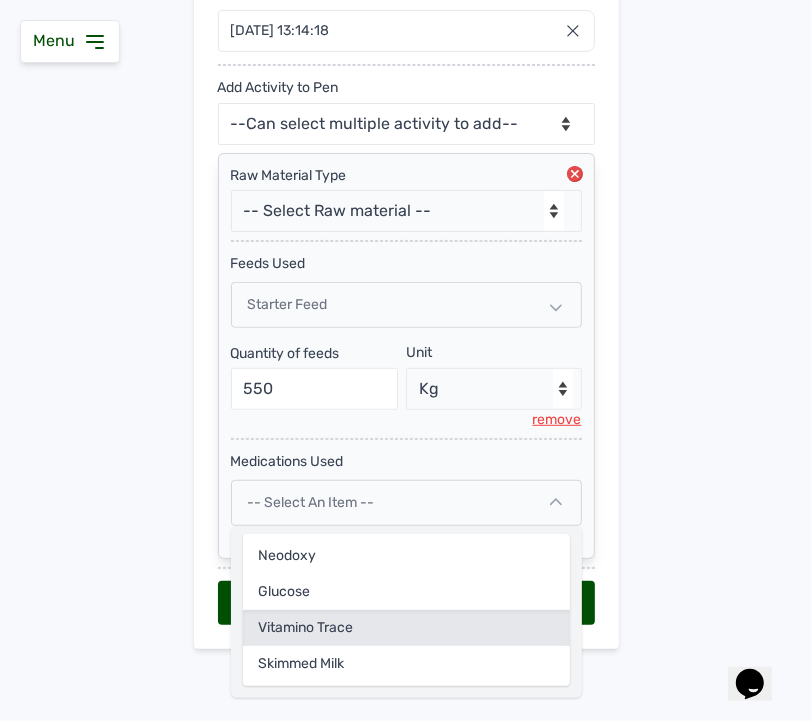 click on "Vitamino Trace" 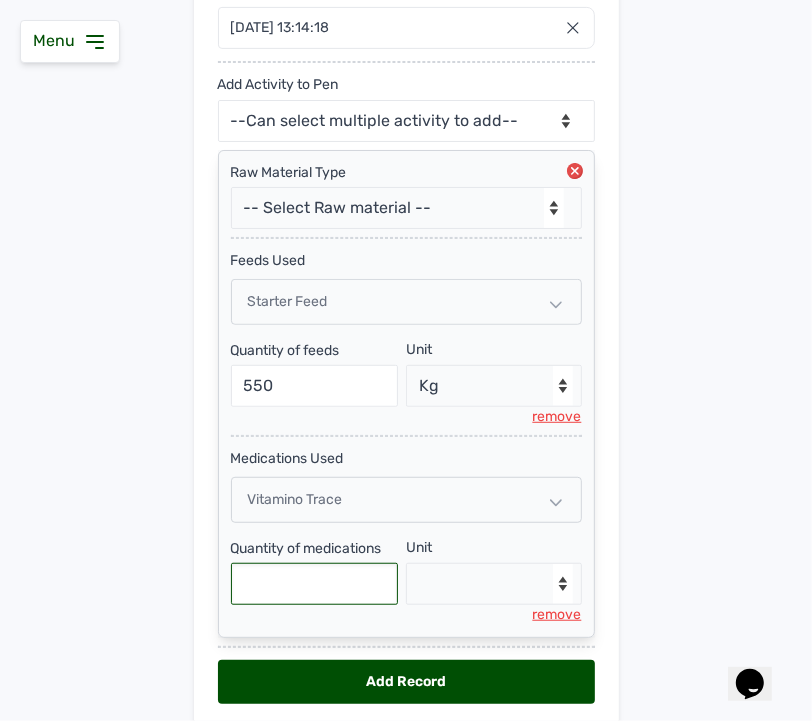 click at bounding box center [315, 584] 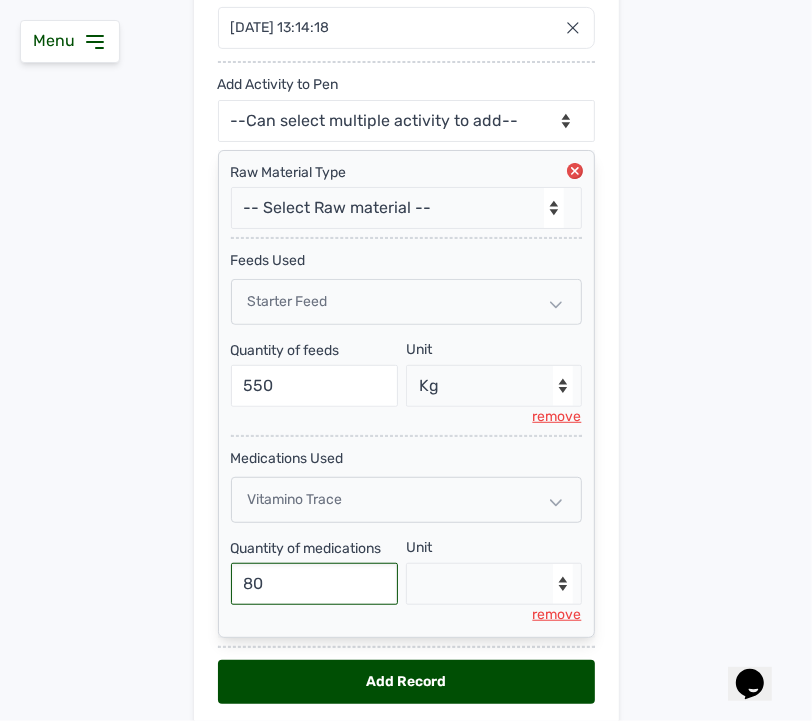 type on "80" 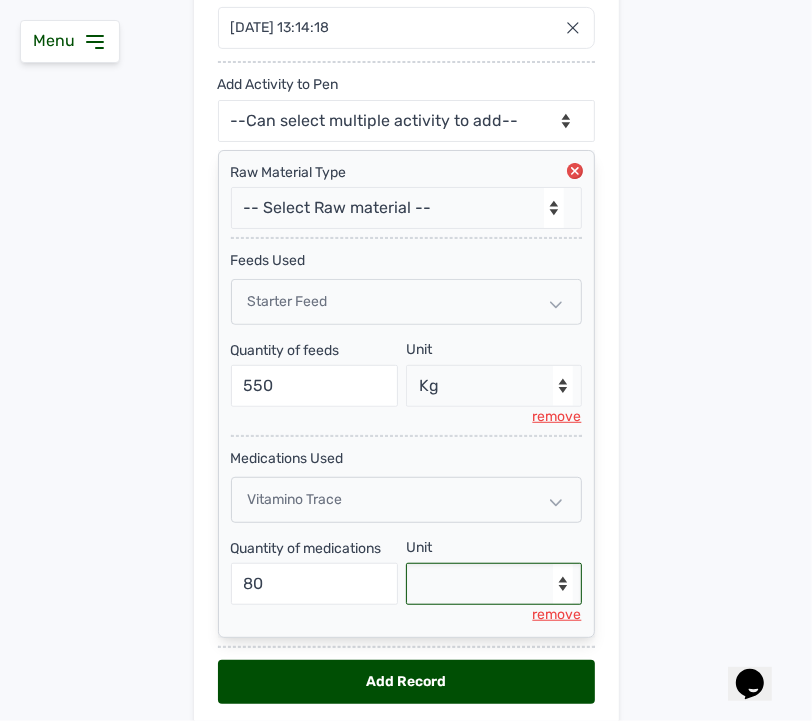 click on "--Select unit-- g" at bounding box center [494, 584] 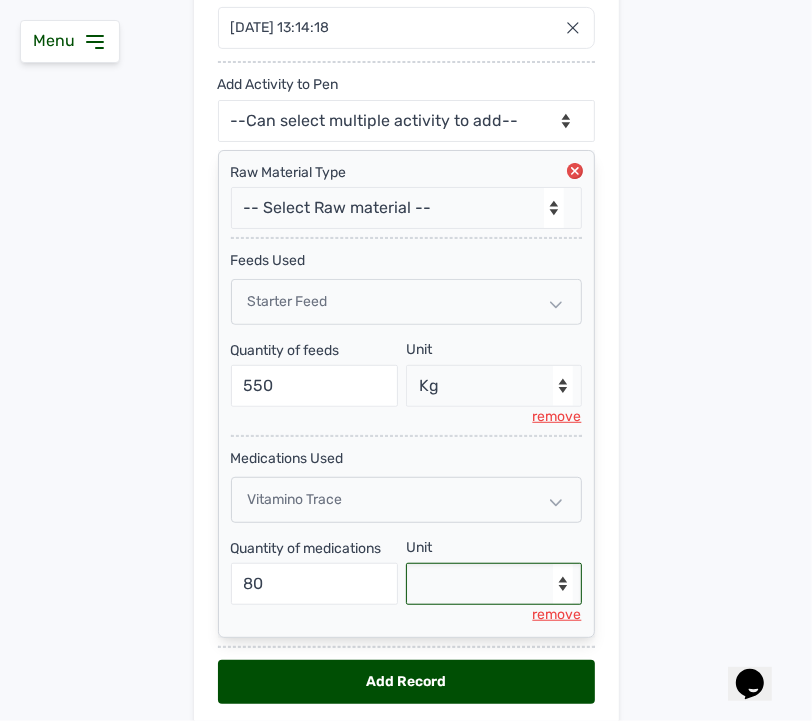select on "g" 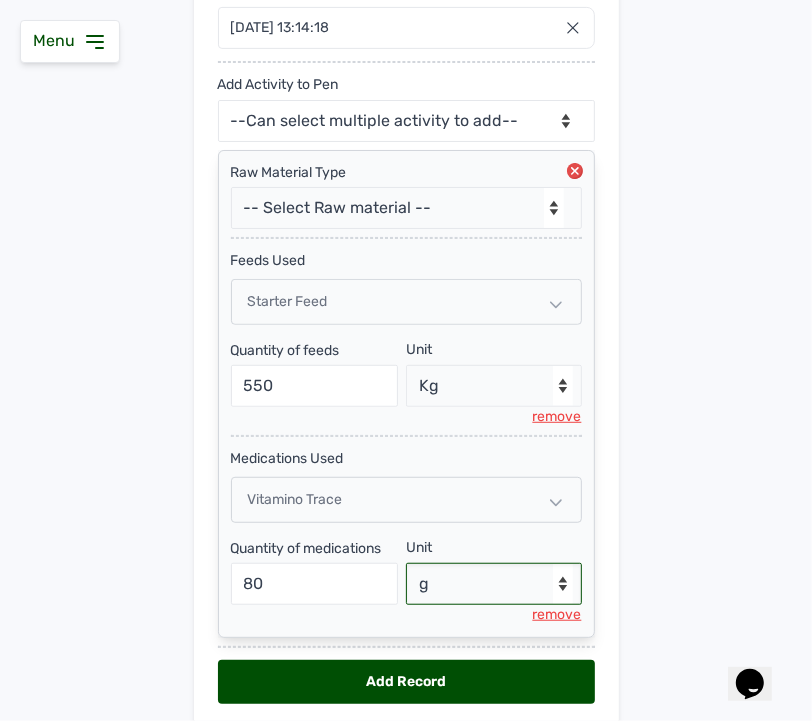 click on "--Select unit-- g" at bounding box center [494, 584] 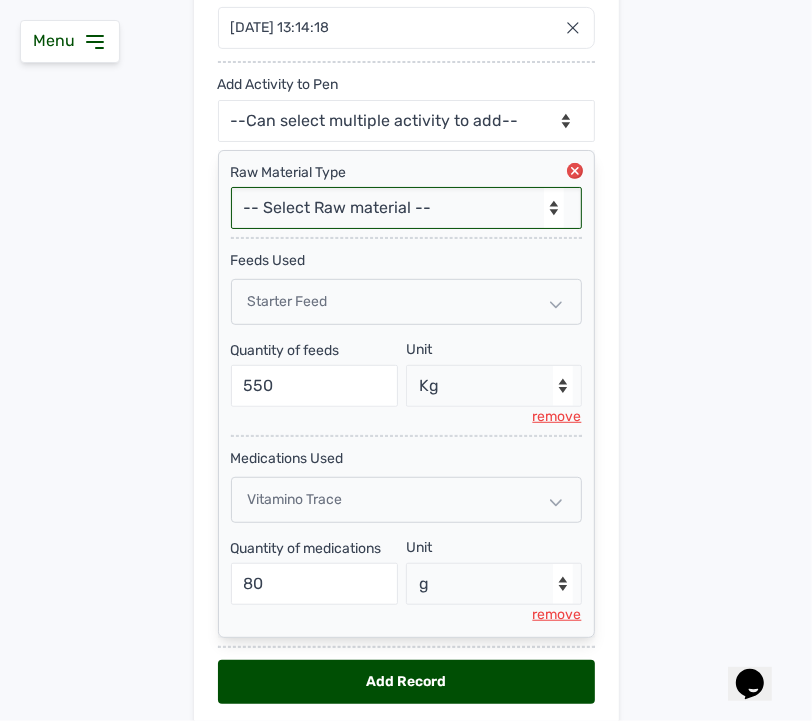 click on "-- Select Raw material -- feeds medications vaccines Biomass Fuel" at bounding box center [406, 208] 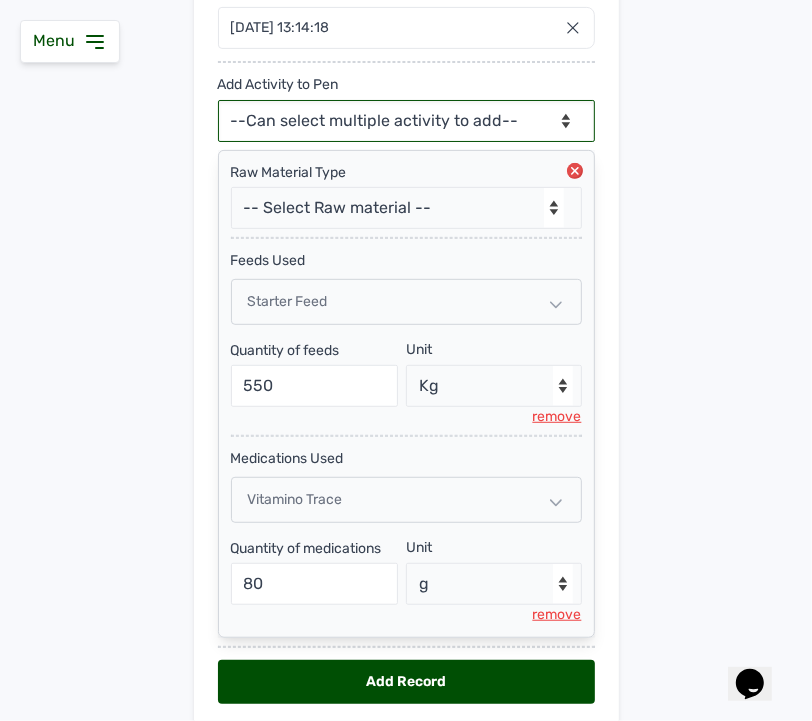 click on "--Can select multiple activity to add-- Raw Material Losses Weight" at bounding box center (406, 121) 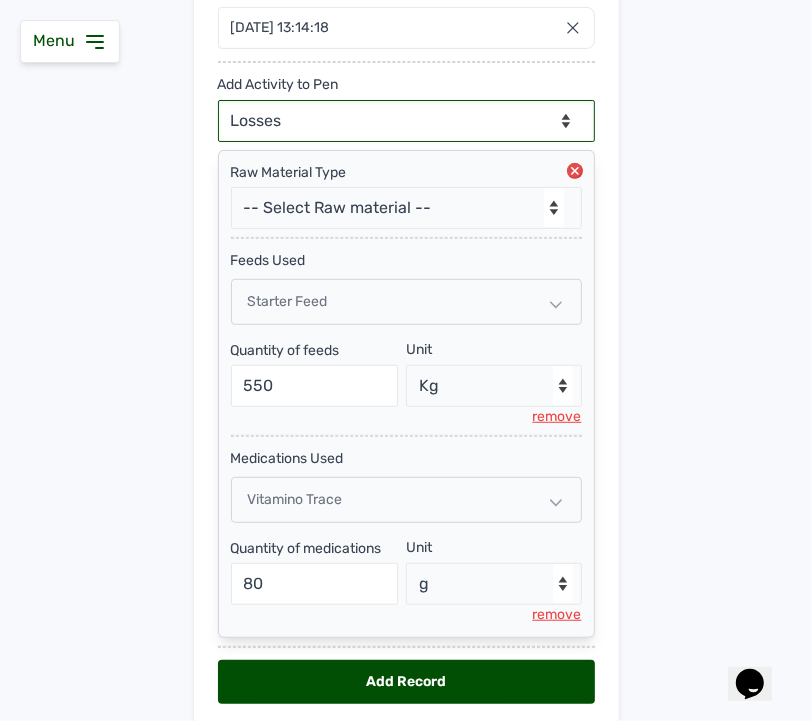 click on "--Can select multiple activity to add-- Raw Material Losses Weight" at bounding box center (406, 121) 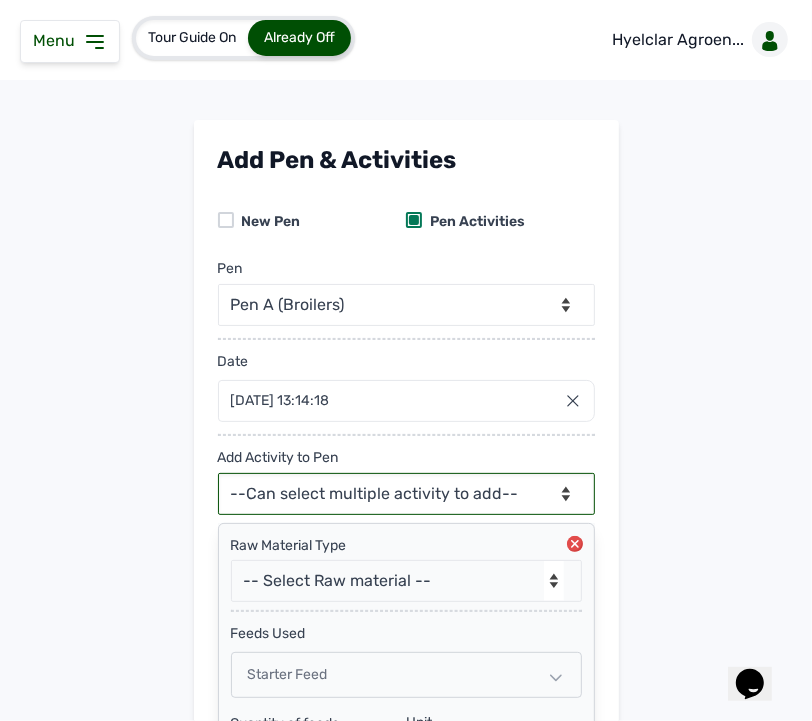 scroll, scrollTop: 555, scrollLeft: 0, axis: vertical 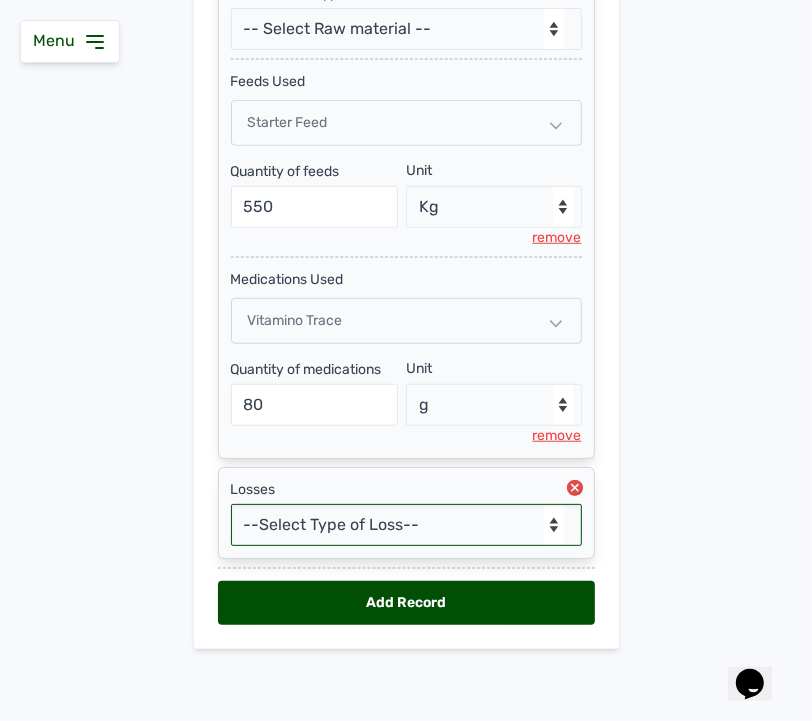 click on "--Select Type of Loss-- Mortality Culled Theft" at bounding box center [406, 525] 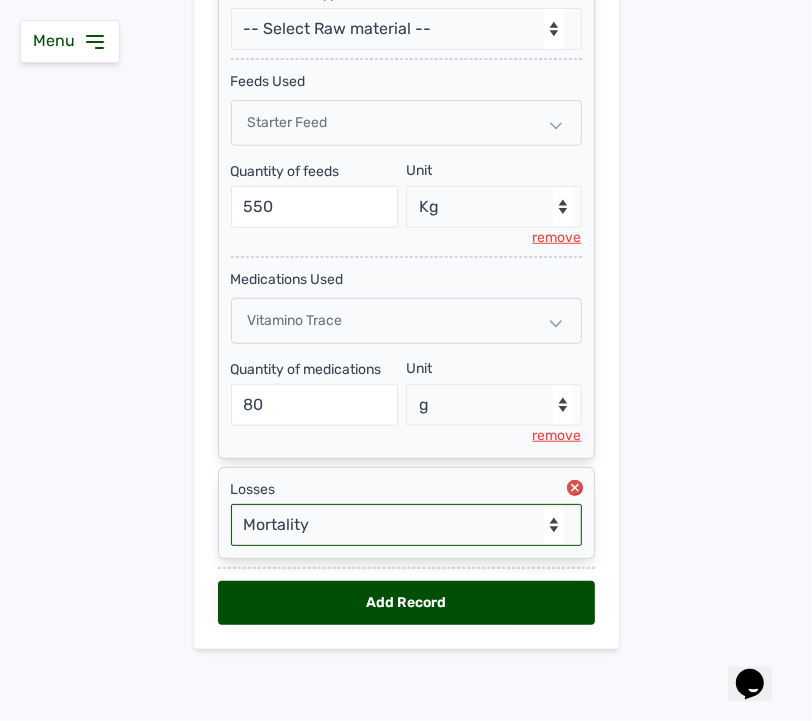 click on "--Select Type of Loss-- Mortality Culled Theft" at bounding box center (406, 525) 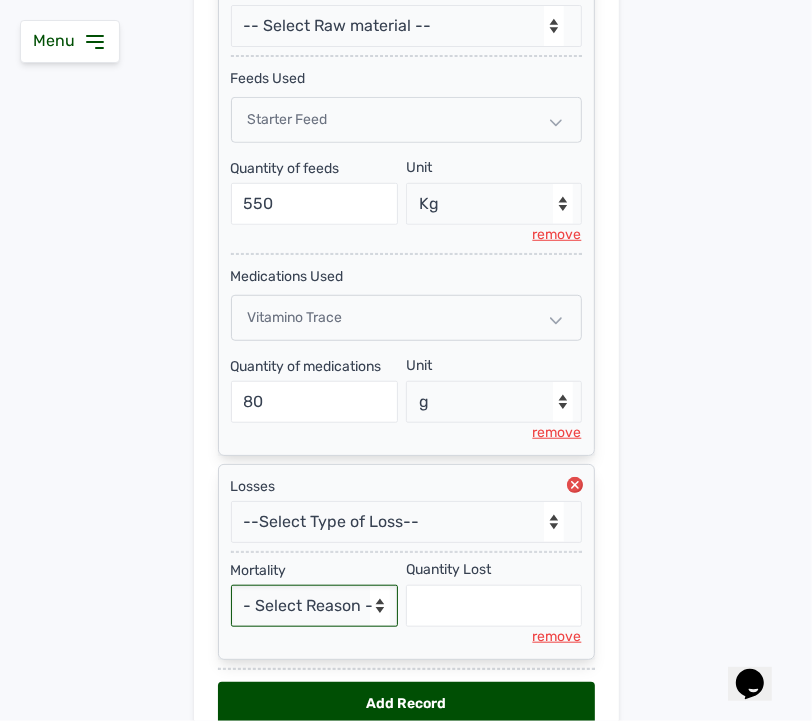 click on "- Select Reason - Disease Late Vaccination Wrong Vaccination Heat Lack of Water Others" at bounding box center (315, 606) 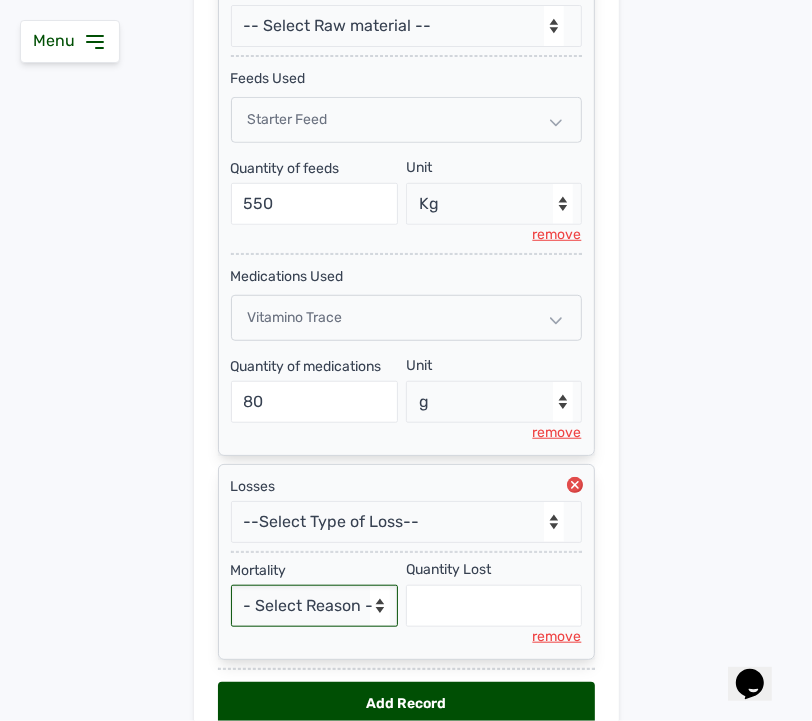 select on "Others" 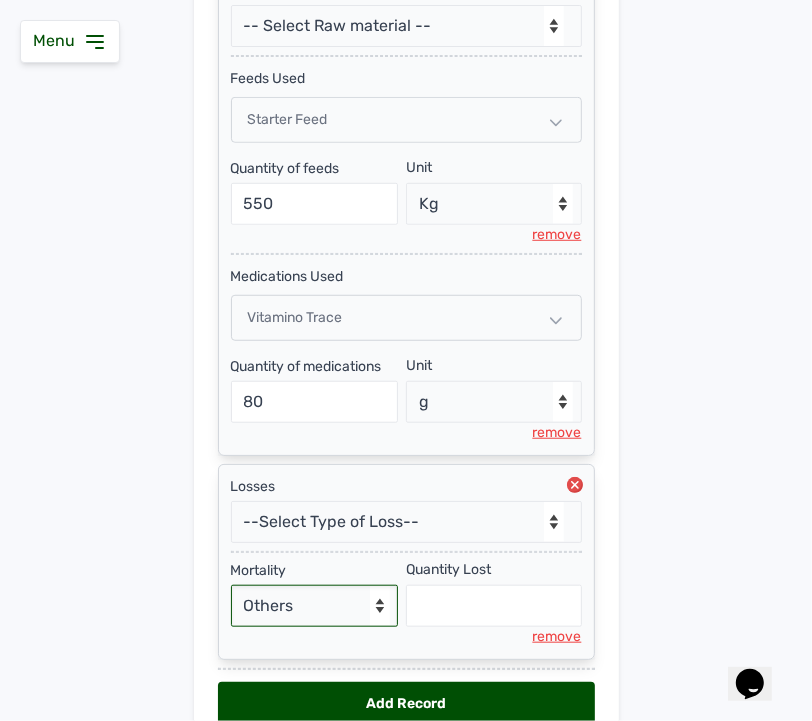 click on "- Select Reason - Disease Late Vaccination Wrong Vaccination Heat Lack of Water Others" at bounding box center [315, 606] 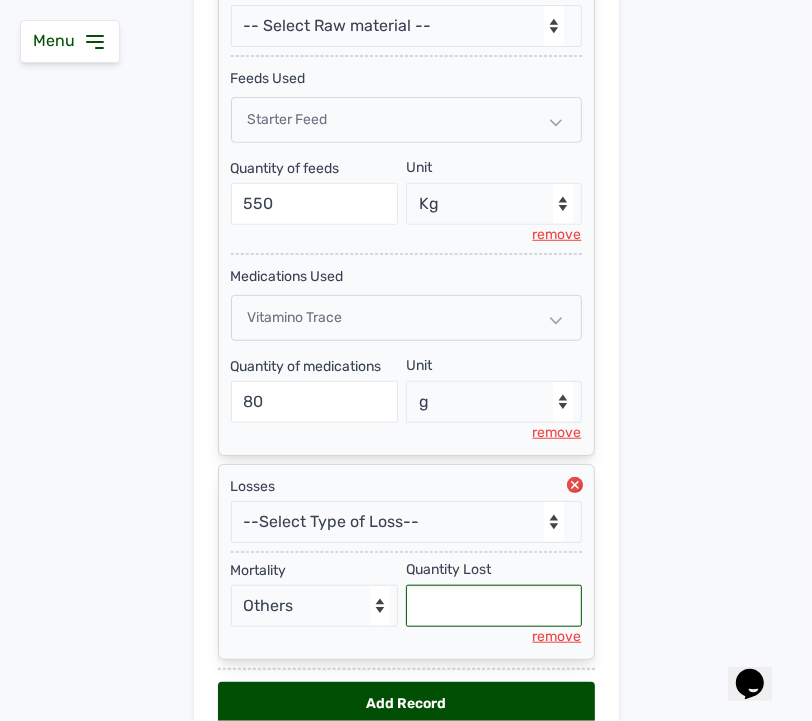 click at bounding box center [494, 606] 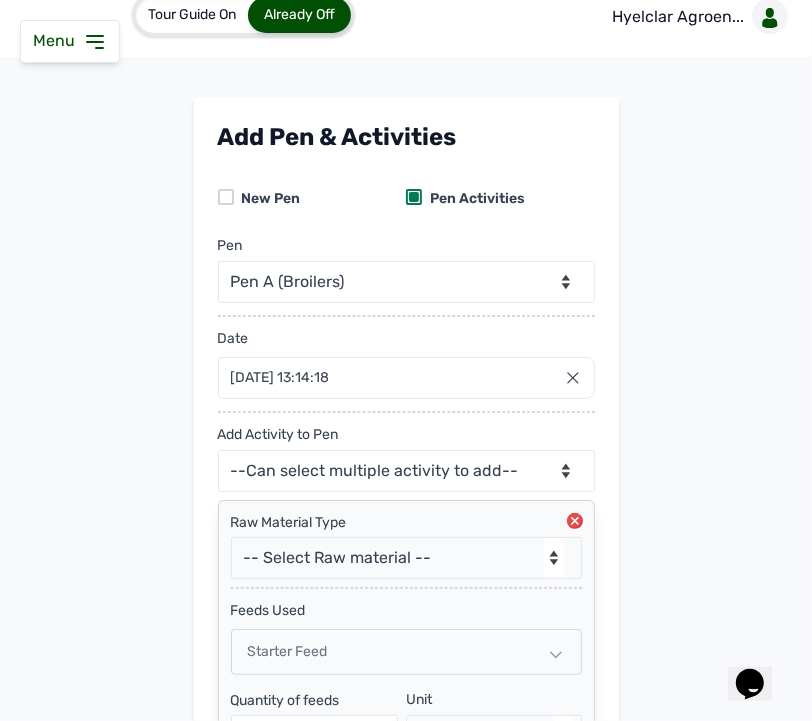 scroll, scrollTop: 0, scrollLeft: 0, axis: both 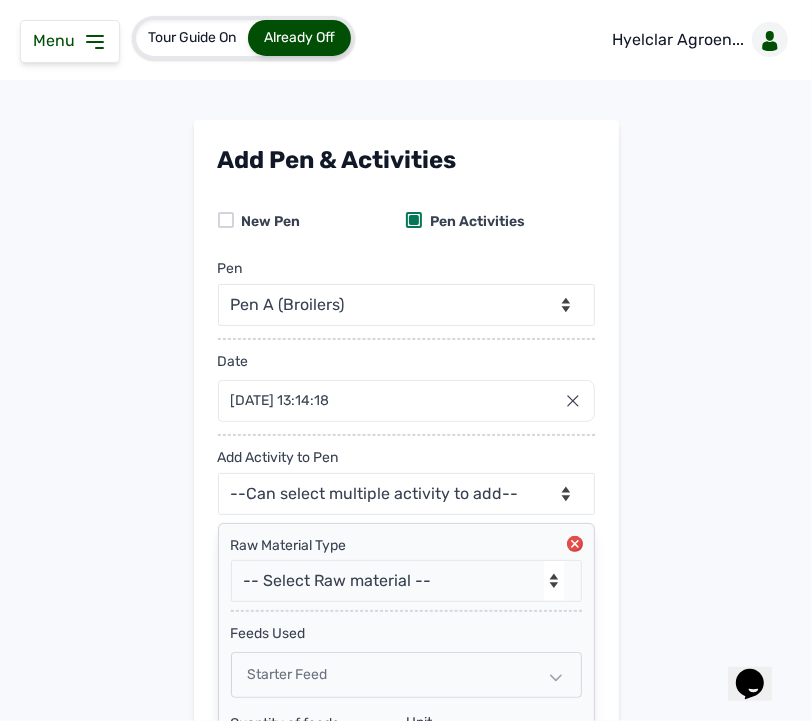 type on "2" 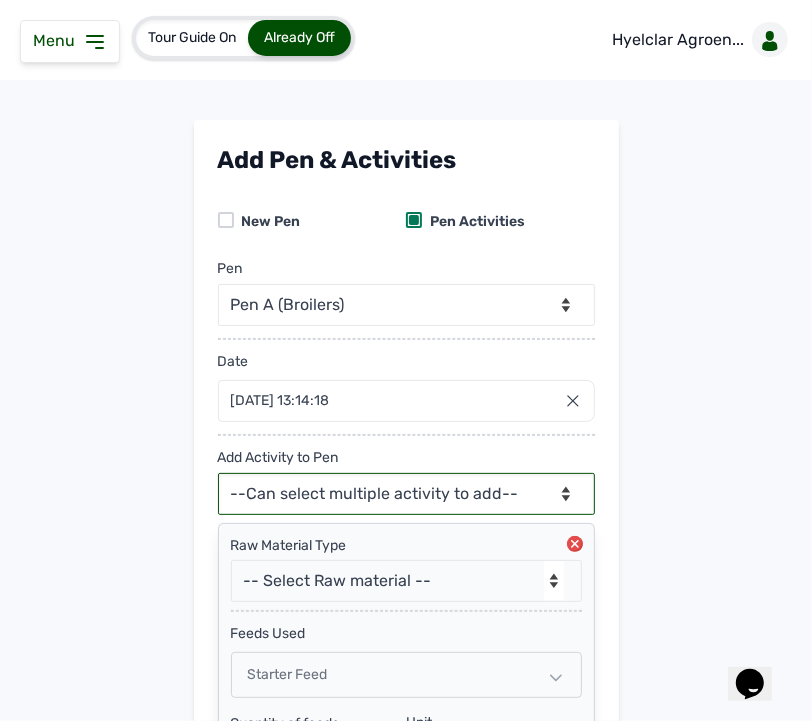 click on "--Can select multiple activity to add-- Raw Material Losses Weight" at bounding box center [406, 494] 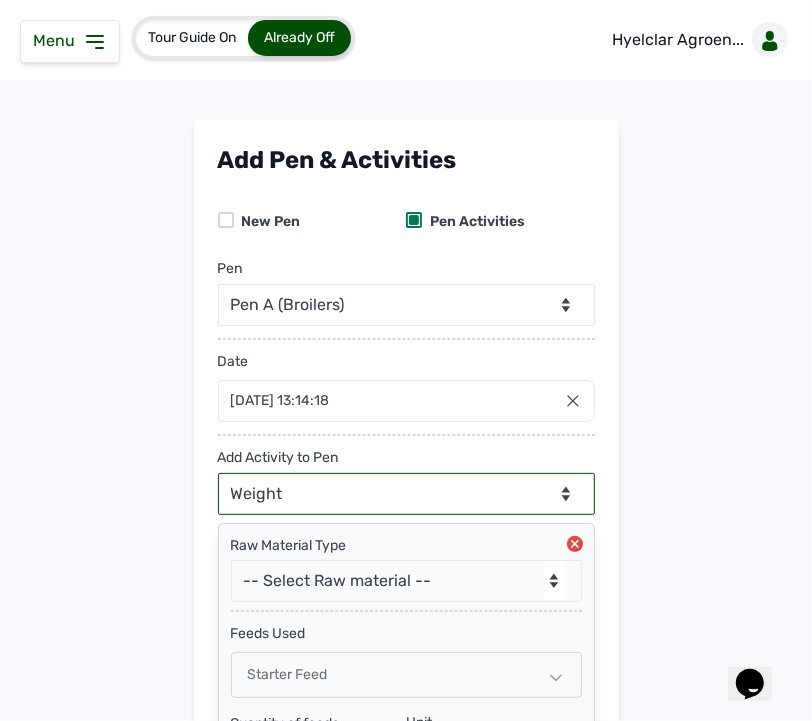 click on "--Can select multiple activity to add-- Raw Material Losses Weight" at bounding box center [406, 494] 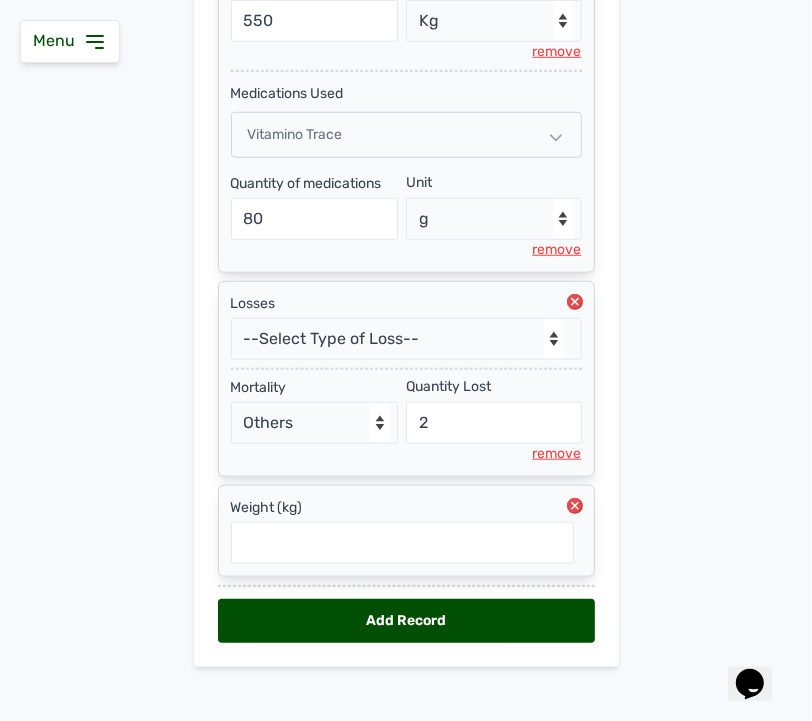 scroll, scrollTop: 761, scrollLeft: 0, axis: vertical 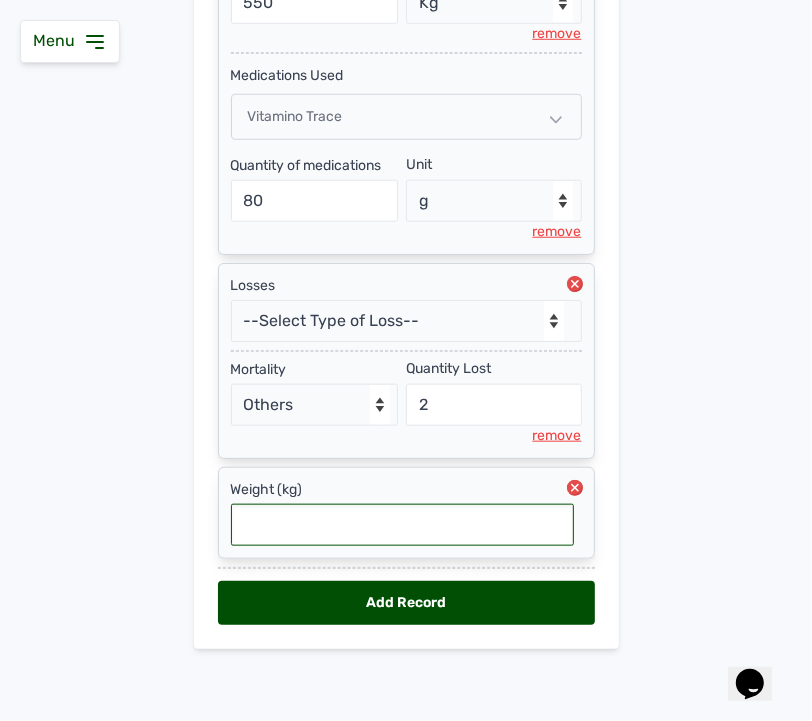 click at bounding box center [402, 525] 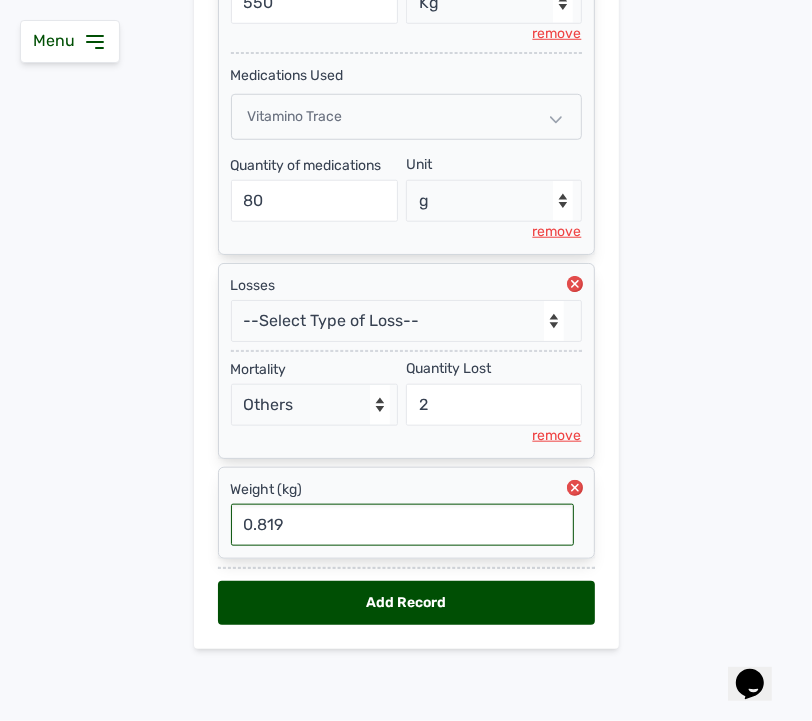 click on "0.819" at bounding box center [402, 525] 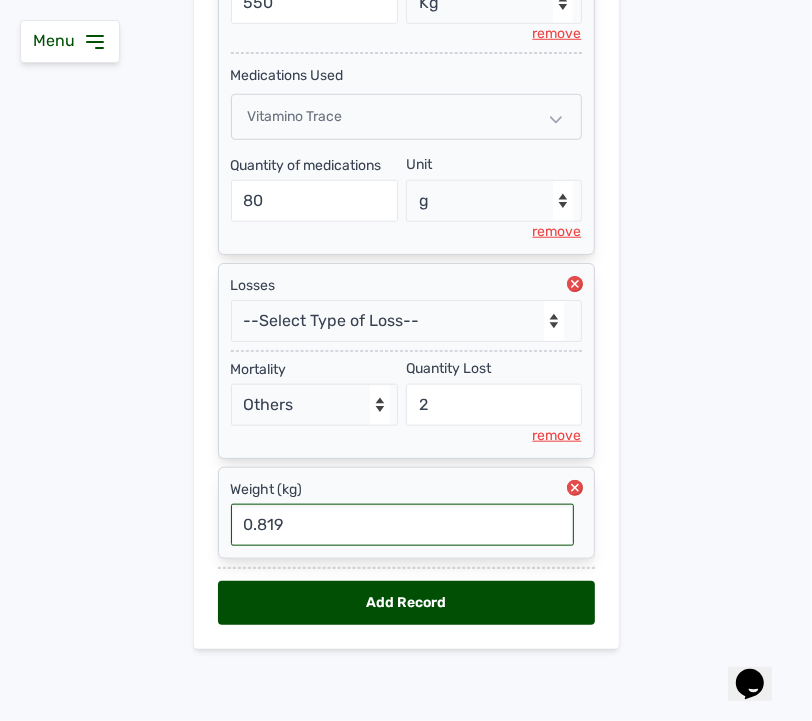 type on "0.8019" 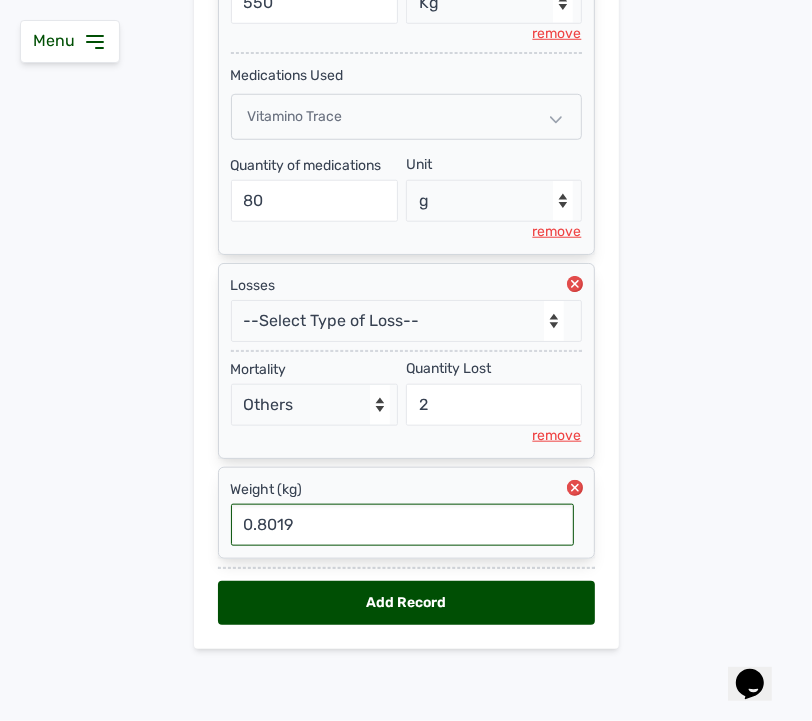 scroll, scrollTop: 761, scrollLeft: 0, axis: vertical 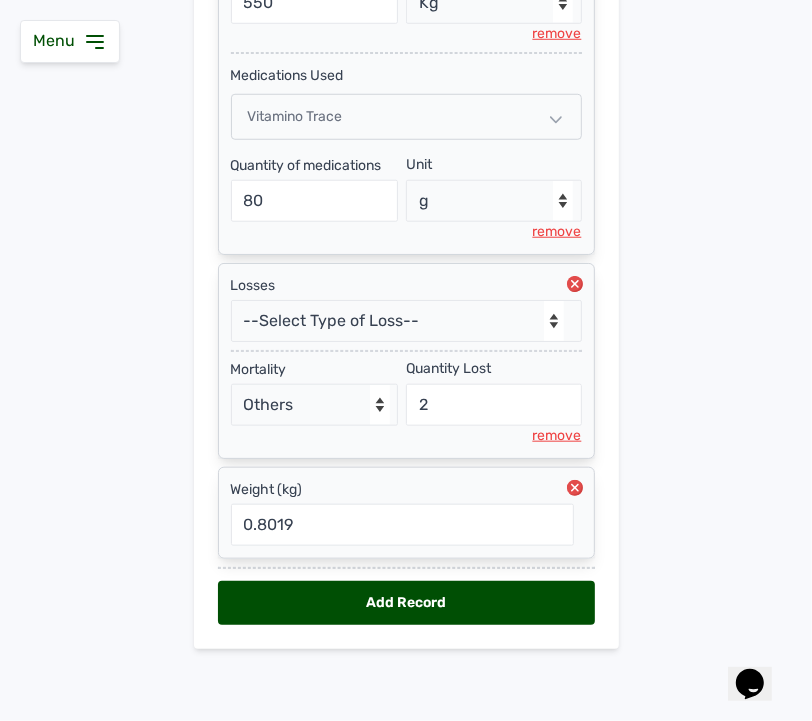 click on "Add Record" at bounding box center [406, 603] 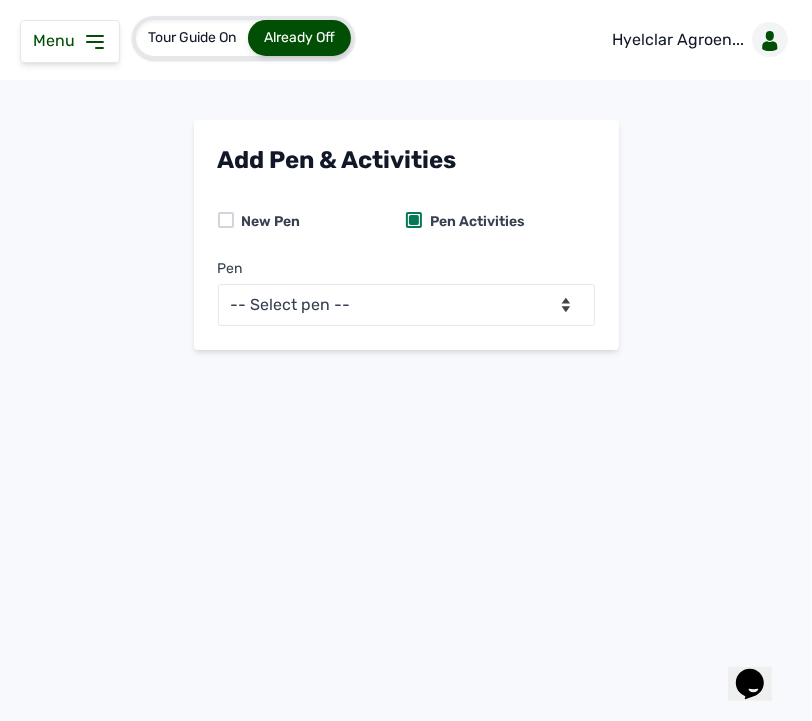 click 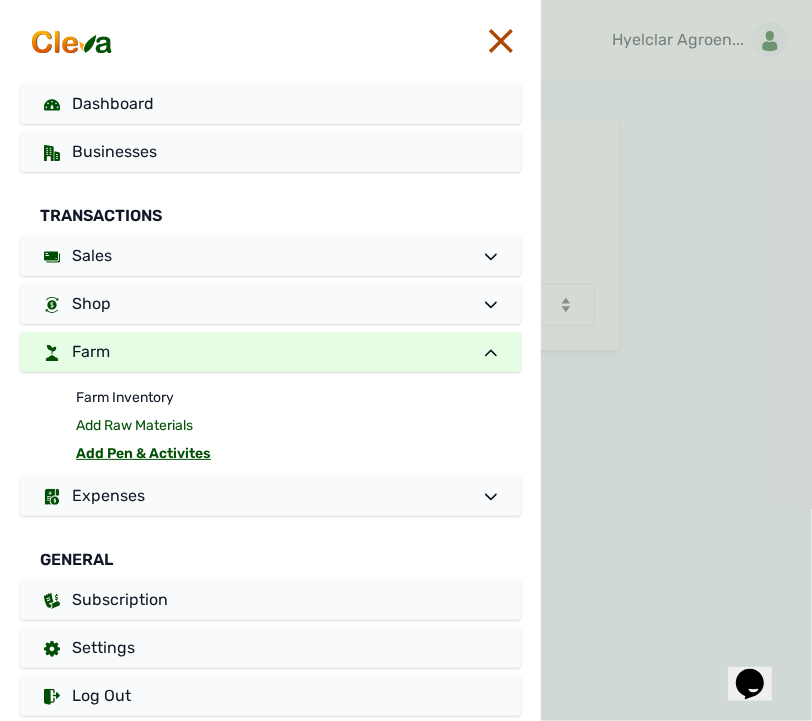 click on "Add Raw Materials" at bounding box center [298, 426] 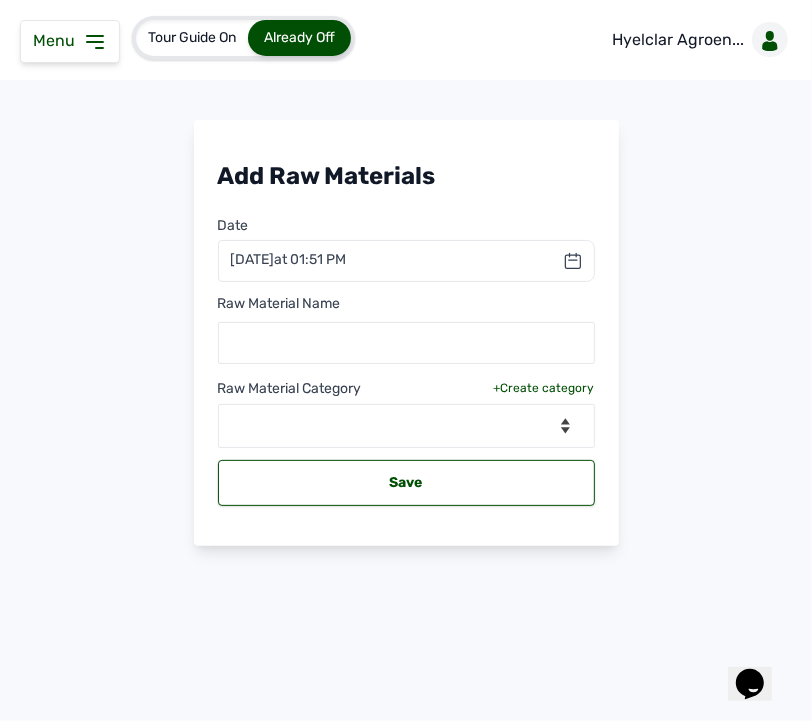 click 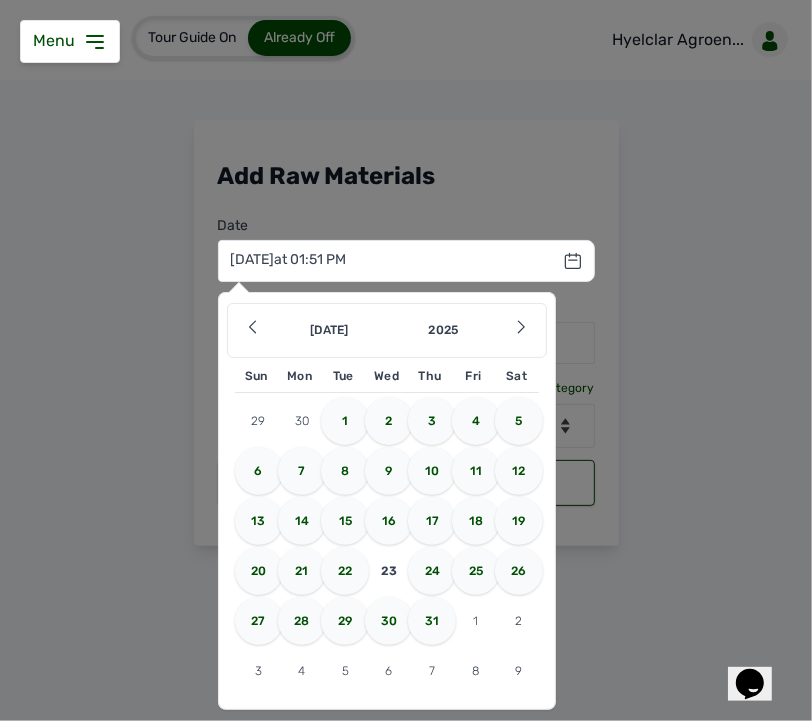 click on "22" at bounding box center [345, 571] 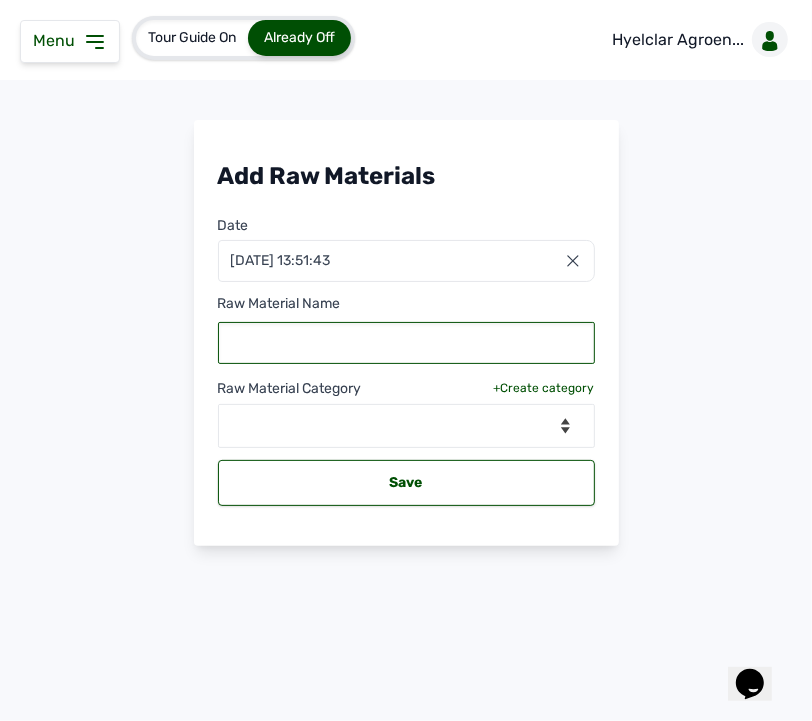 click at bounding box center (406, 343) 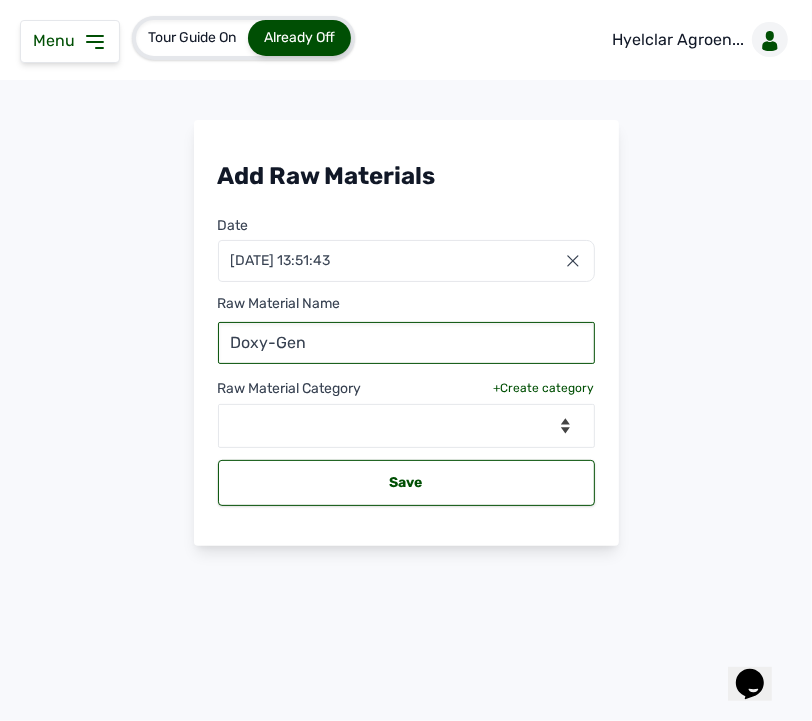 type on "Doxy-Gen" 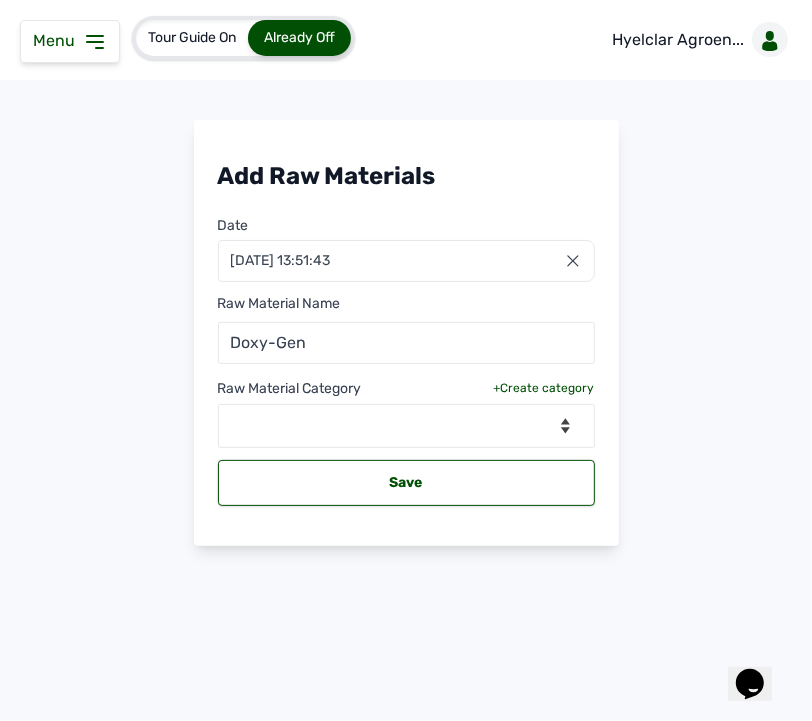 click on "+Create category" at bounding box center [544, 388] 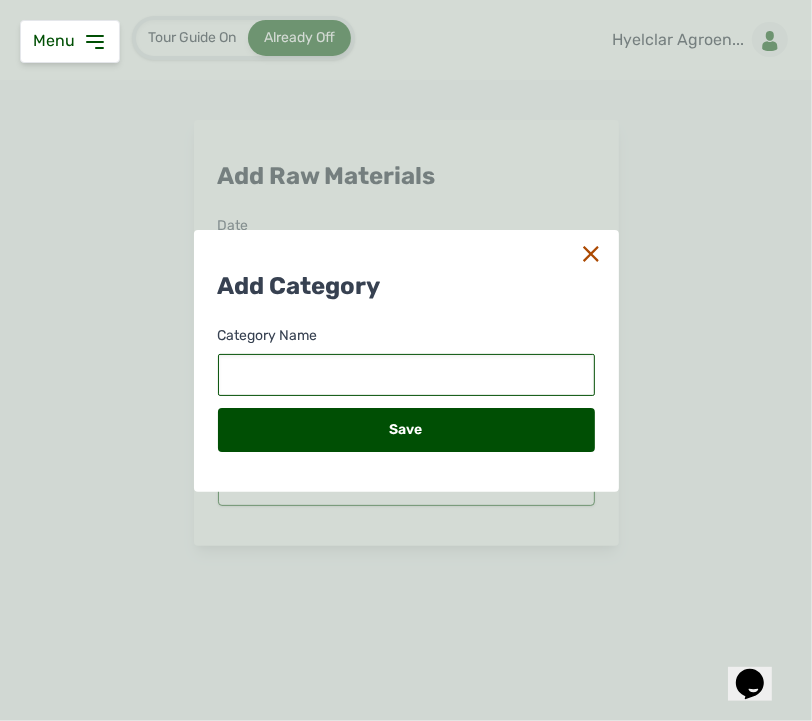 click at bounding box center (406, 375) 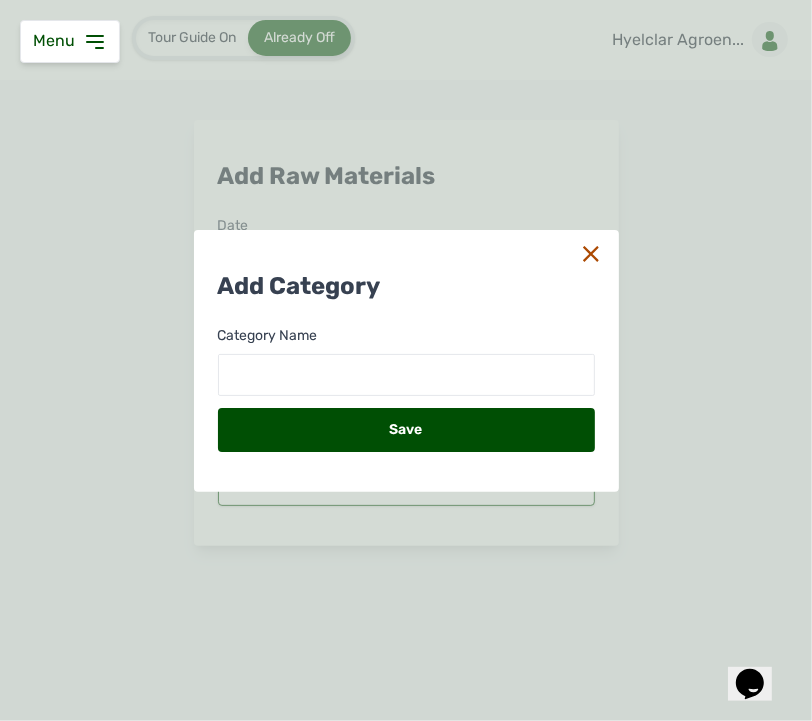 click 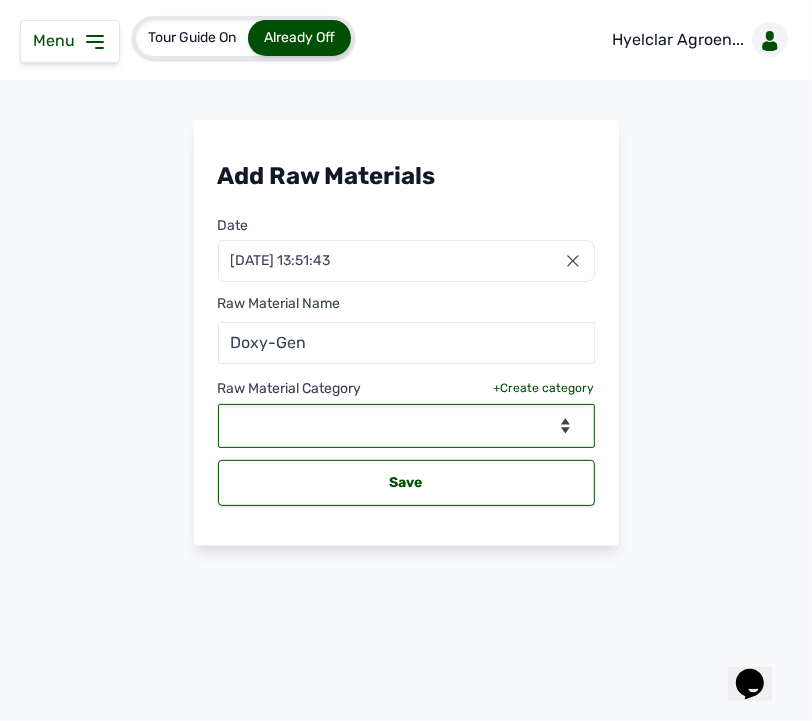 click on "--Select Category-- Biomass Fuel feeds medications vaccines" at bounding box center (406, 426) 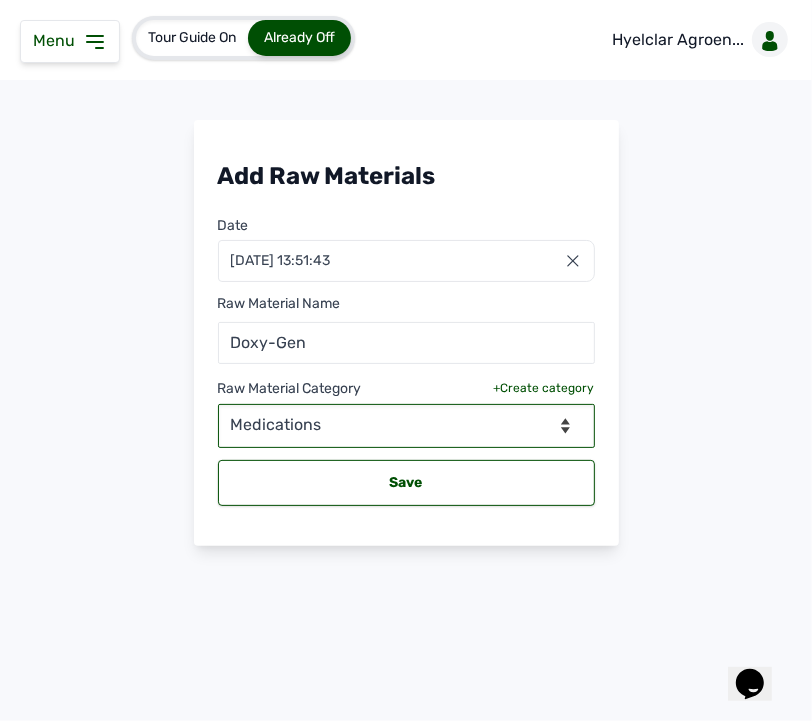 click on "--Select Category-- Biomass Fuel feeds medications vaccines" at bounding box center [406, 426] 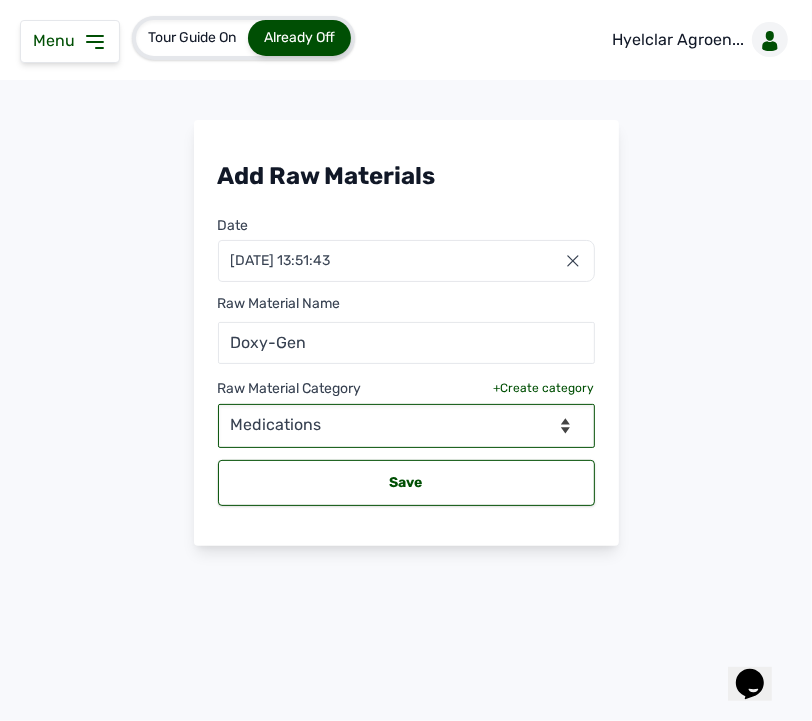 select 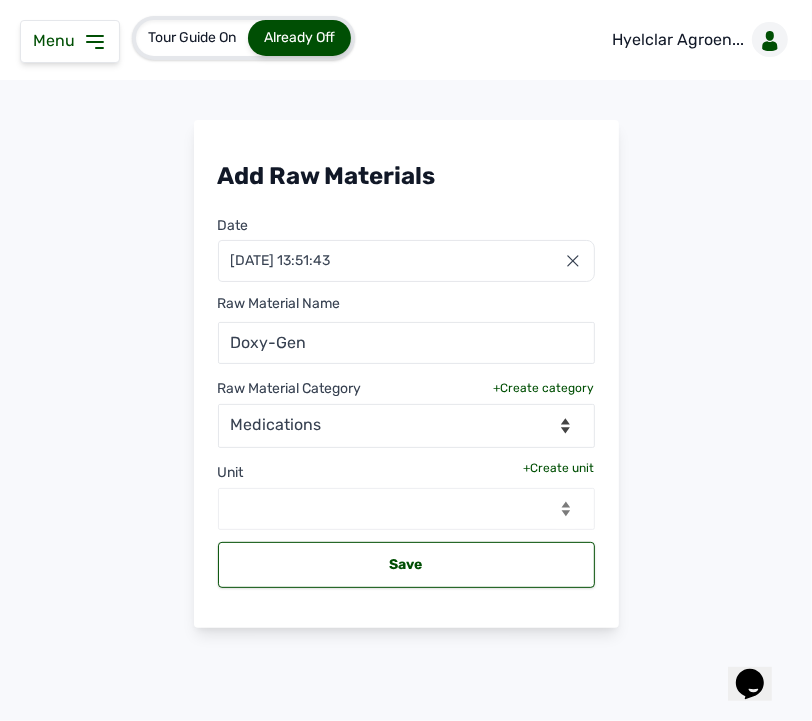 click on "+Create unit" at bounding box center (559, 468) 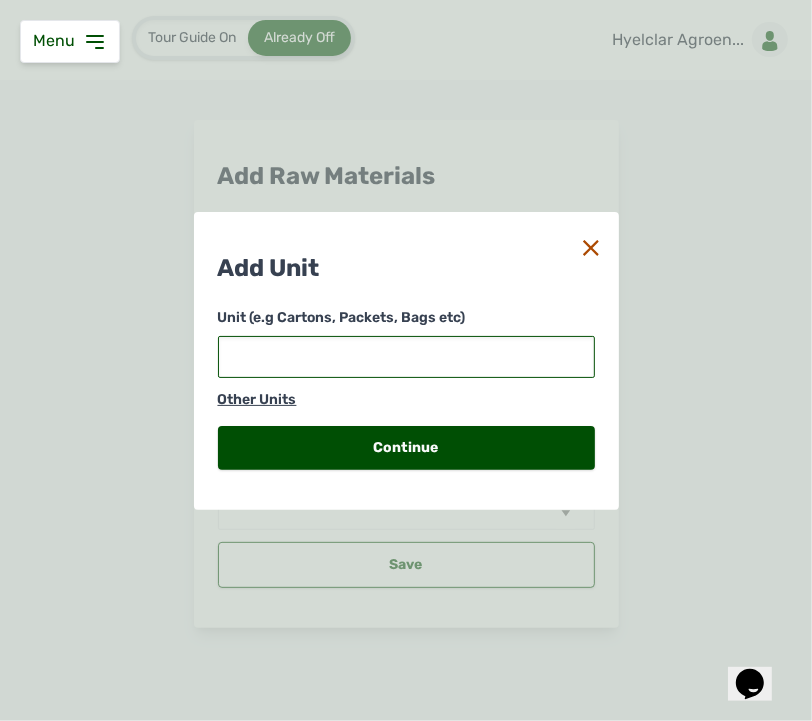 click at bounding box center [406, 357] 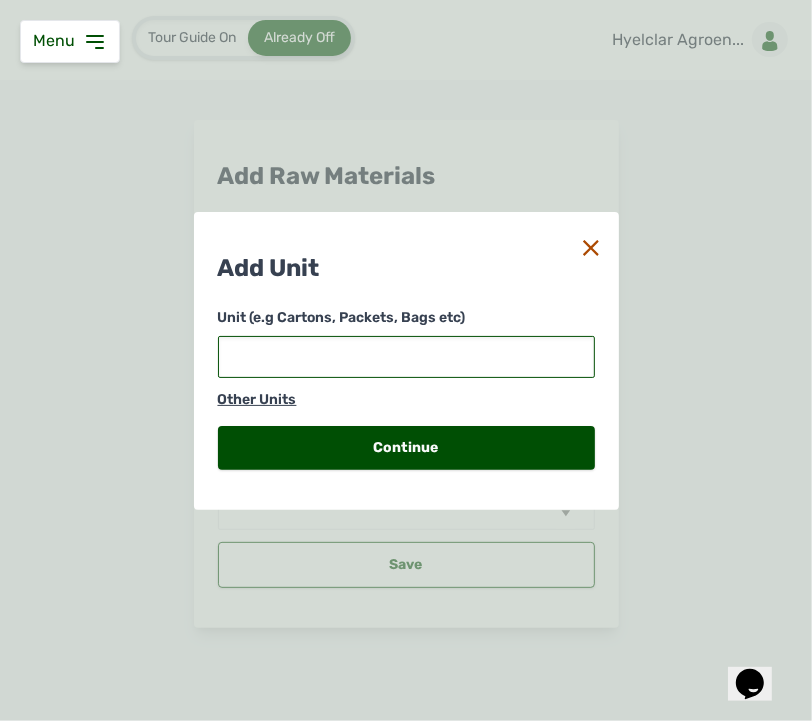 type on "g" 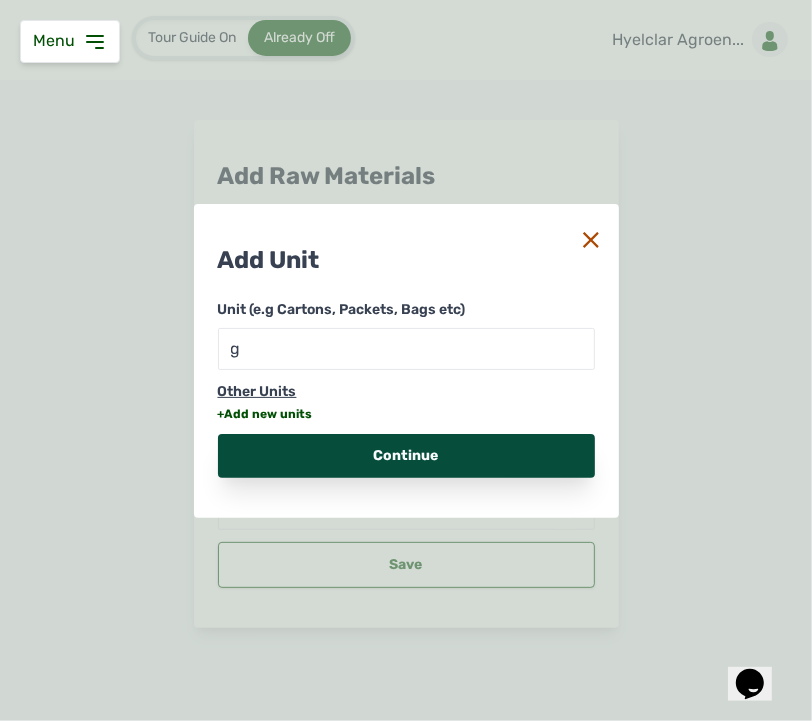 click on "Continue" at bounding box center [406, 456] 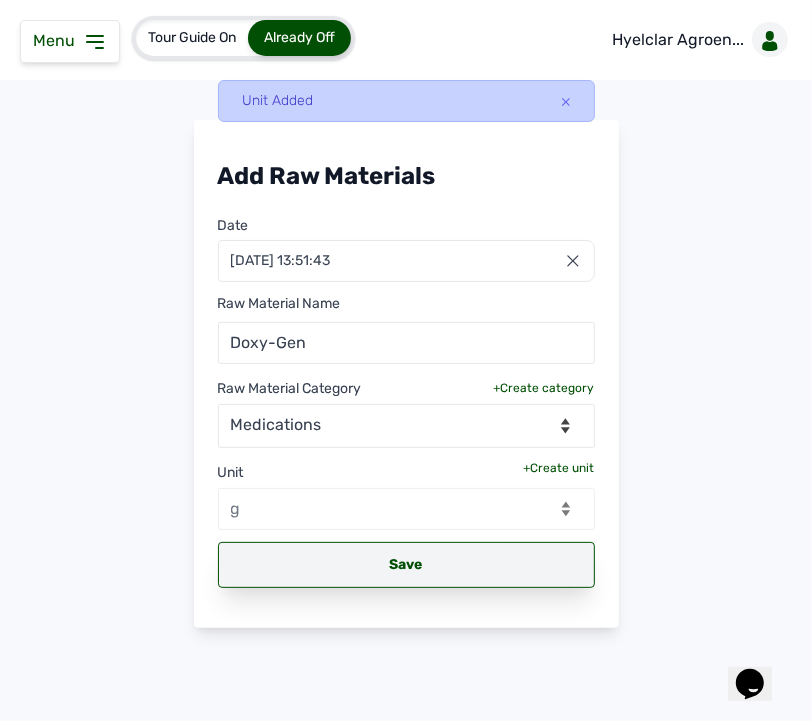 click on "Save" at bounding box center [406, 565] 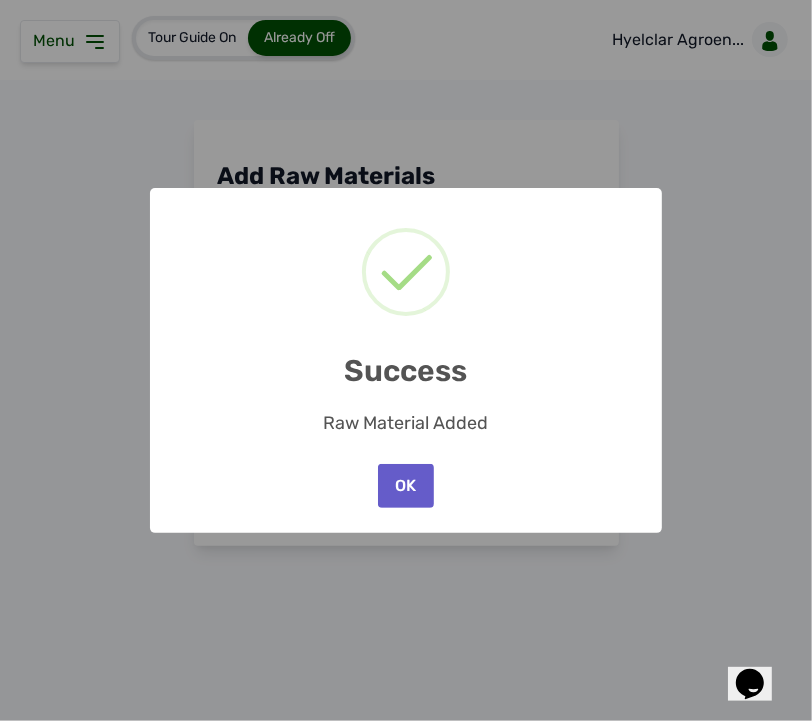 click on "OK" at bounding box center (406, 486) 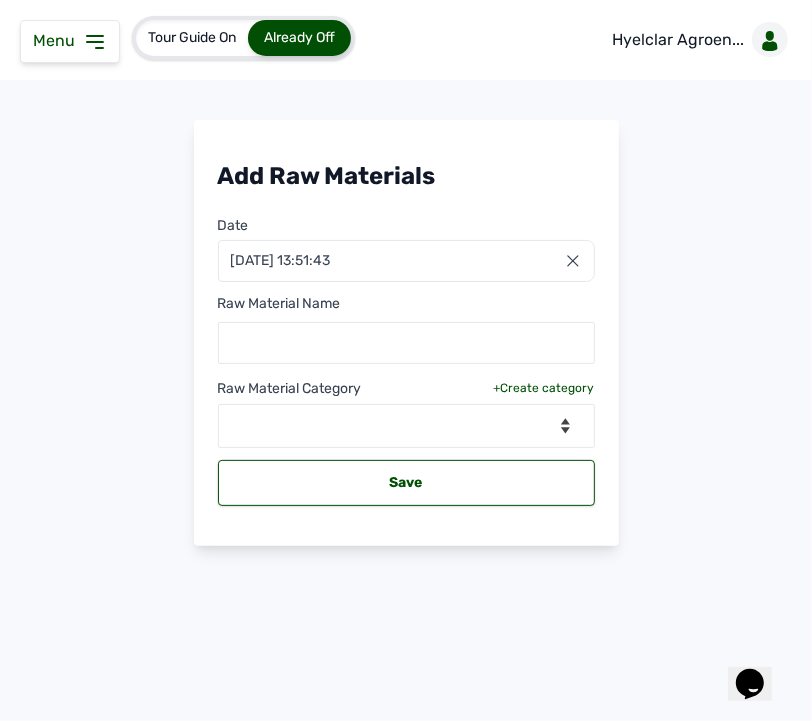 click on "Menu" at bounding box center (58, 40) 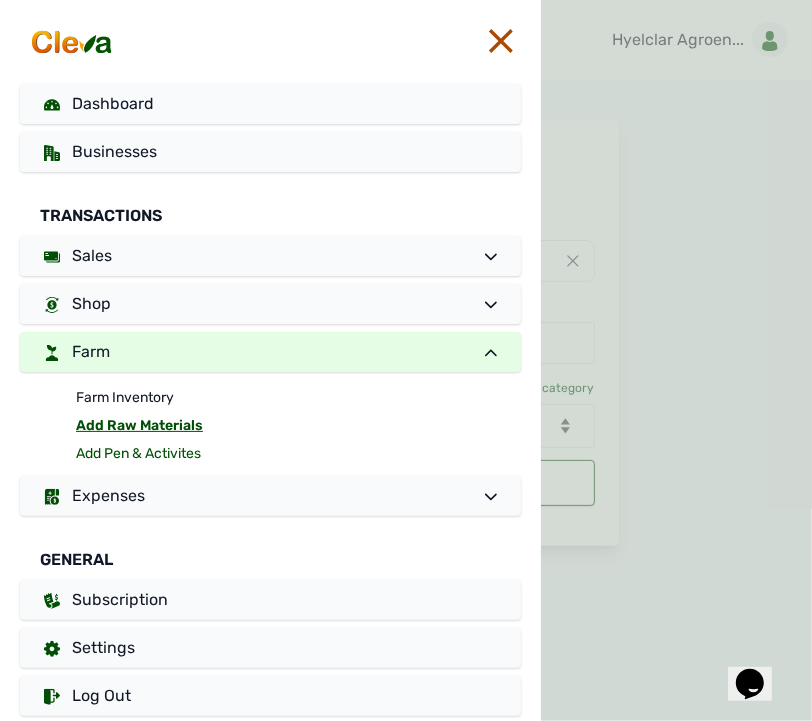 click on "Add Pen & Activites" at bounding box center (298, 454) 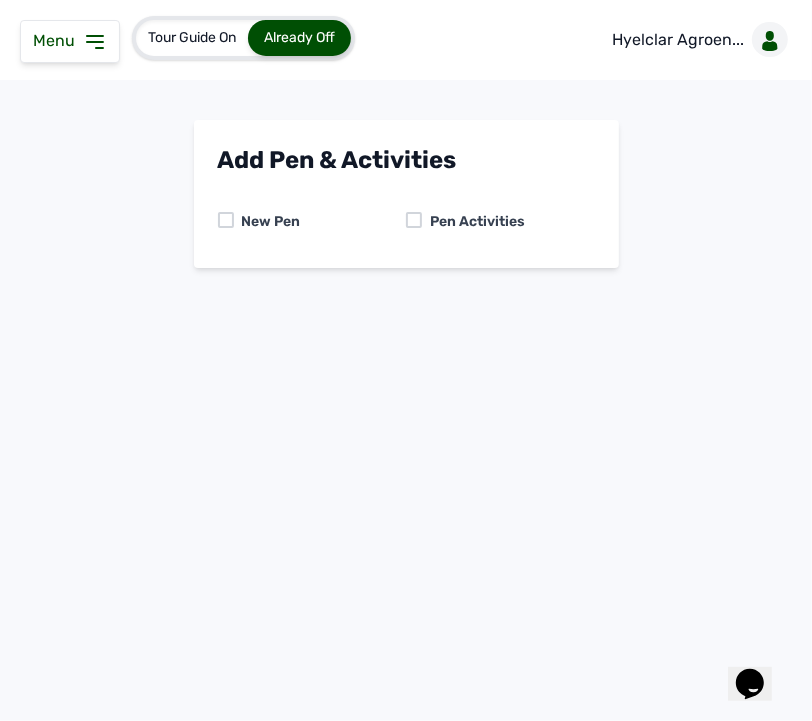 click on "Pen Activities" at bounding box center [473, 222] 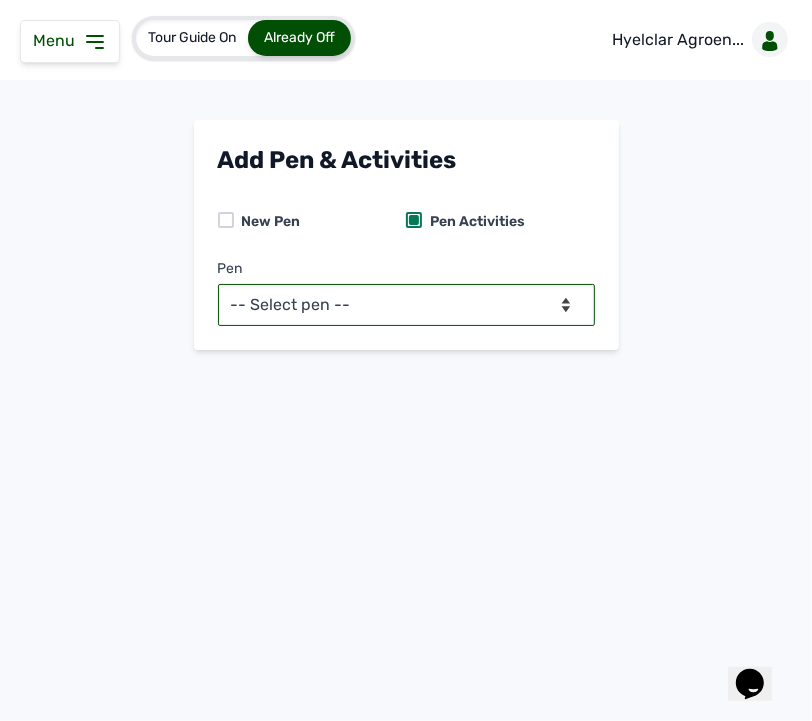 click on "-- Select pen -- Pen A (Broilers)" at bounding box center (406, 305) 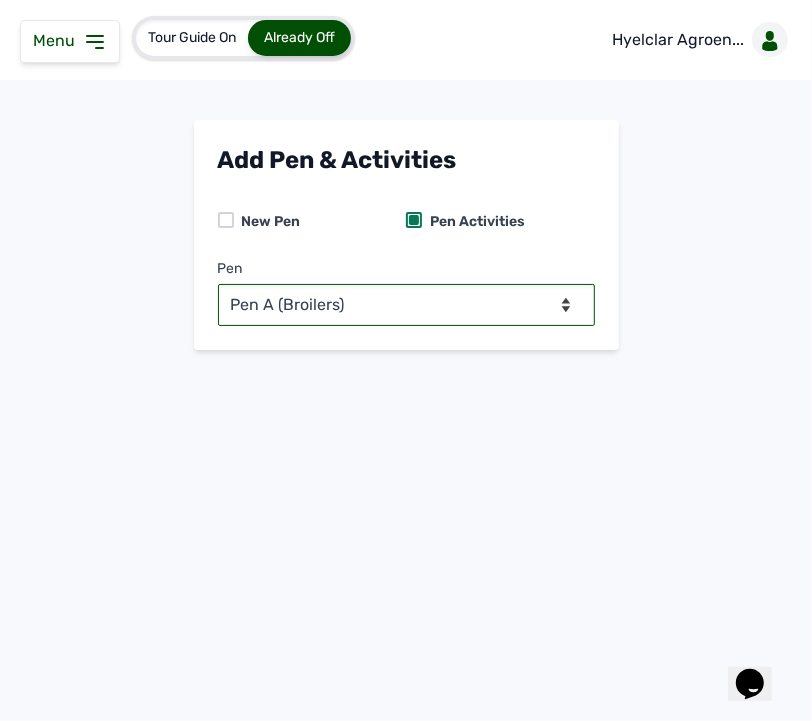click on "-- Select pen -- Pen A (Broilers)" at bounding box center [406, 305] 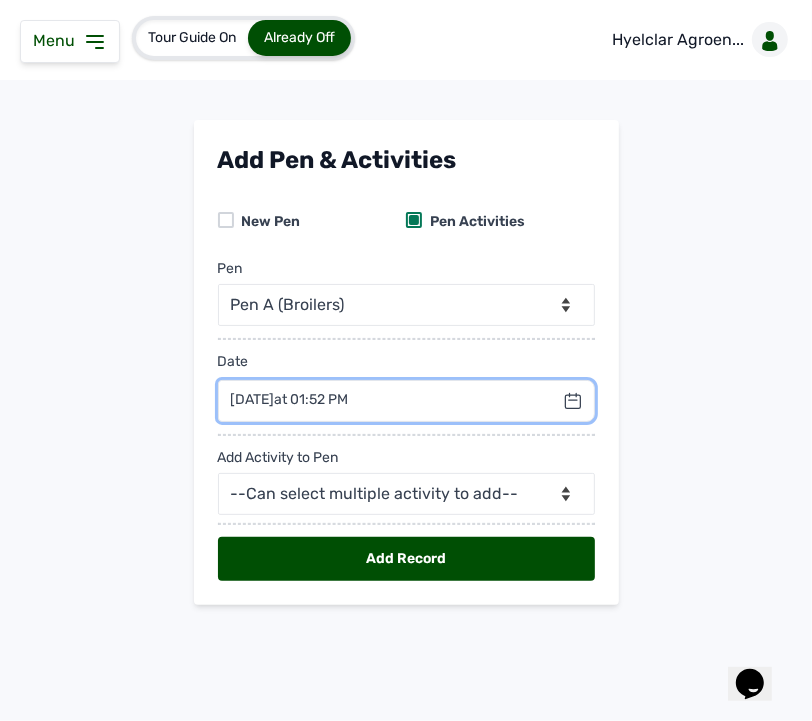 click at bounding box center [406, 401] 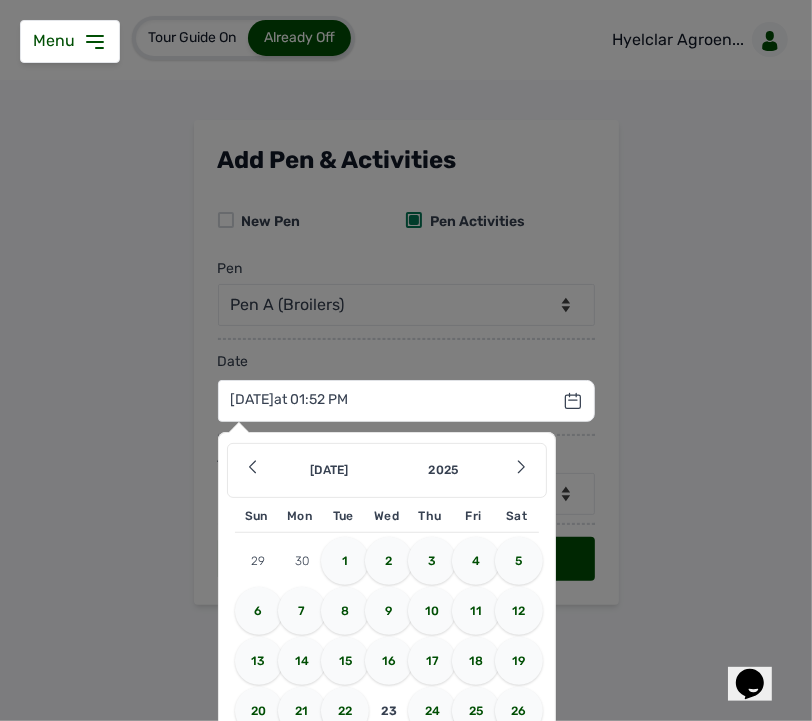 click on "22" at bounding box center (345, 711) 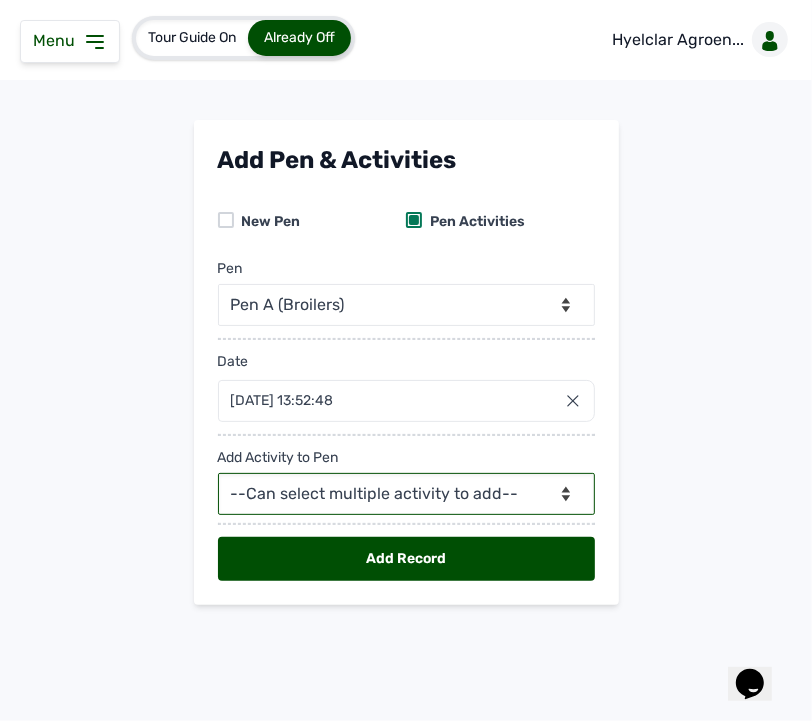 click on "--Can select multiple activity to add-- Raw Material Losses Weight" at bounding box center [406, 494] 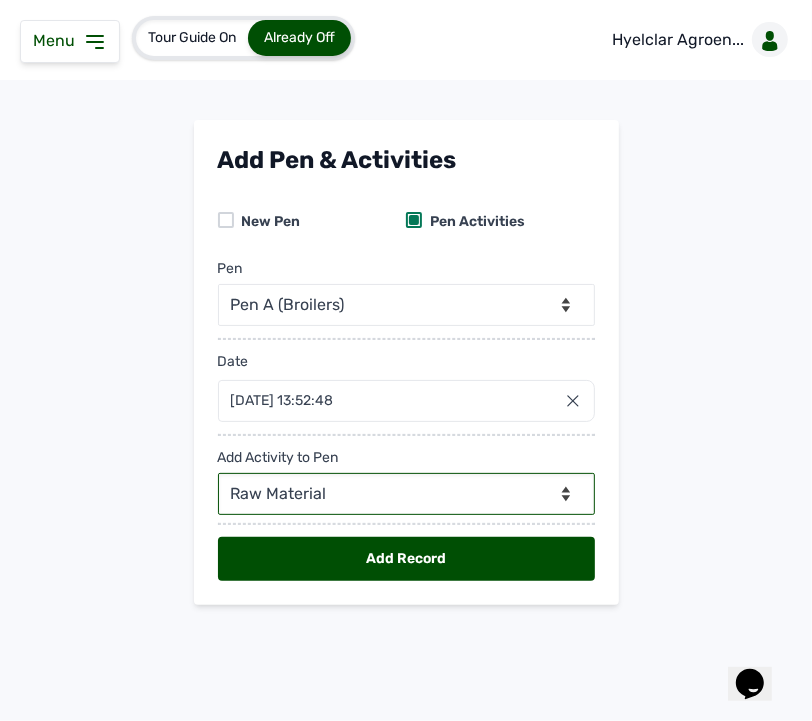 click on "--Can select multiple activity to add-- Raw Material Losses Weight" at bounding box center (406, 494) 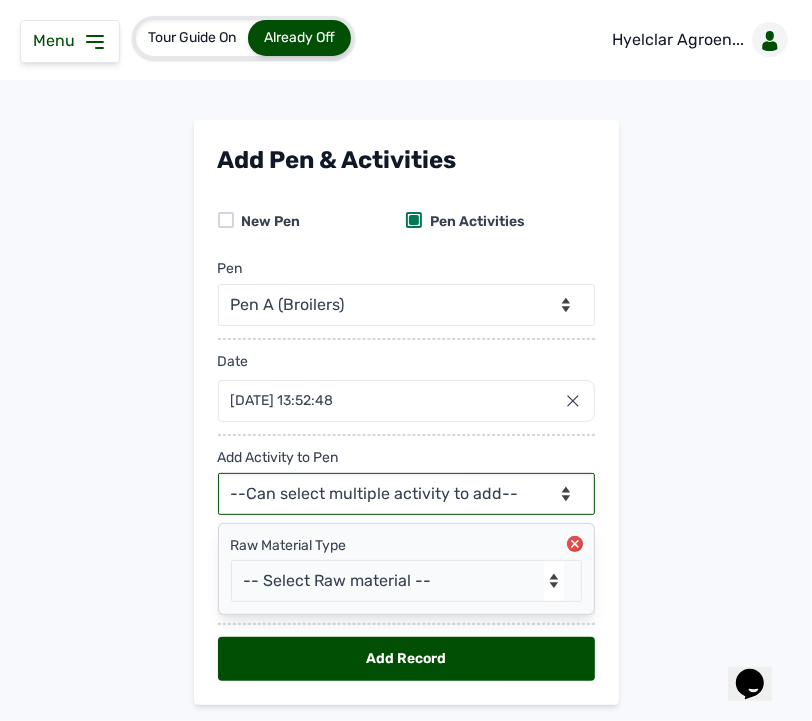 scroll, scrollTop: 57, scrollLeft: 0, axis: vertical 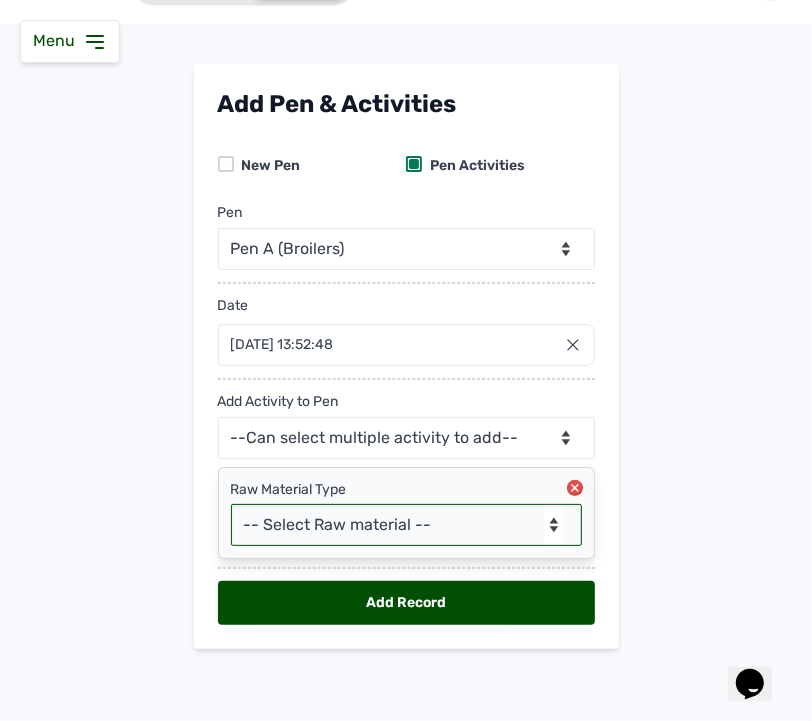 click on "-- Select Raw material -- Biomass Fuel feeds medications vaccines" at bounding box center [406, 525] 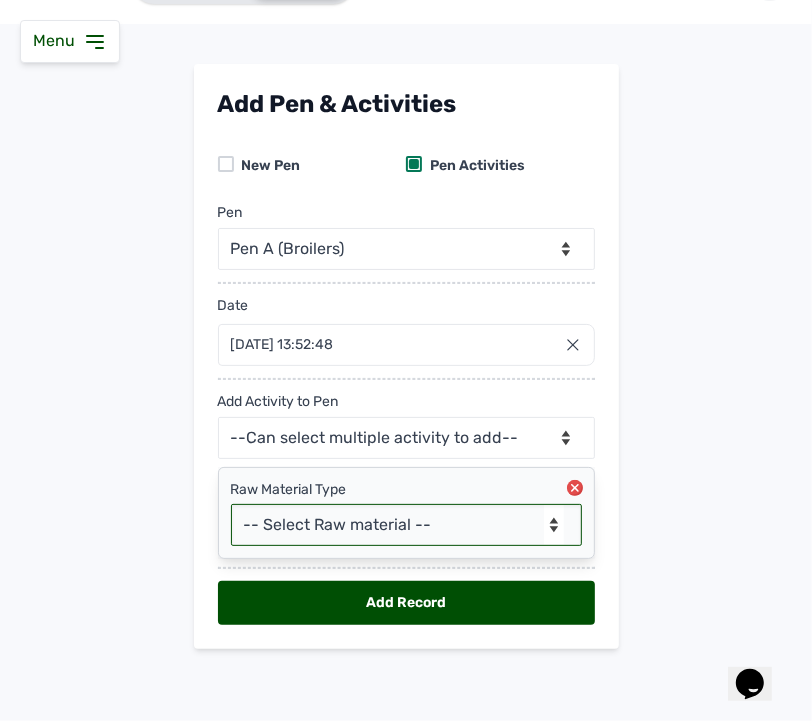 select on "vaccines" 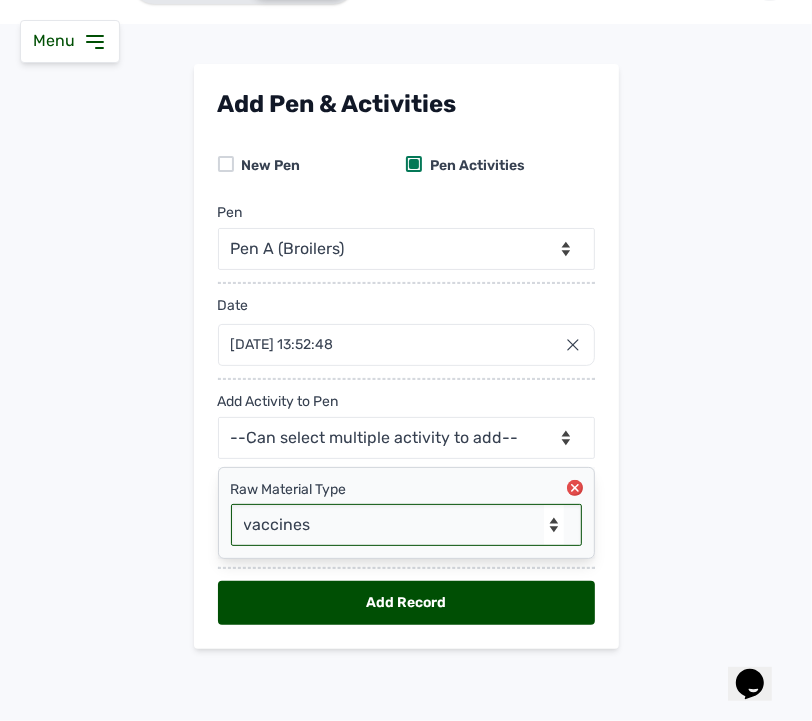 click on "-- Select Raw material -- Biomass Fuel feeds medications vaccines" at bounding box center (406, 525) 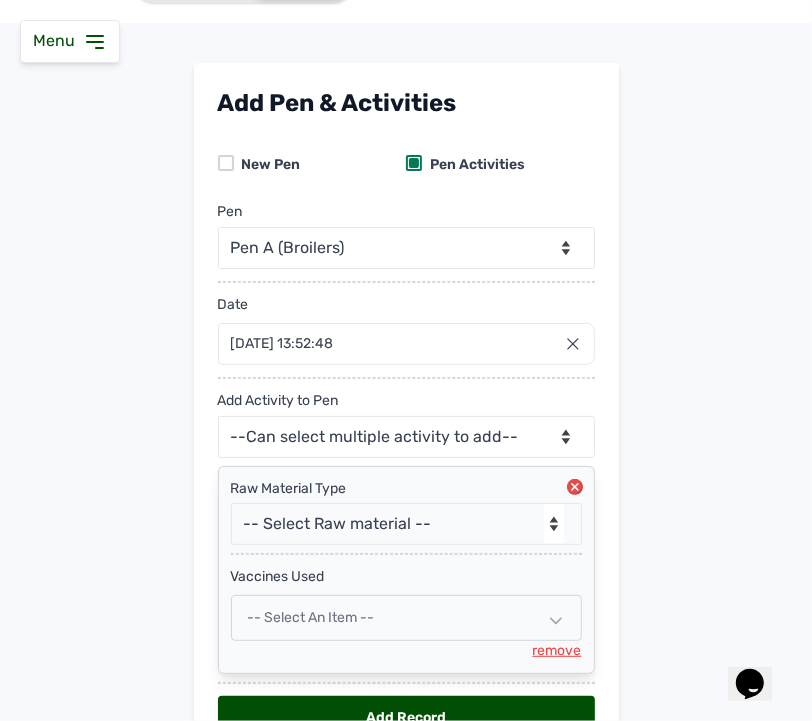 click on "-- Select an Item --" at bounding box center [406, 618] 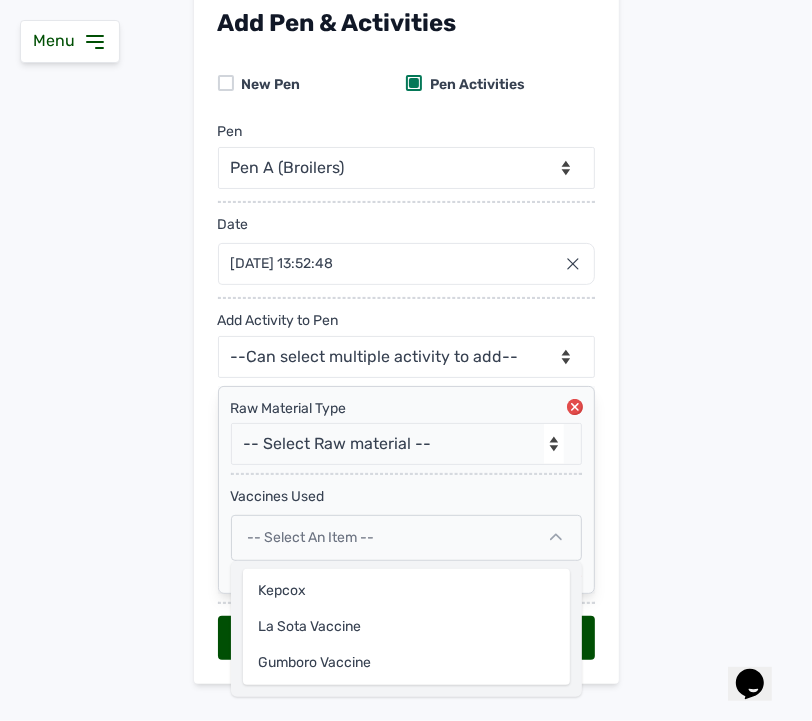 scroll, scrollTop: 174, scrollLeft: 0, axis: vertical 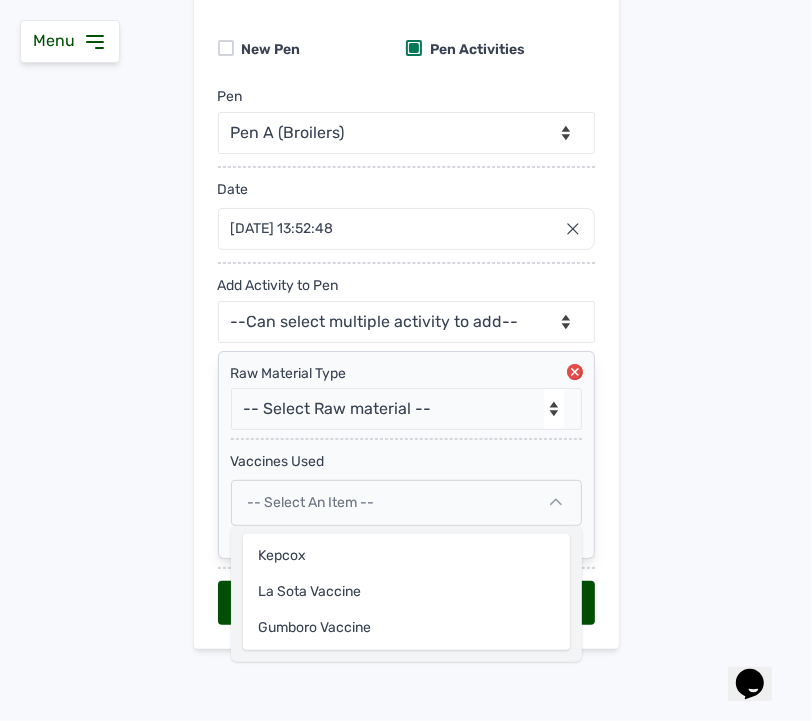 click on "-- Select an Item --" at bounding box center (406, 503) 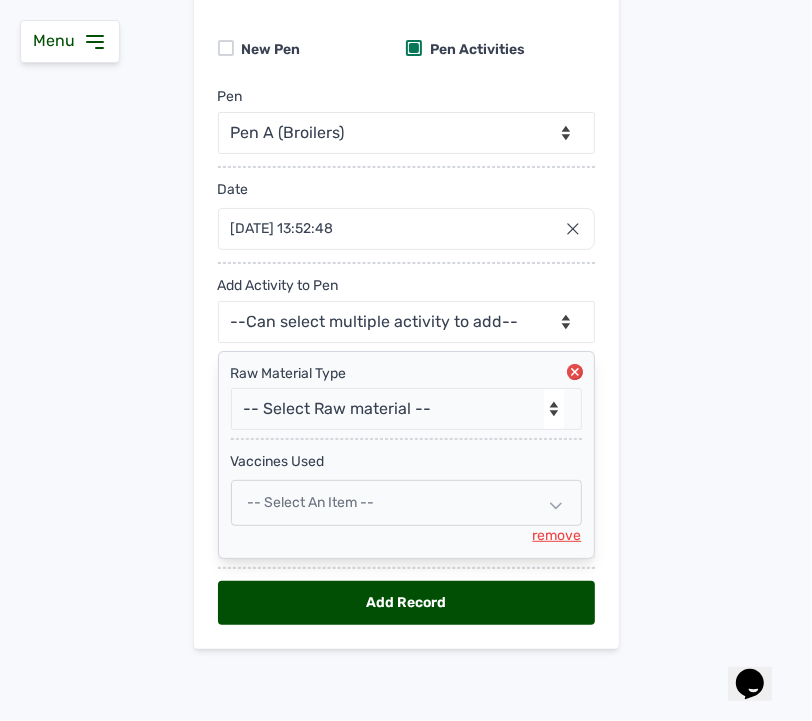 click on "remove" at bounding box center [557, 536] 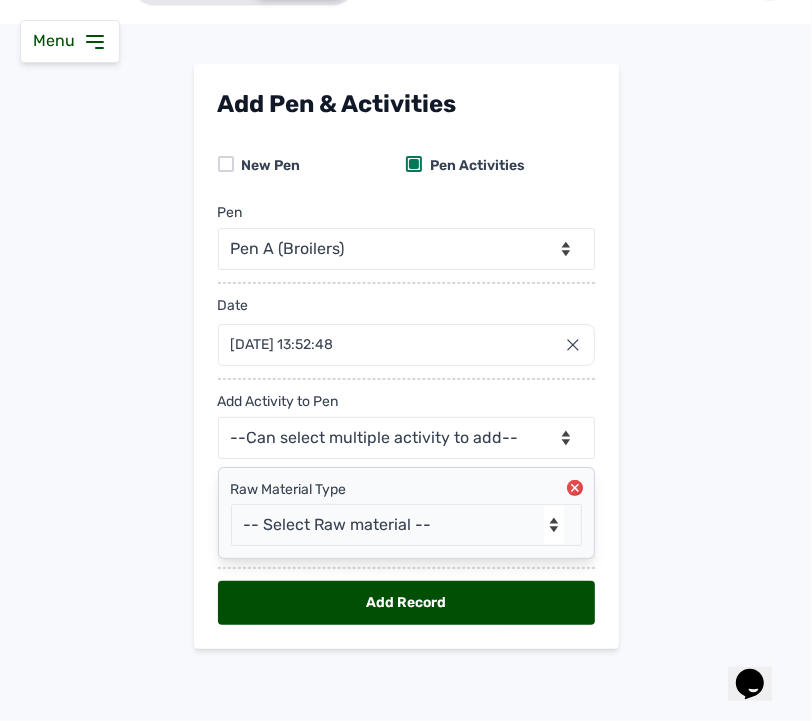 scroll, scrollTop: 57, scrollLeft: 0, axis: vertical 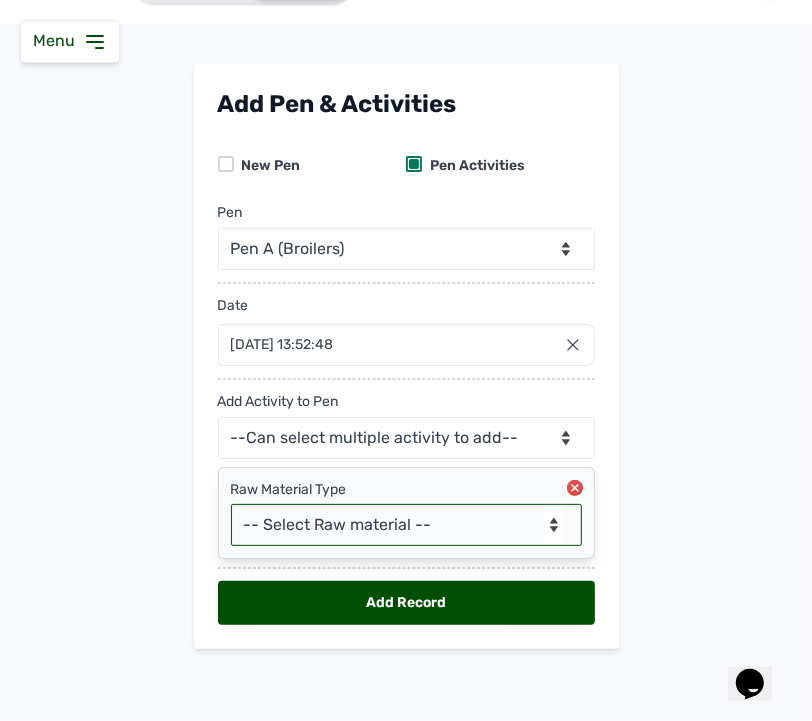 click on "-- Select Raw material -- Biomass Fuel feeds medications vaccines" at bounding box center [406, 525] 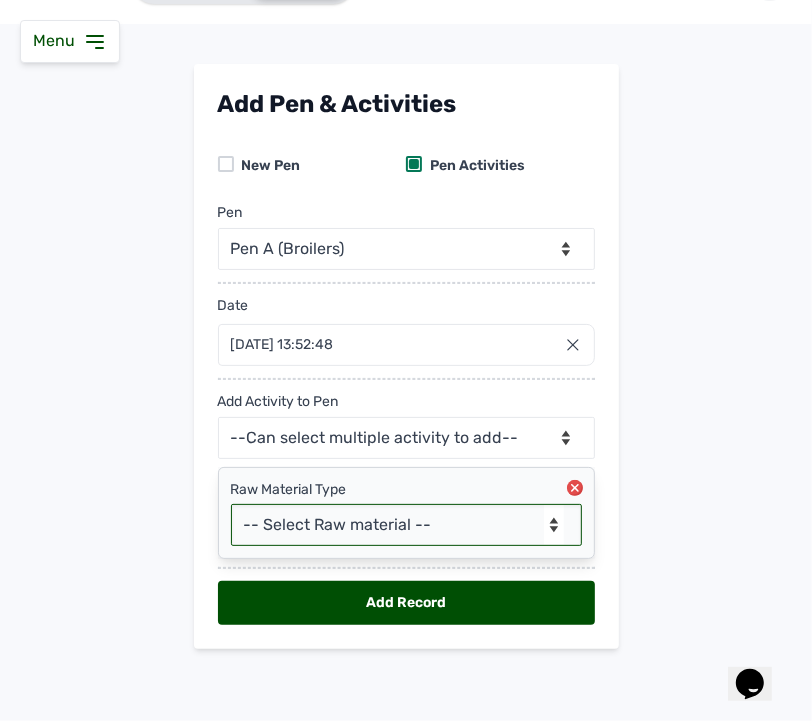 select on "medications" 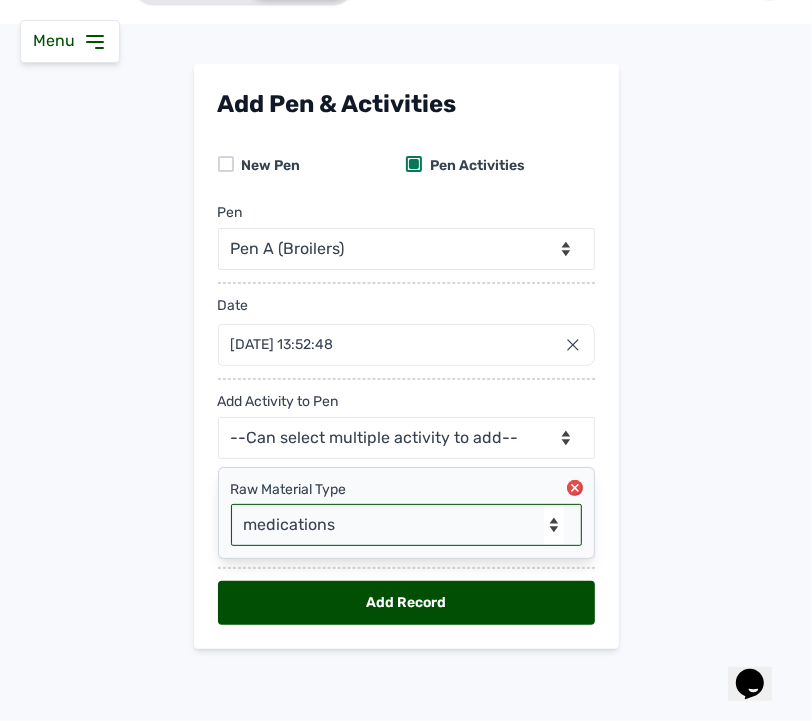 click on "-- Select Raw material -- Biomass Fuel feeds medications vaccines" at bounding box center [406, 525] 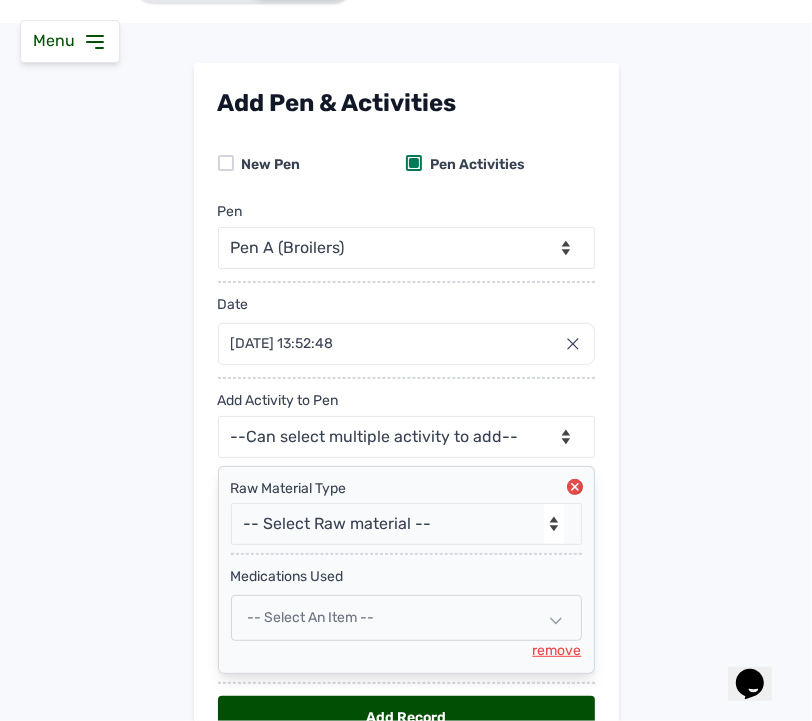 click on "-- Select an Item --" at bounding box center [311, 617] 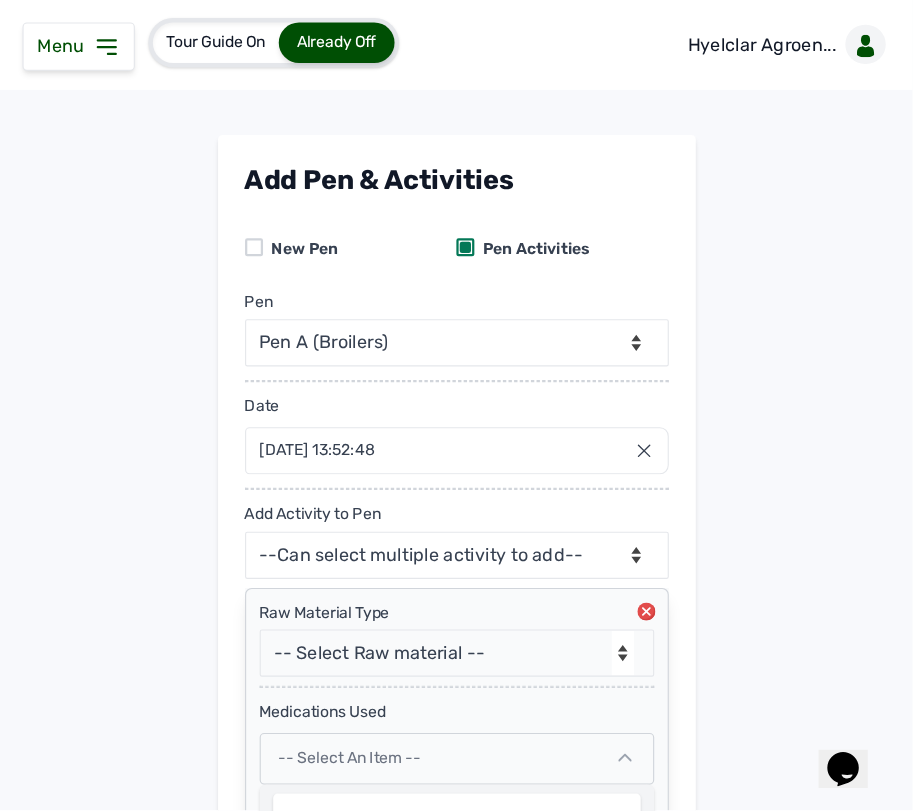 scroll, scrollTop: 187, scrollLeft: 0, axis: vertical 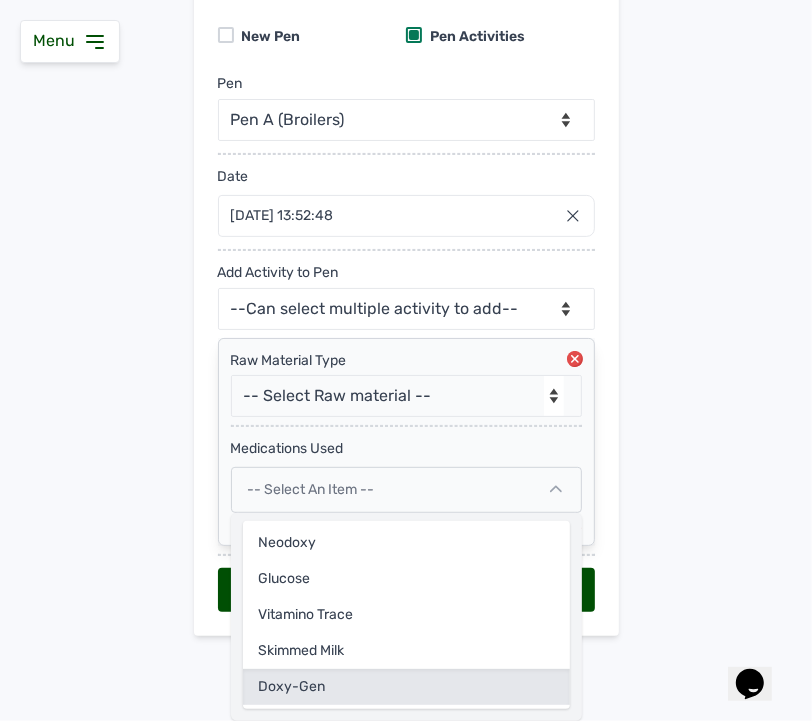 click on "Doxy-Gen" 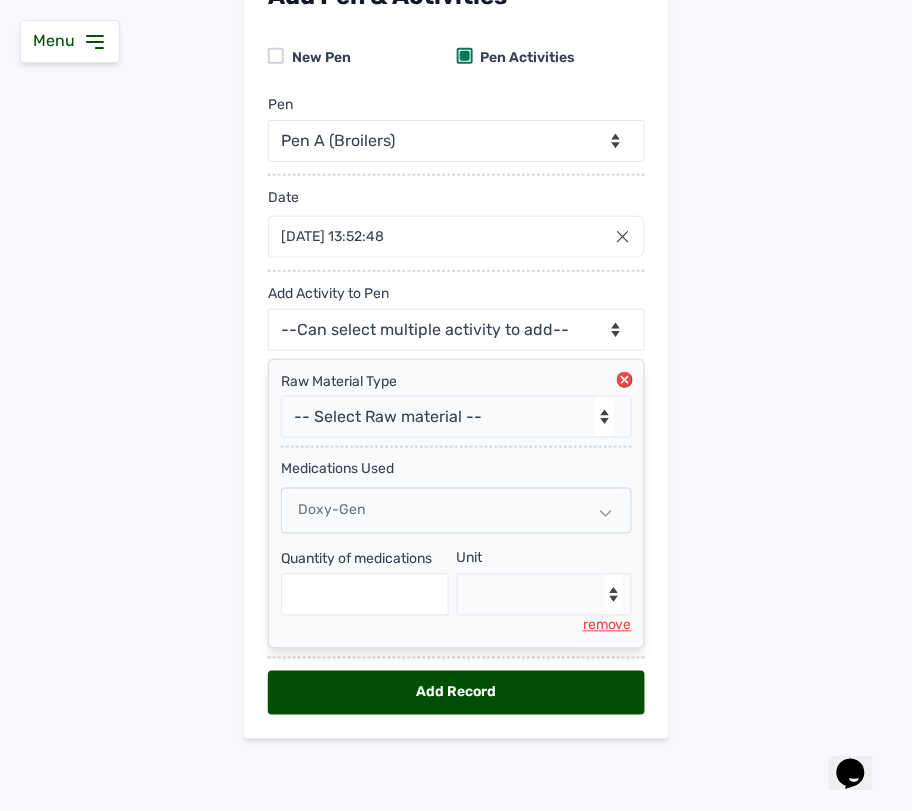 scroll, scrollTop: 167, scrollLeft: 0, axis: vertical 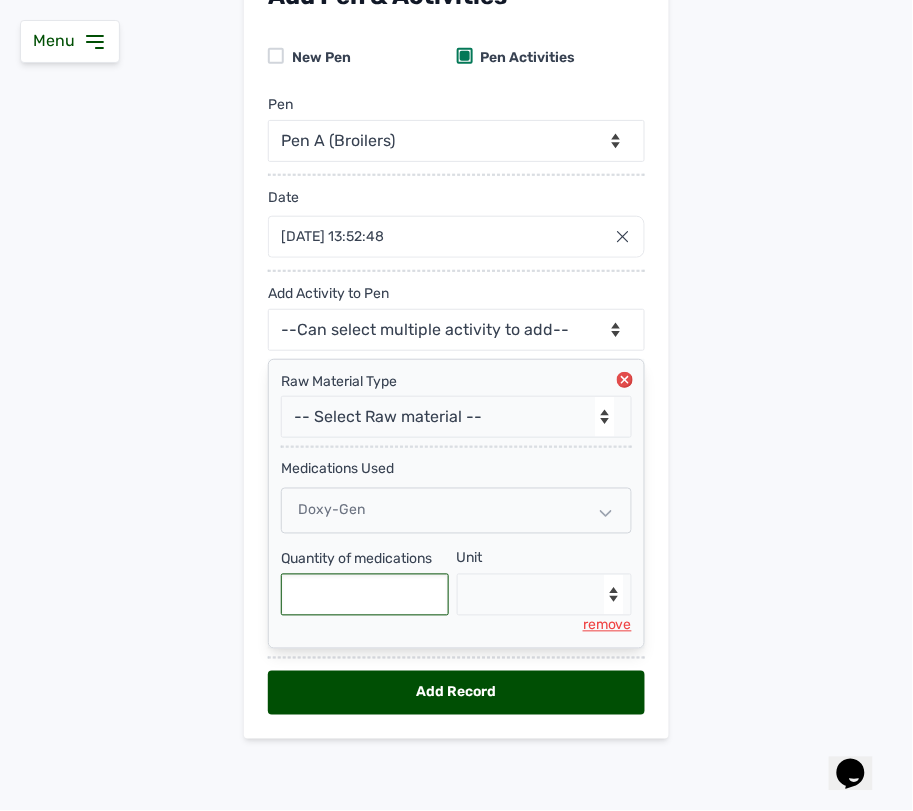 click at bounding box center (365, 595) 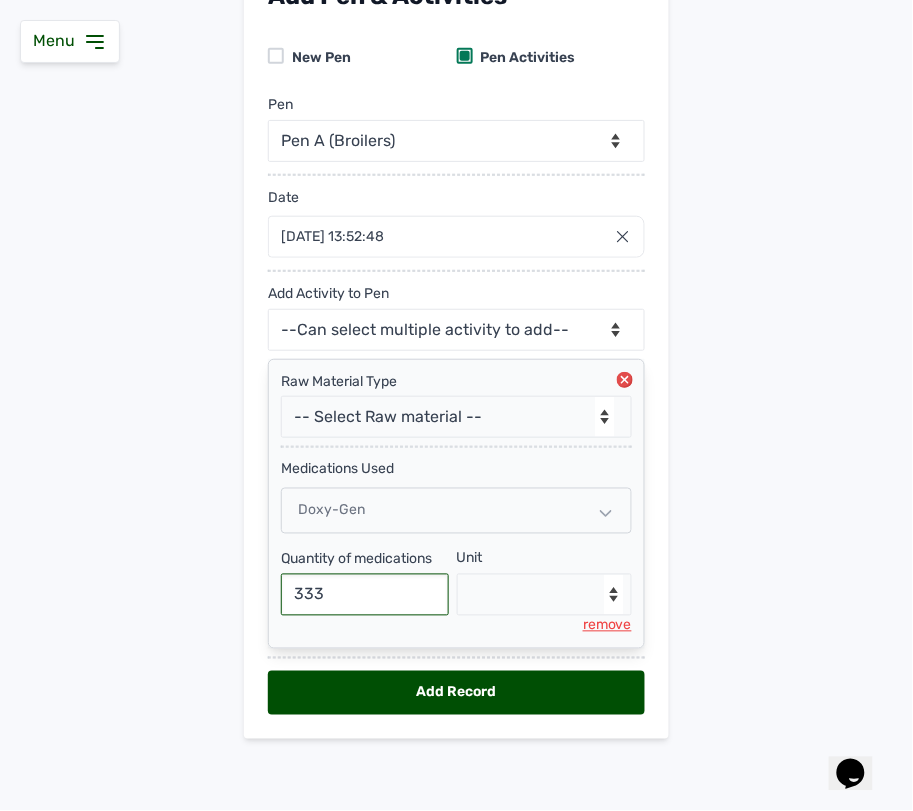 type on "333" 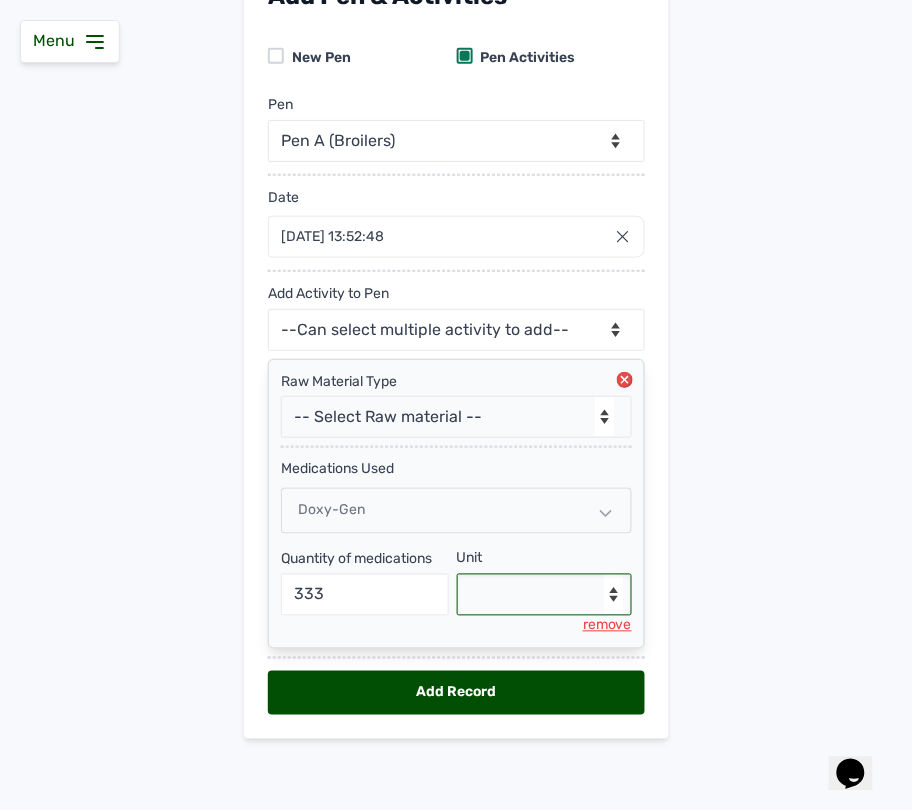 click on "--Select unit-- g" at bounding box center [545, 595] 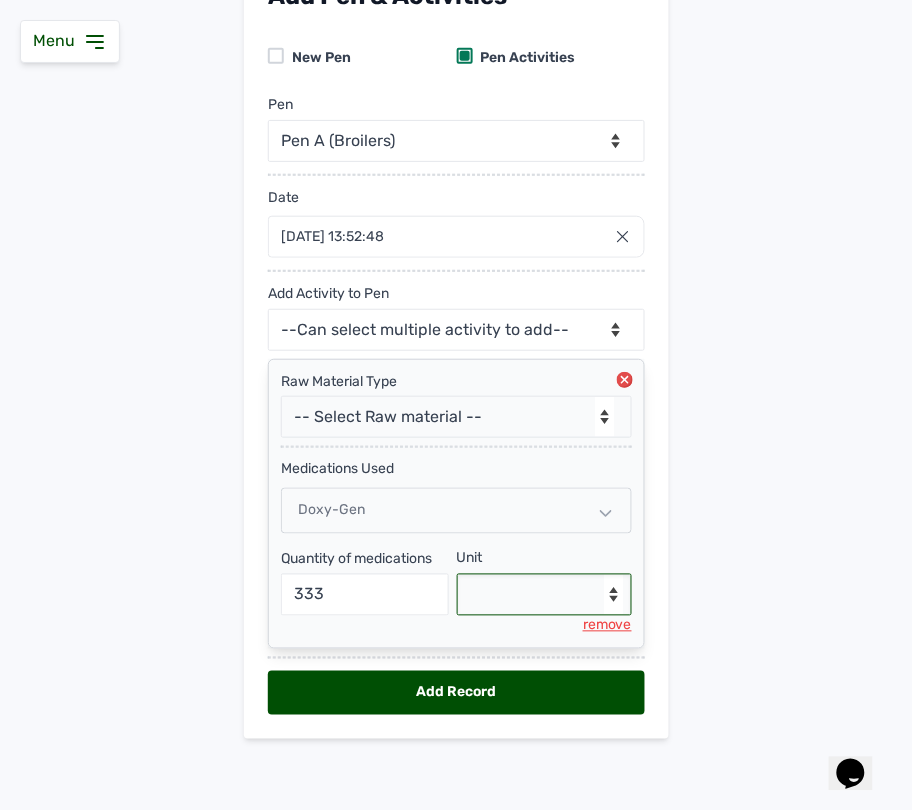 select on "g" 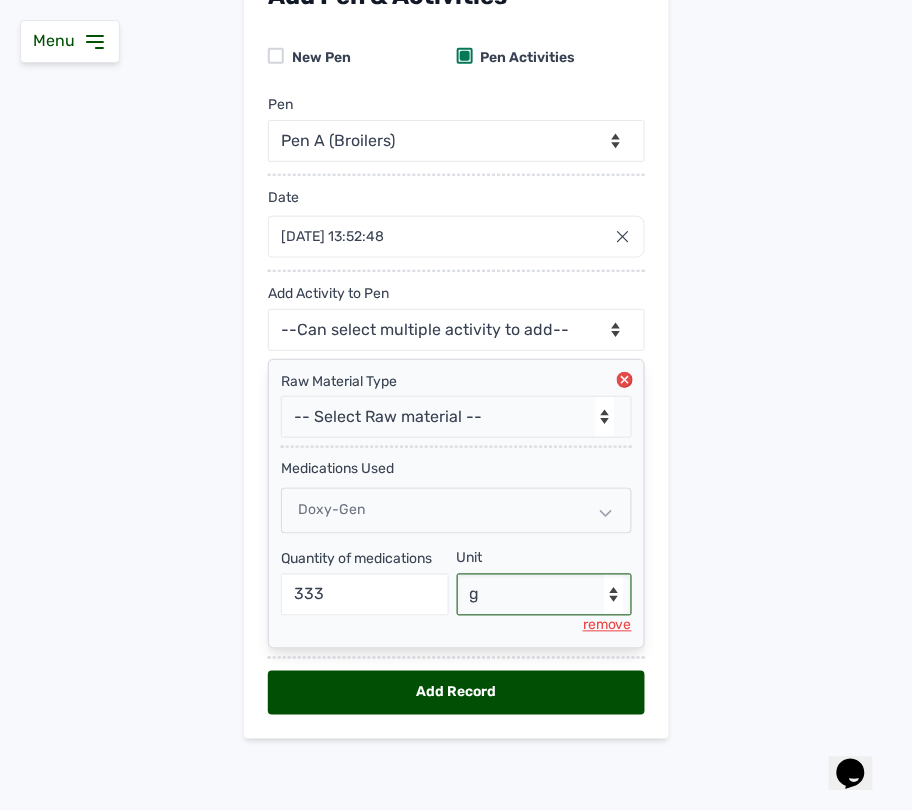 click on "--Select unit-- g" at bounding box center [545, 595] 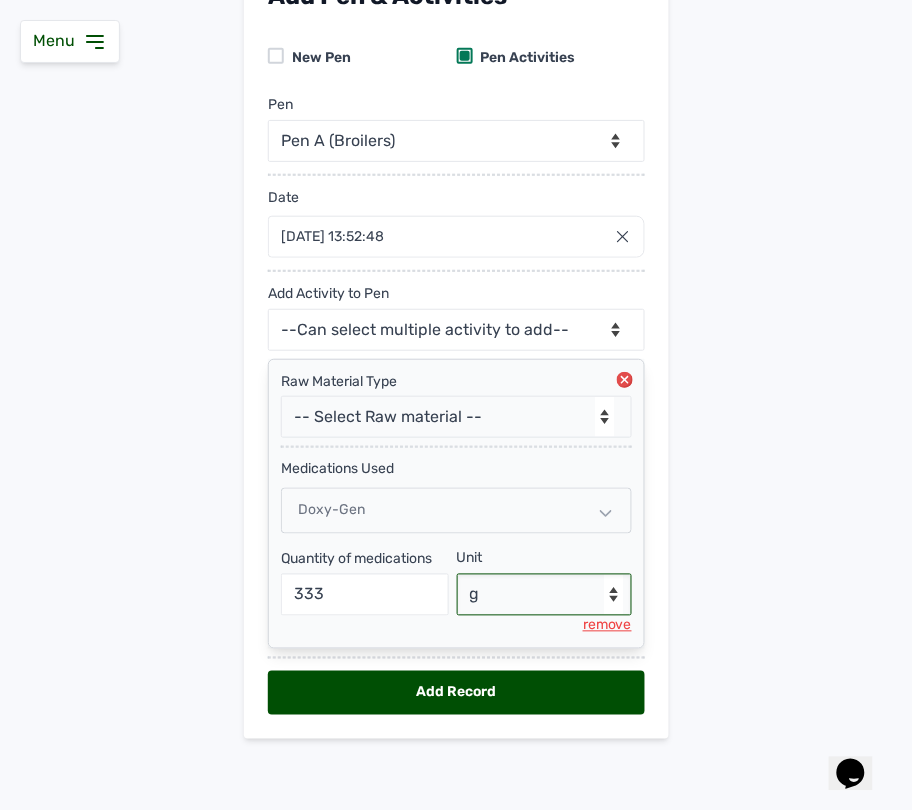 click on "Add Record" at bounding box center (456, 693) 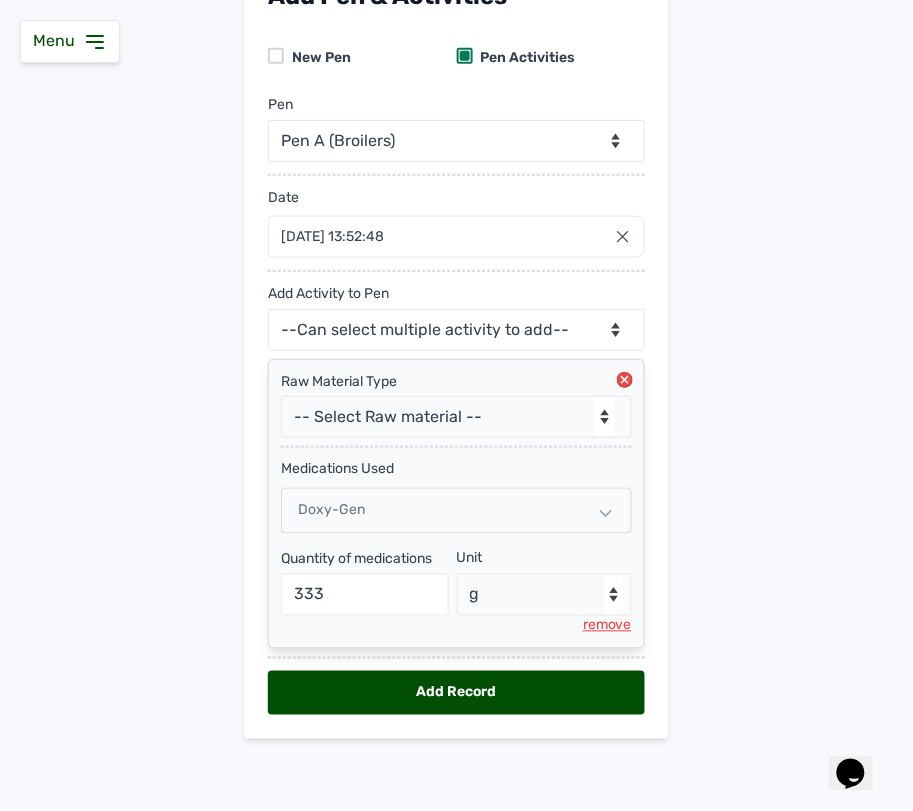 select 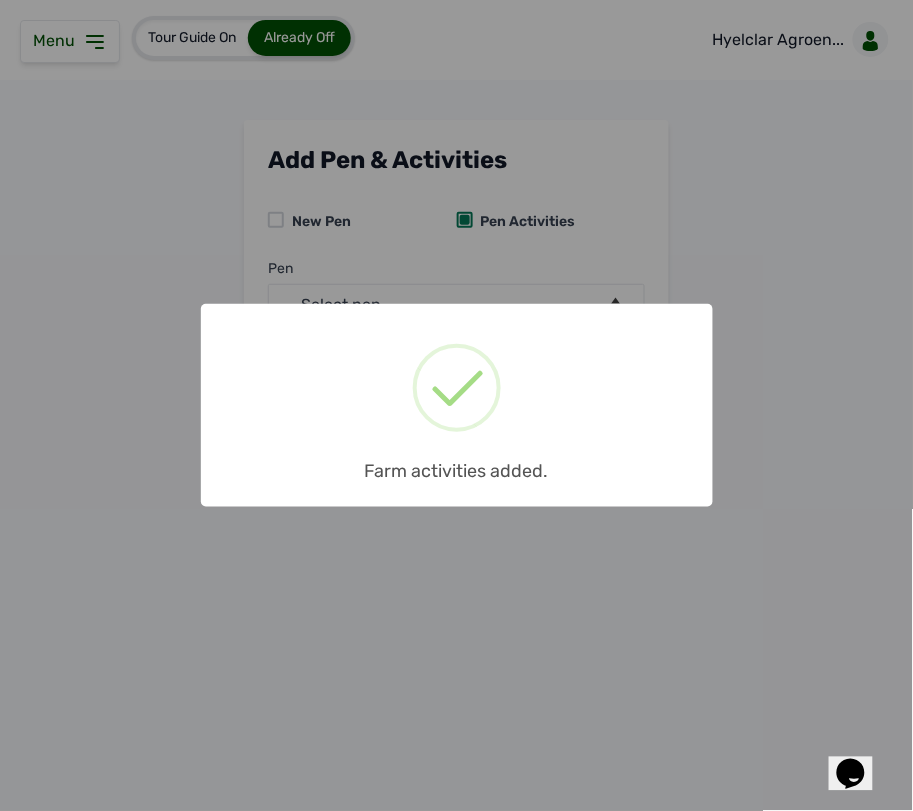 scroll, scrollTop: 0, scrollLeft: 0, axis: both 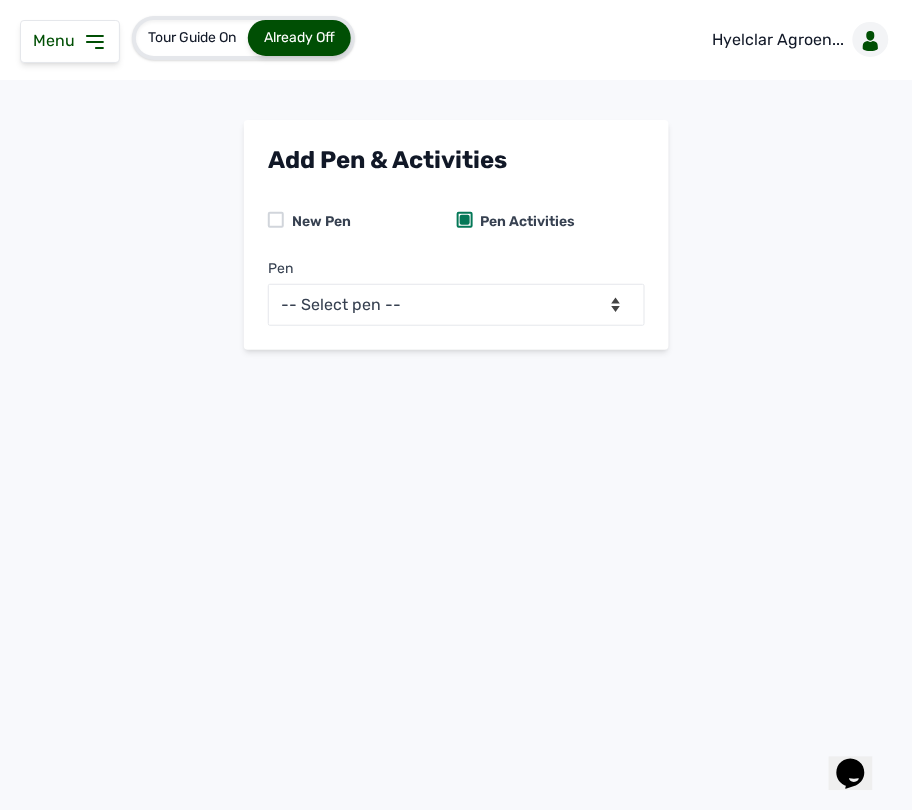 click 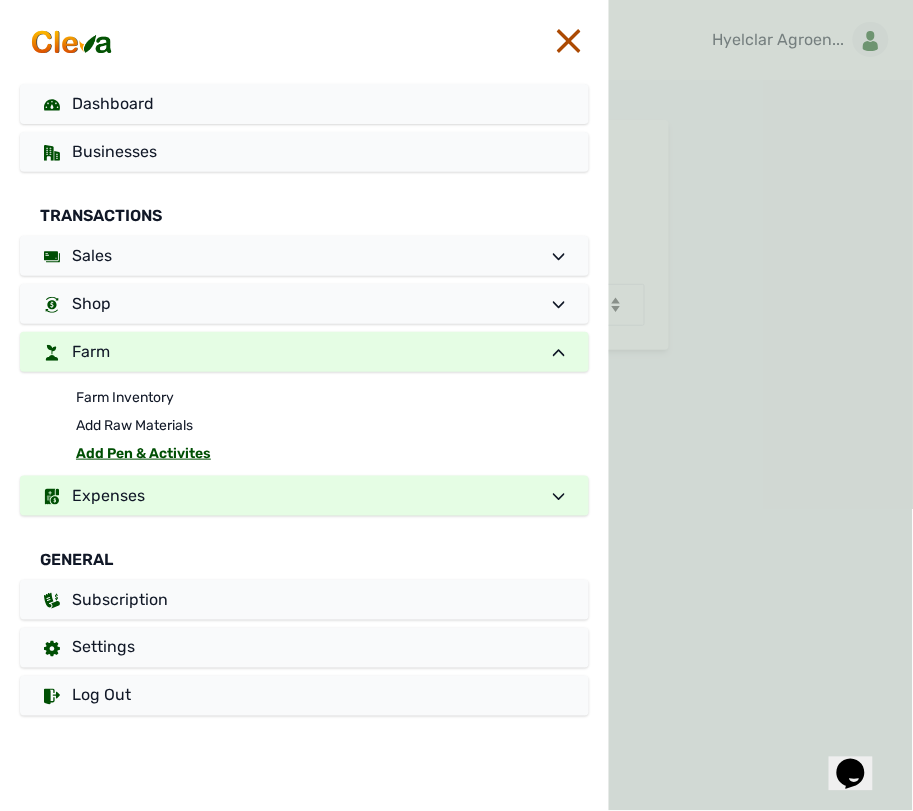 click on "Expenses" at bounding box center [108, 495] 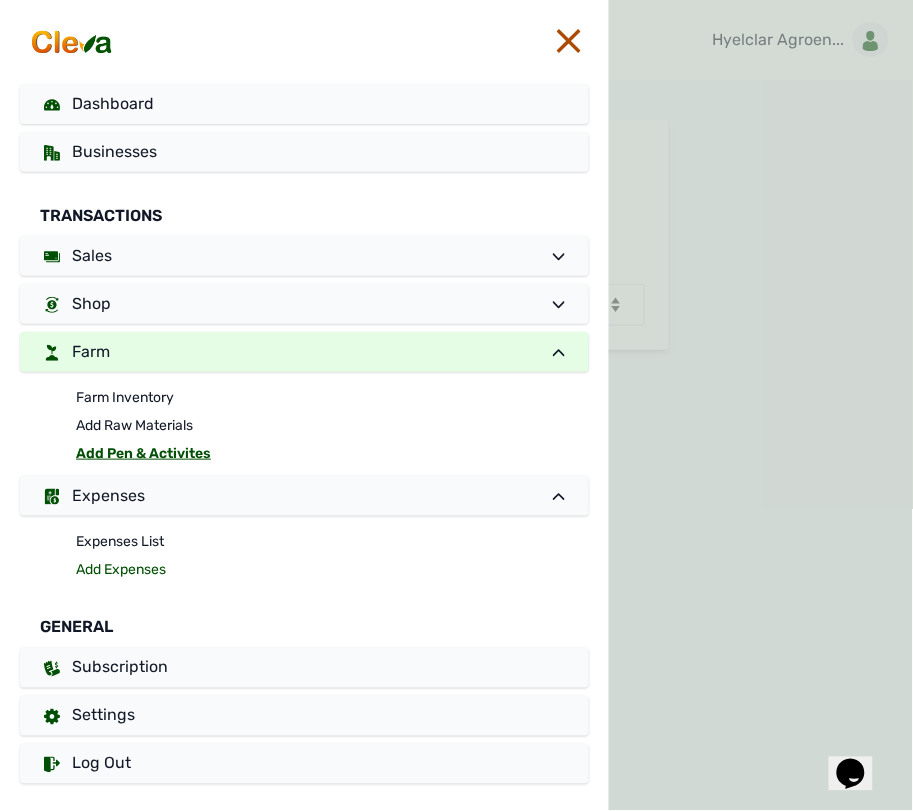 click on "Add Expenses" at bounding box center (332, 570) 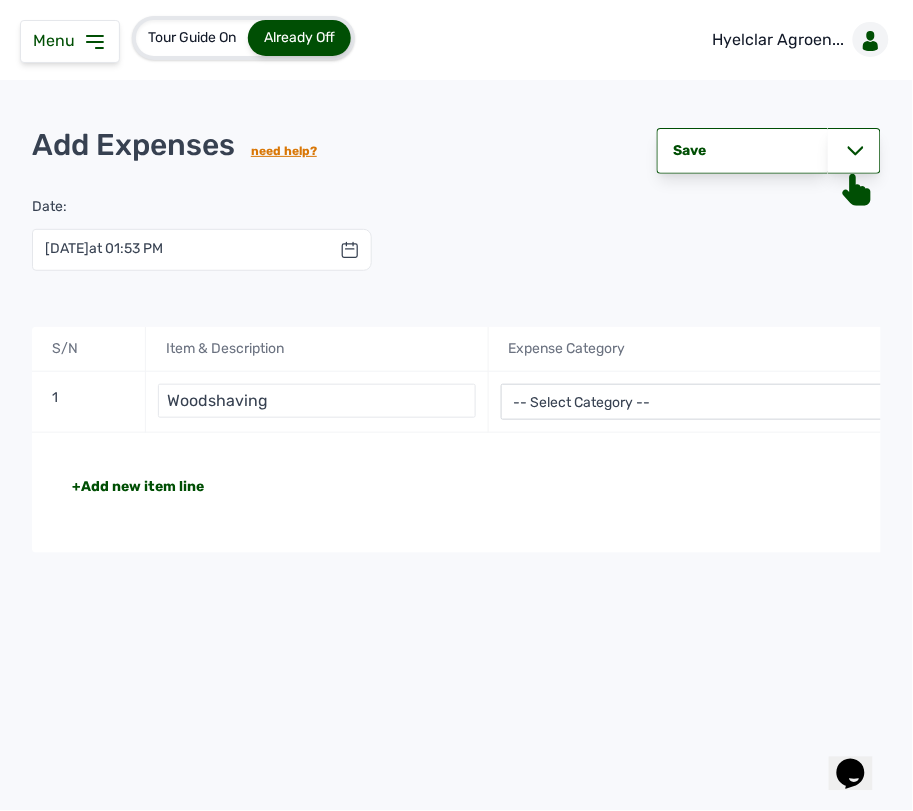 type on "Woodshaving" 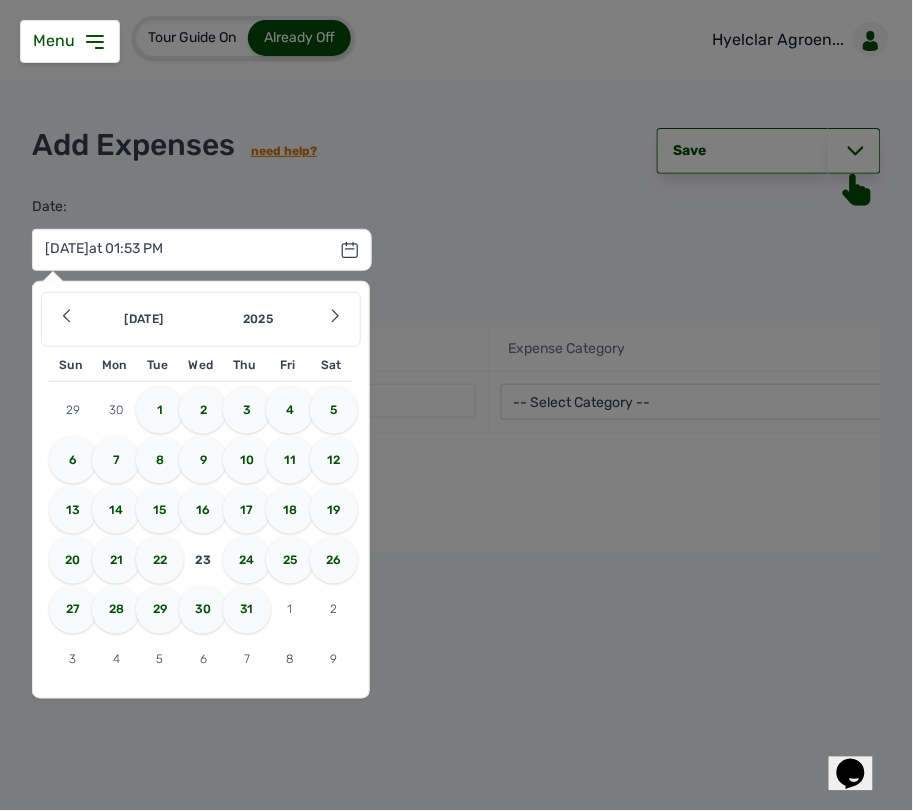 click on "22" at bounding box center [160, 560] 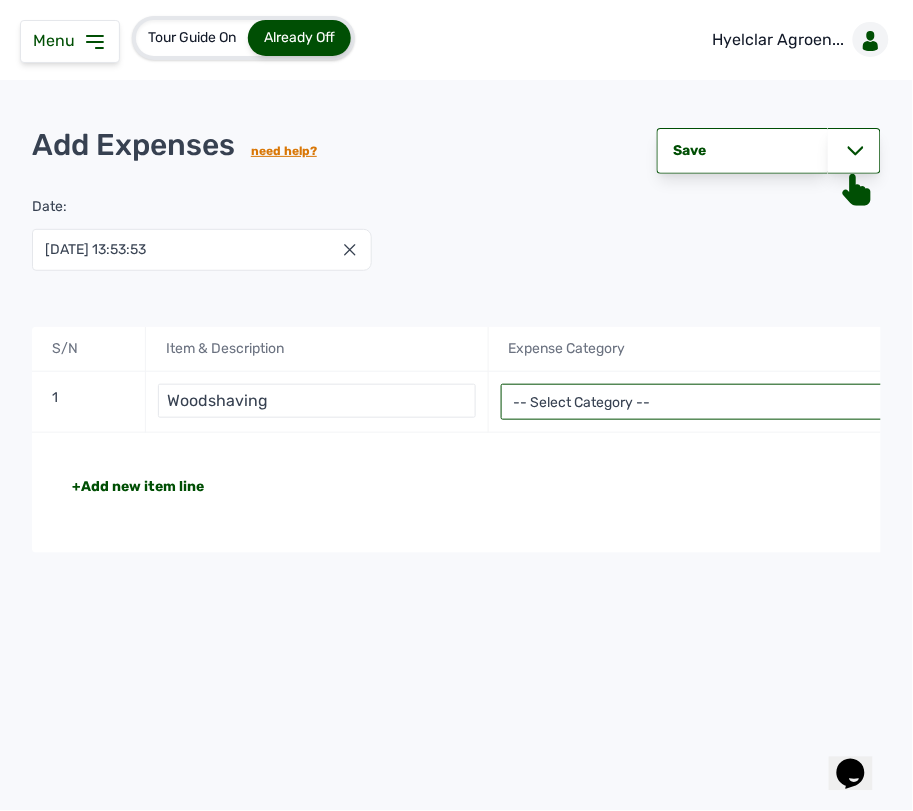 click on "-- Select Category -- Advertising Expenses Bank Charges Entertainment Expenses Insurance Expenses Legal Expenses Medical Expenses Office Equipments & Supplies Property Tax Rental Cost Repair & Maintenance Expenses Research Expenses Staff Salary Telephone Expenses Transportation Expenses Travelling Expenses Utility Expenses Others" at bounding box center (717, 402) 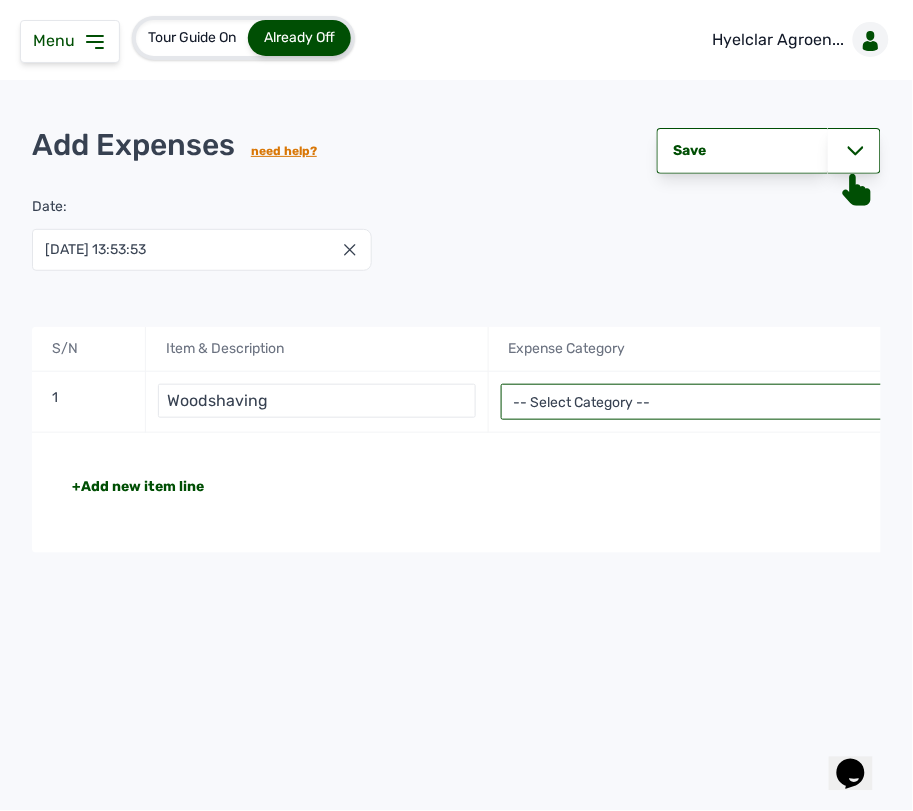 select on "Repair & Maintenance Expenses" 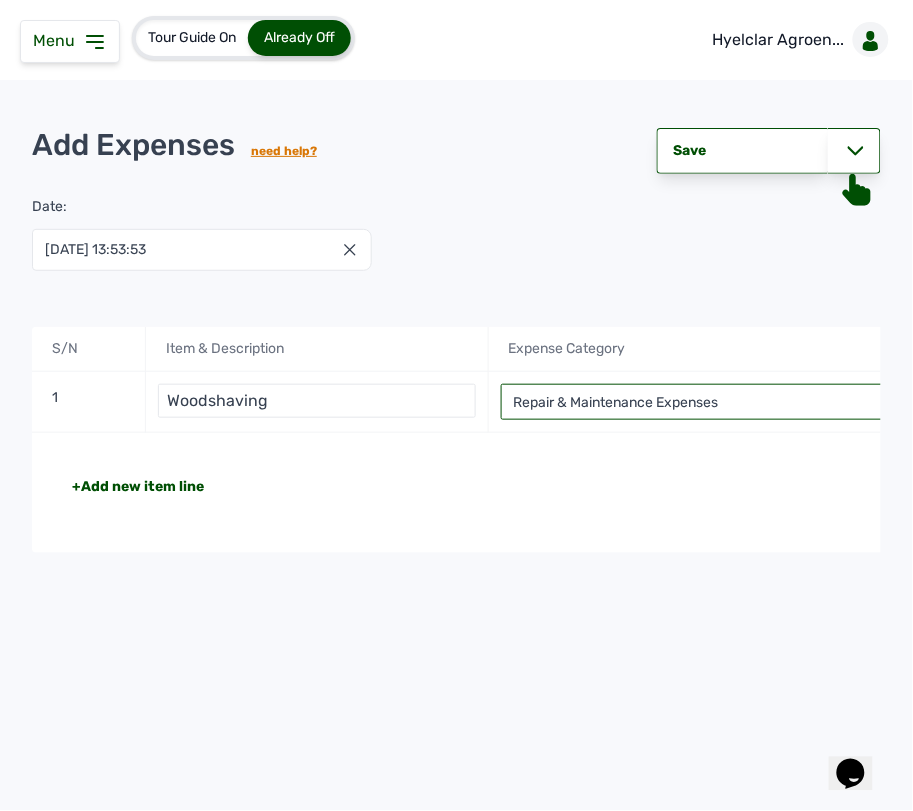 click on "-- Select Category -- Advertising Expenses Bank Charges Entertainment Expenses Insurance Expenses Legal Expenses Medical Expenses Office Equipments & Supplies Property Tax Rental Cost Repair & Maintenance Expenses Research Expenses Staff Salary Telephone Expenses Transportation Expenses Travelling Expenses Utility Expenses Others" at bounding box center [717, 402] 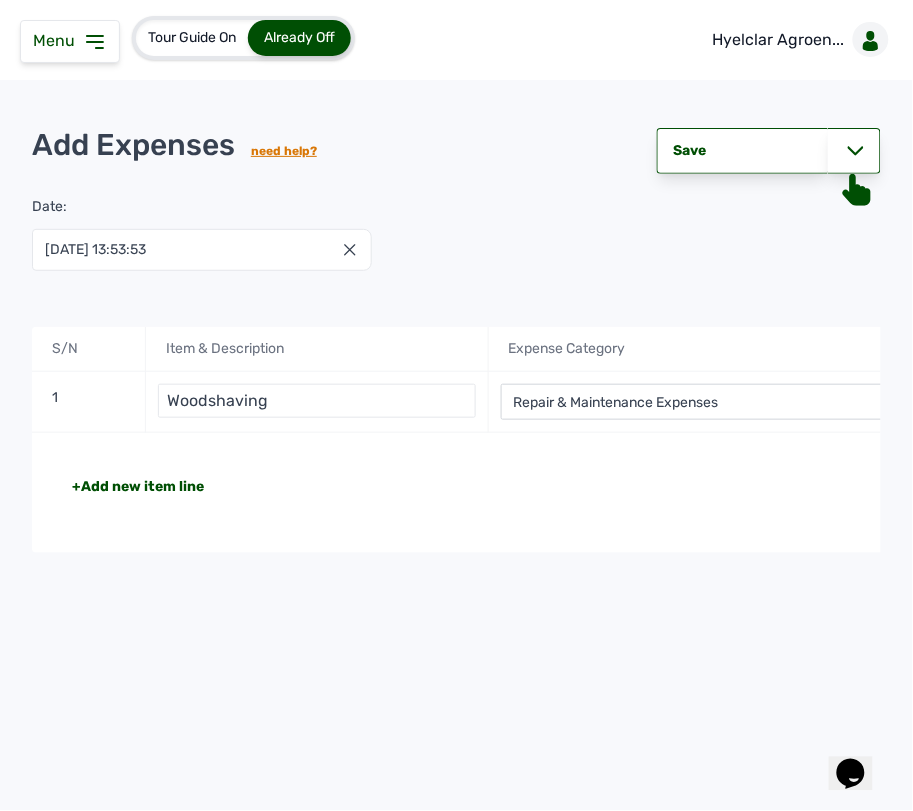 click on "+Add new item line Total NGN 0" 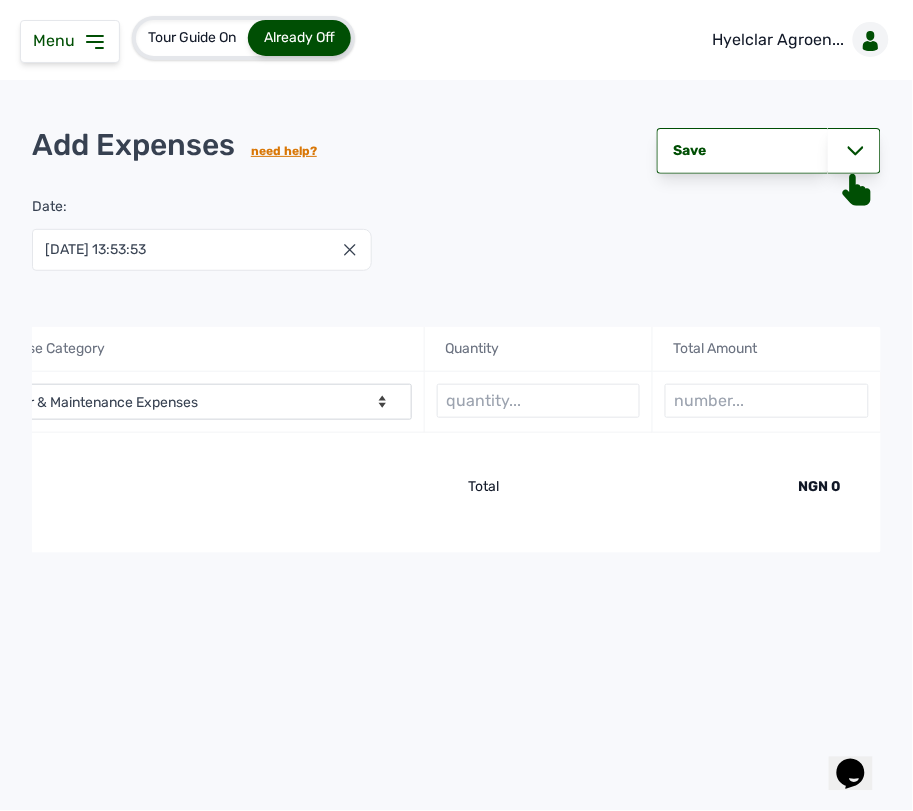 scroll, scrollTop: 0, scrollLeft: 521, axis: horizontal 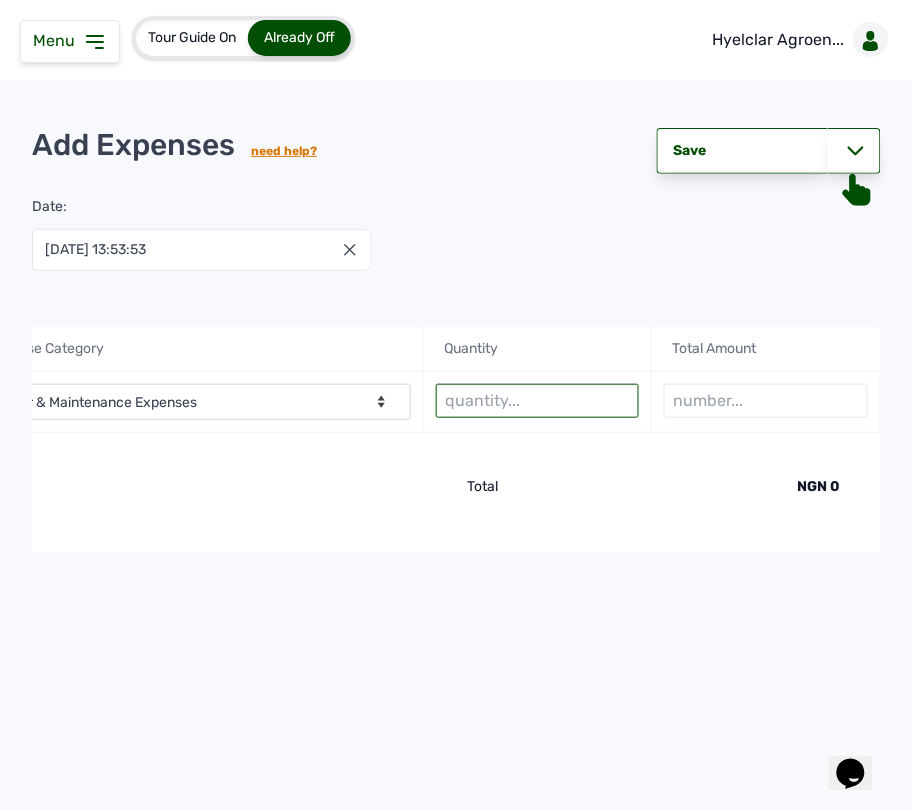 click at bounding box center [537, 401] 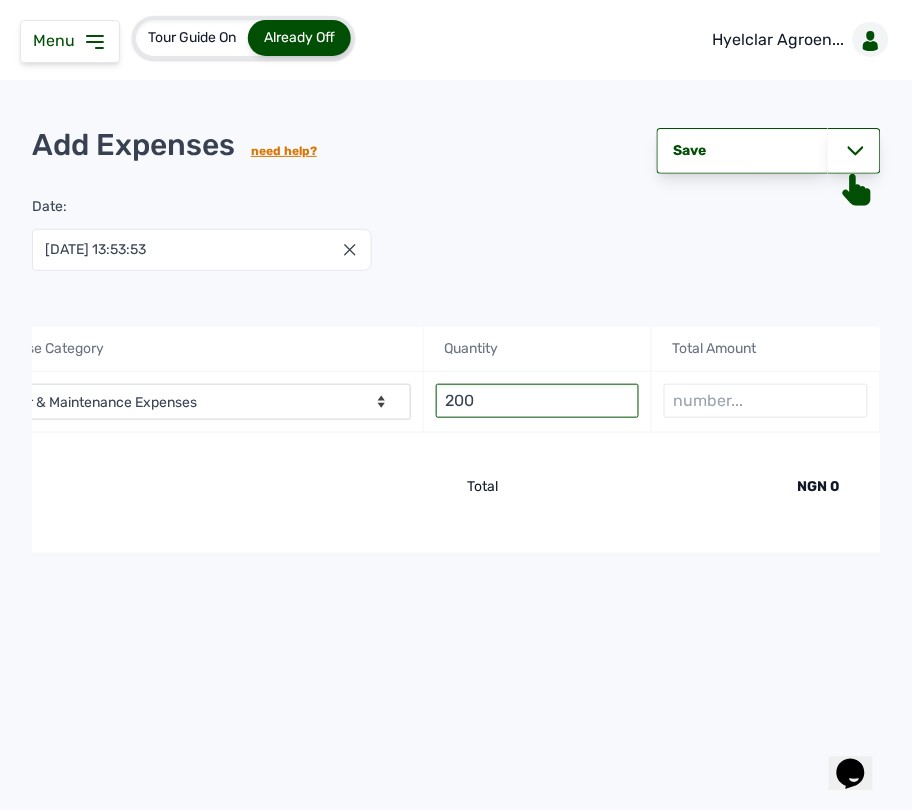 type on "200" 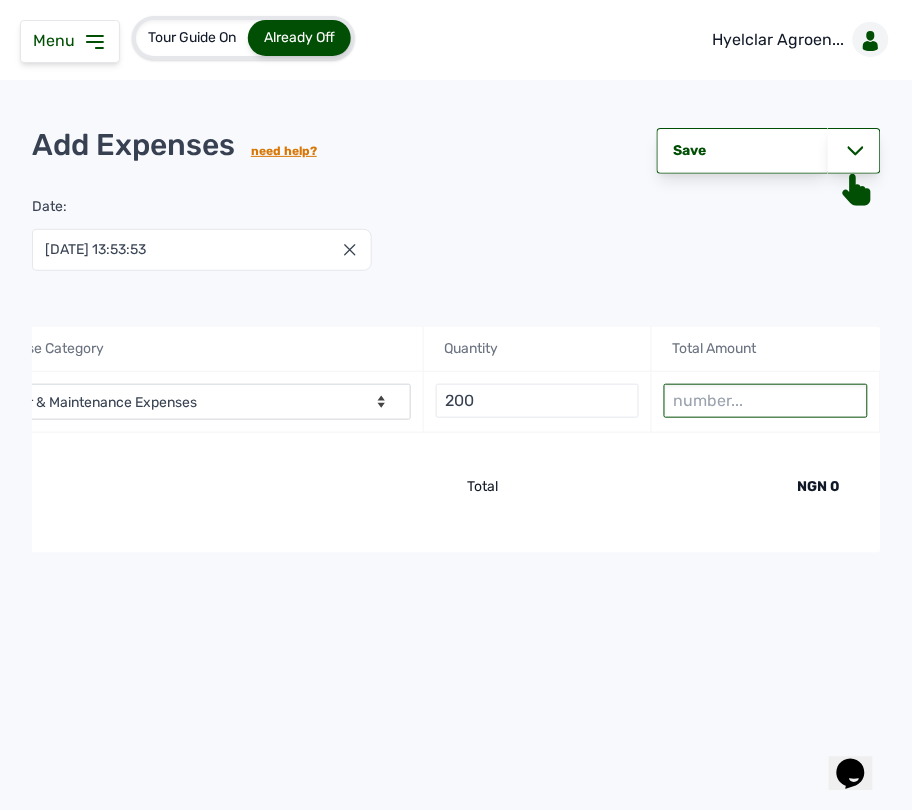 click at bounding box center (765, 401) 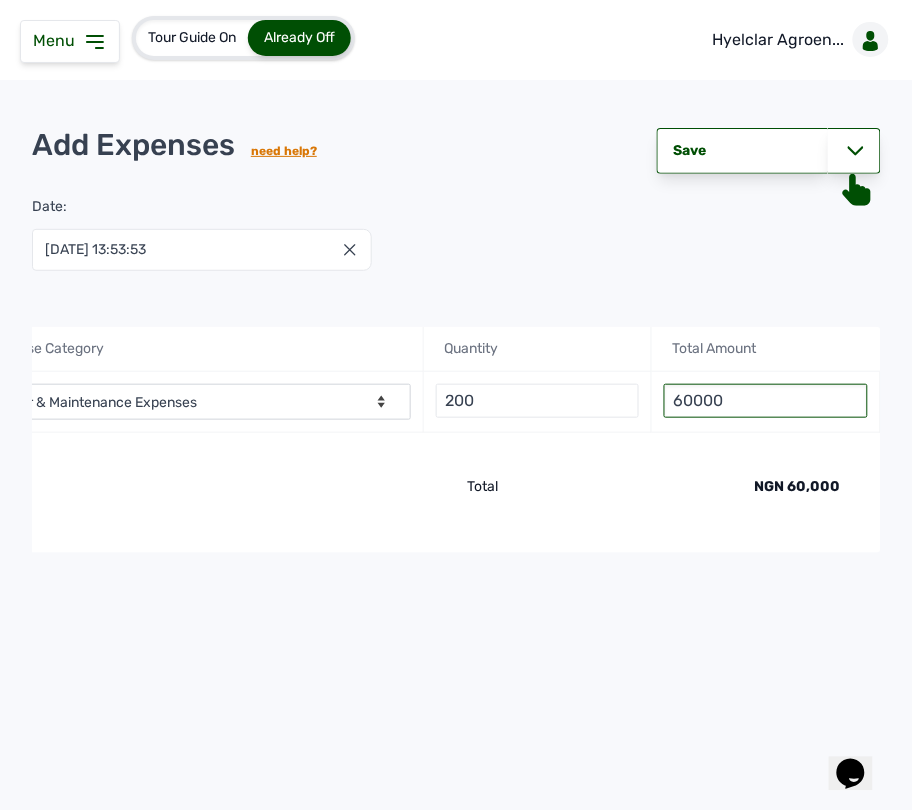 type on "60000" 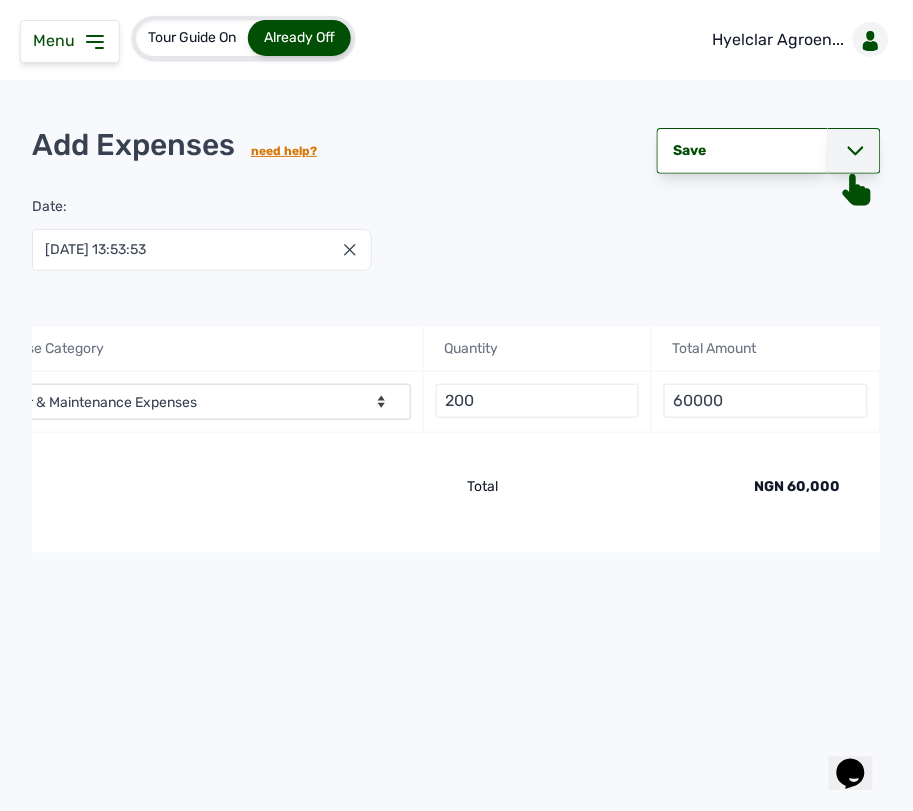 click 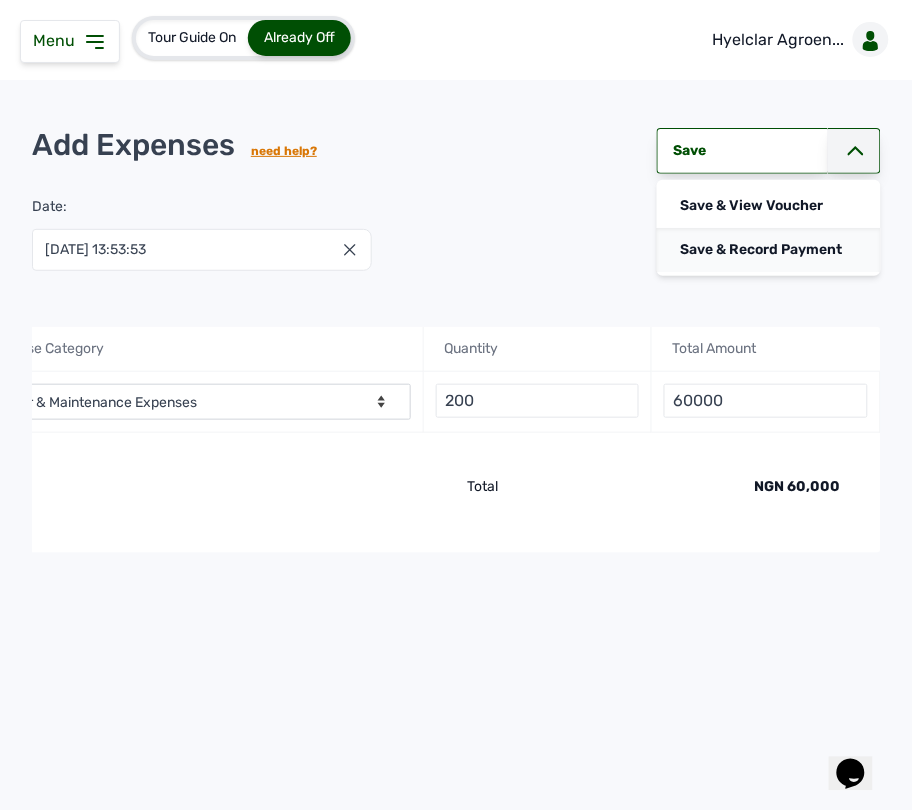 click on "Save & Record Payment" at bounding box center [769, 250] 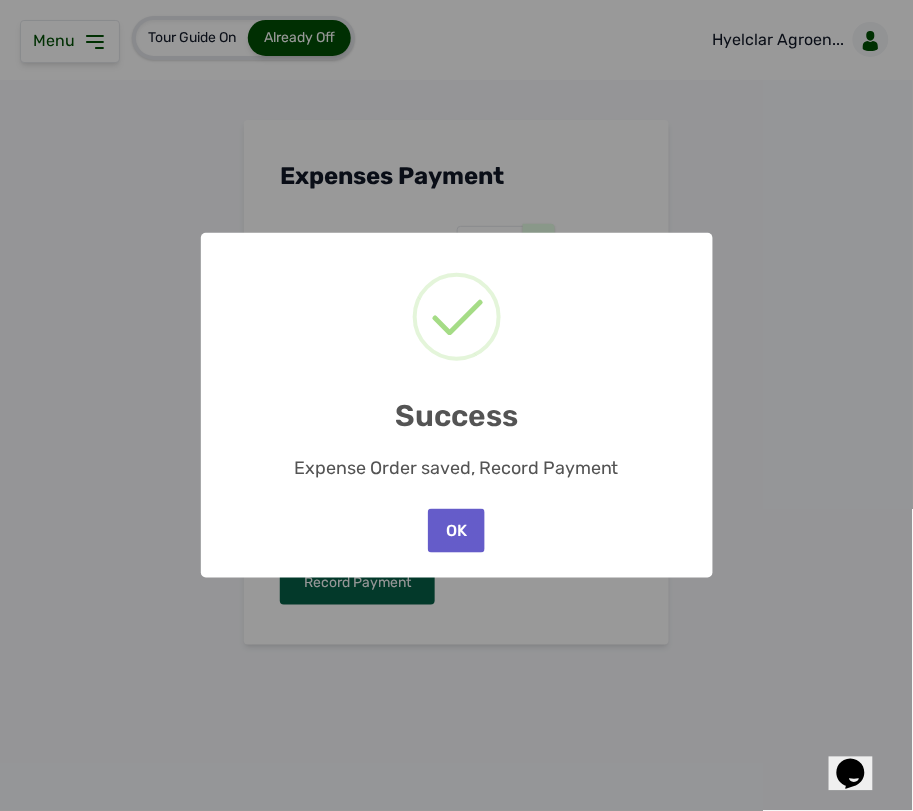 click on "OK" at bounding box center (456, 531) 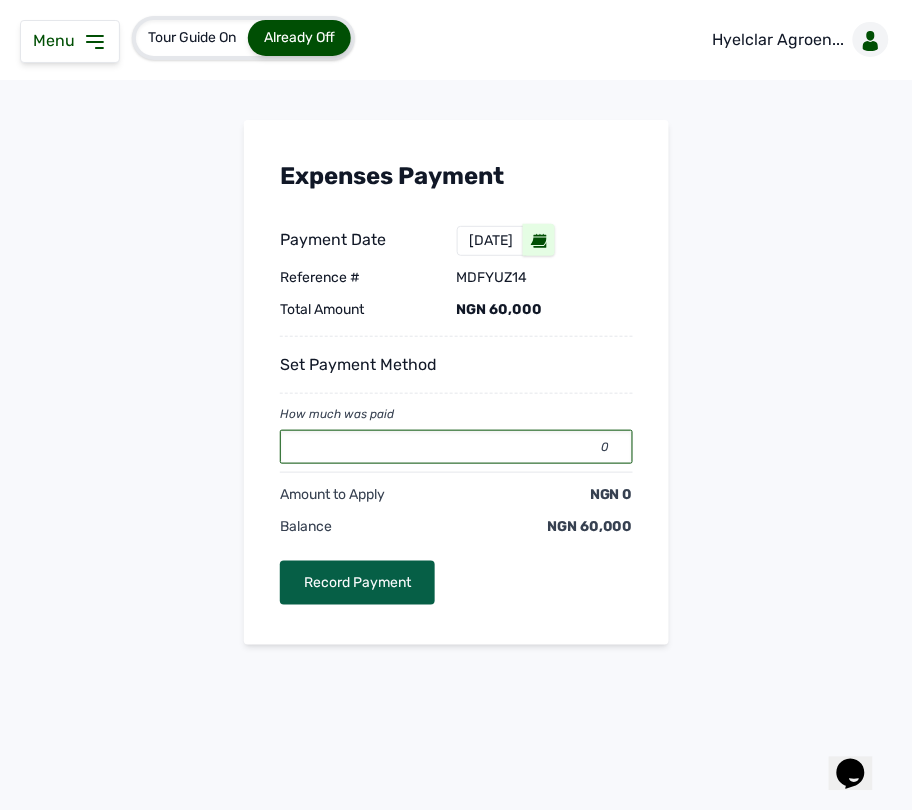 click on "0" at bounding box center (456, 447) 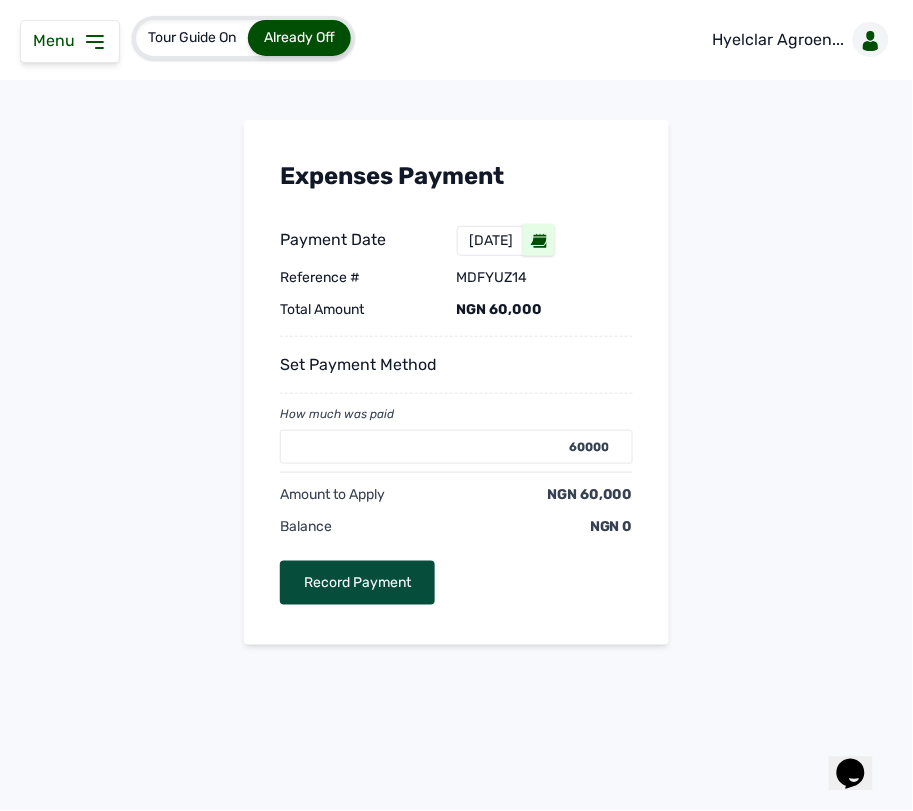 click on "Record Payment" at bounding box center (357, 583) 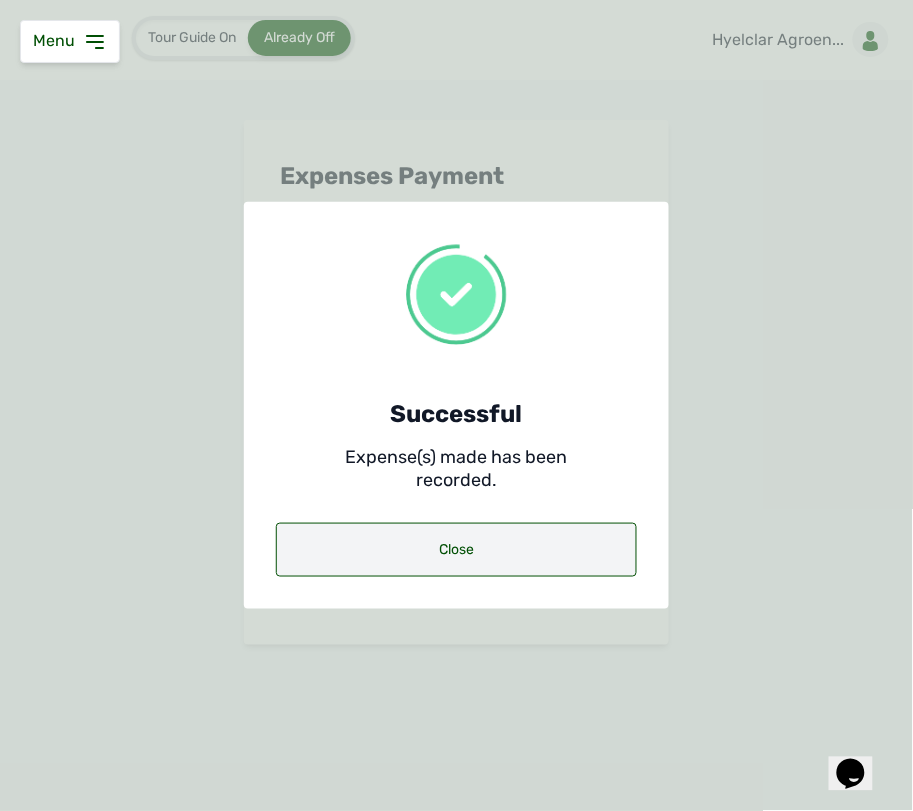 click on "Close" at bounding box center (456, 550) 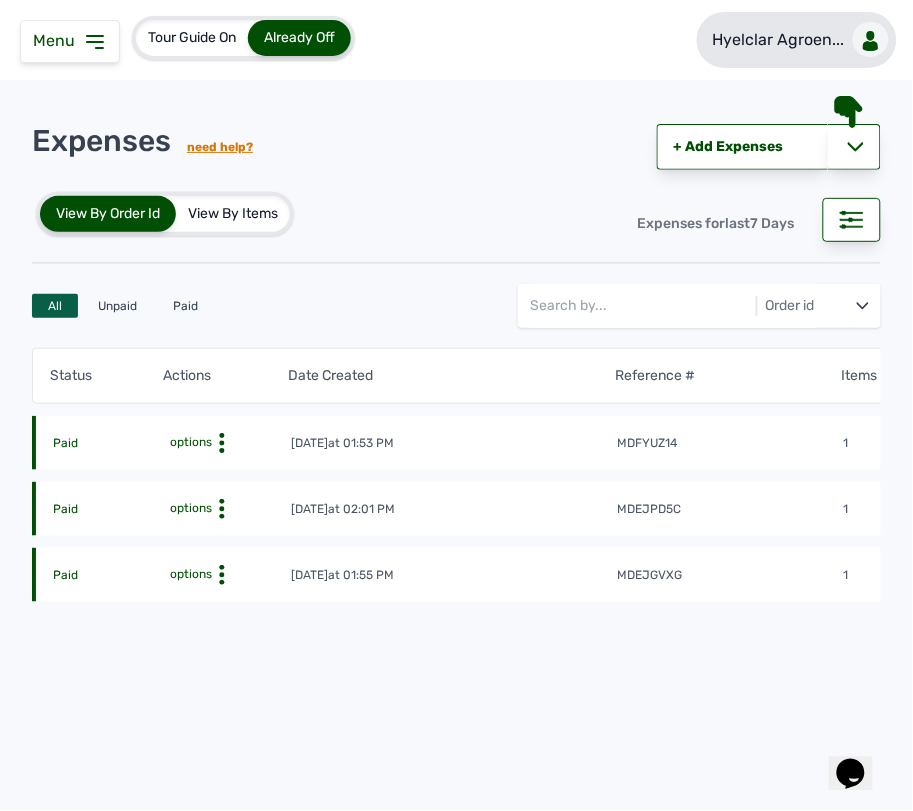 click on "Hyelclar Agroen..." at bounding box center [779, 40] 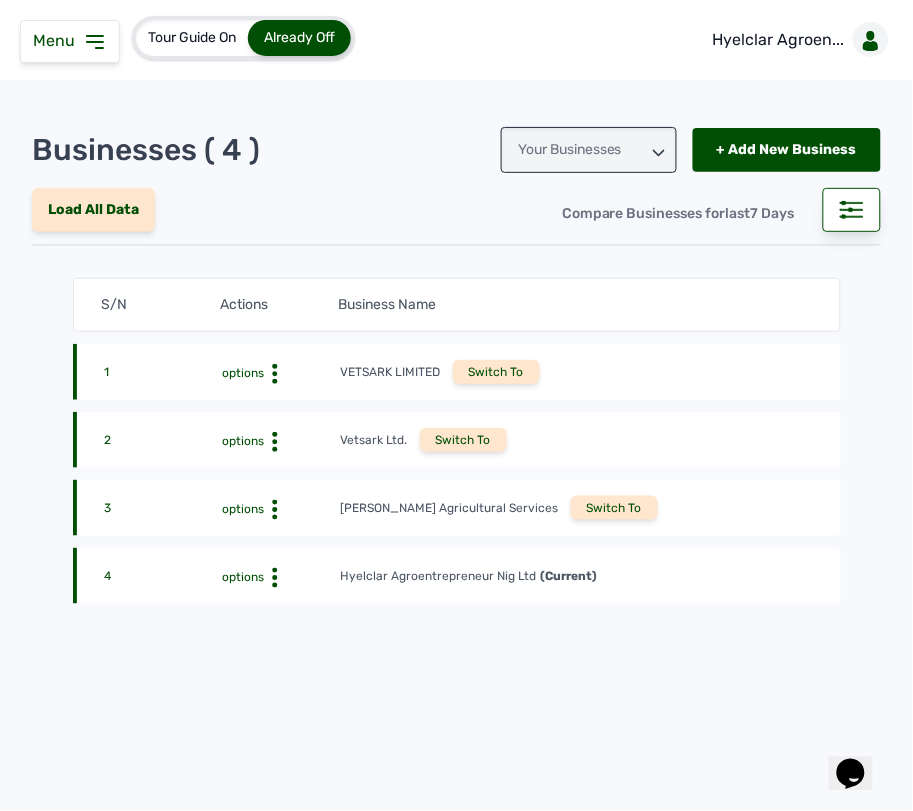 click on "Menu" at bounding box center (58, 40) 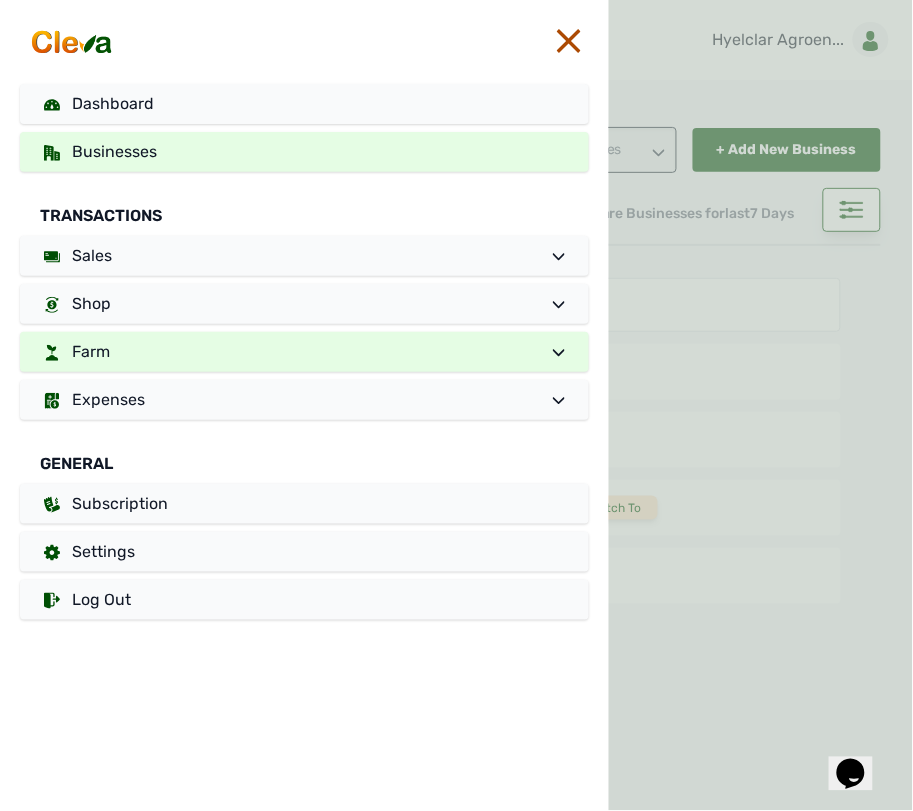click on "Farm" at bounding box center [304, 352] 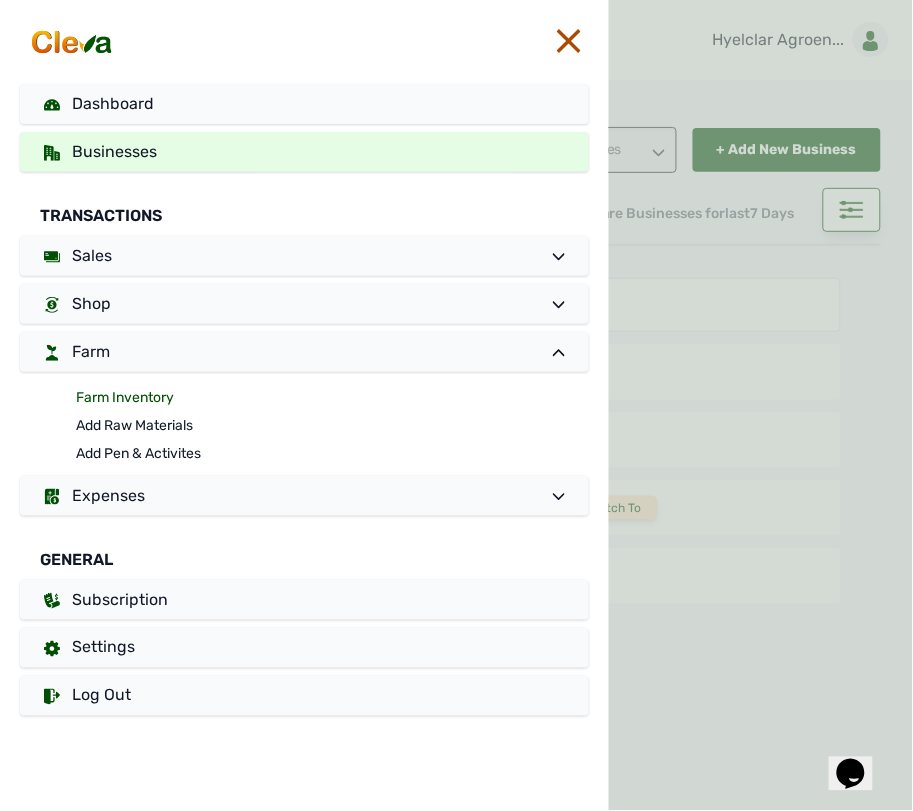 click on "Farm Inventory" at bounding box center [332, 398] 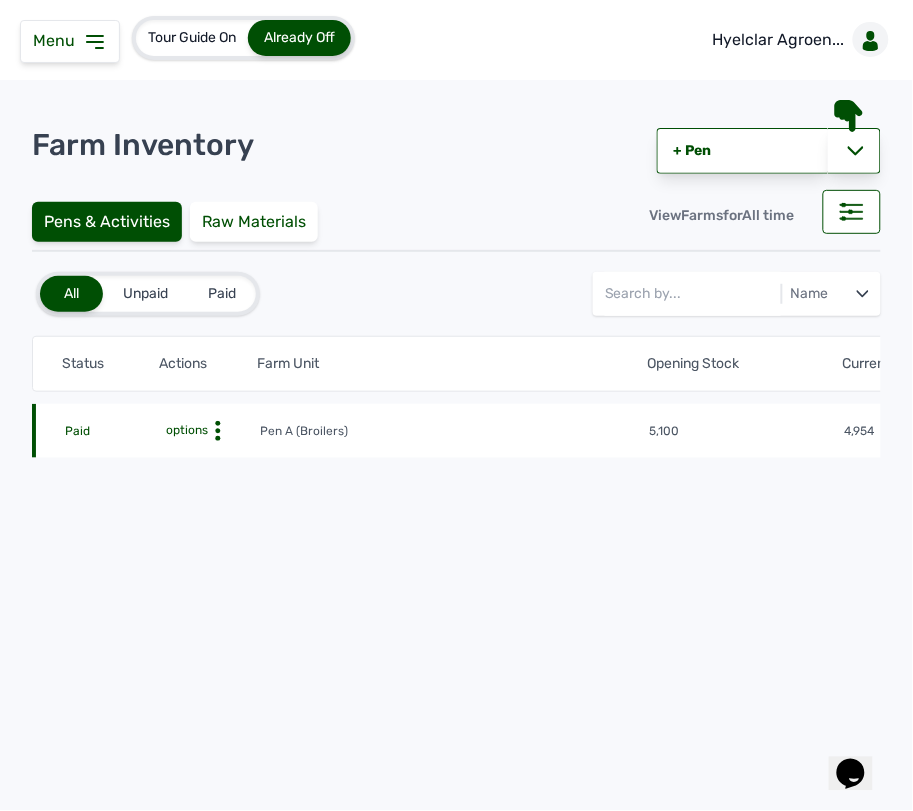 click 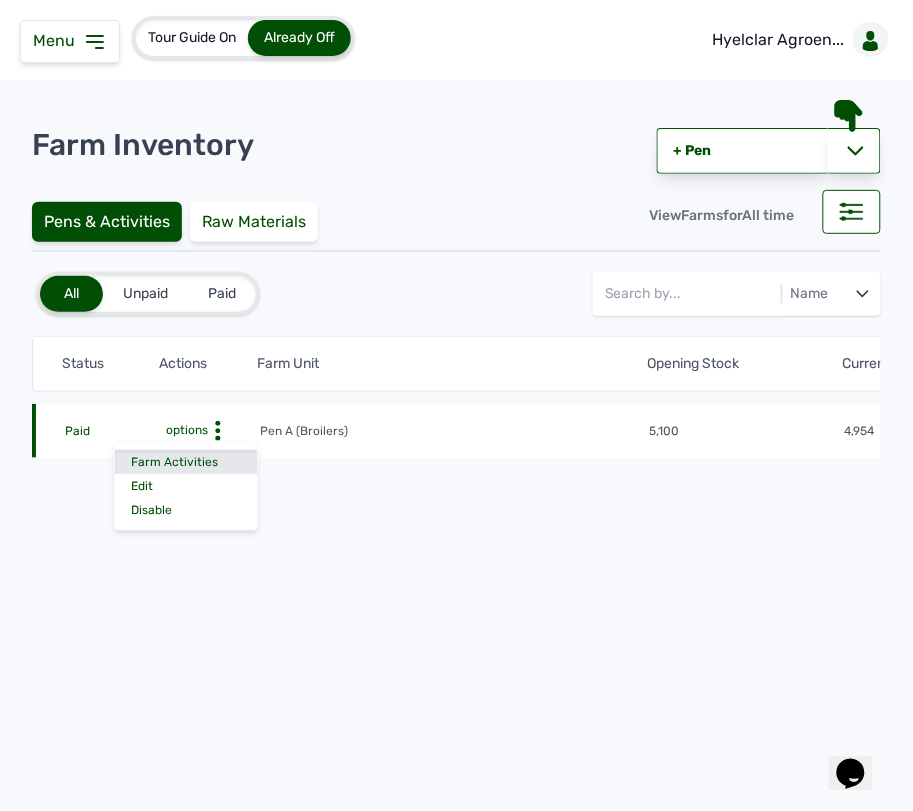 click on "Farm Activities" at bounding box center [186, 462] 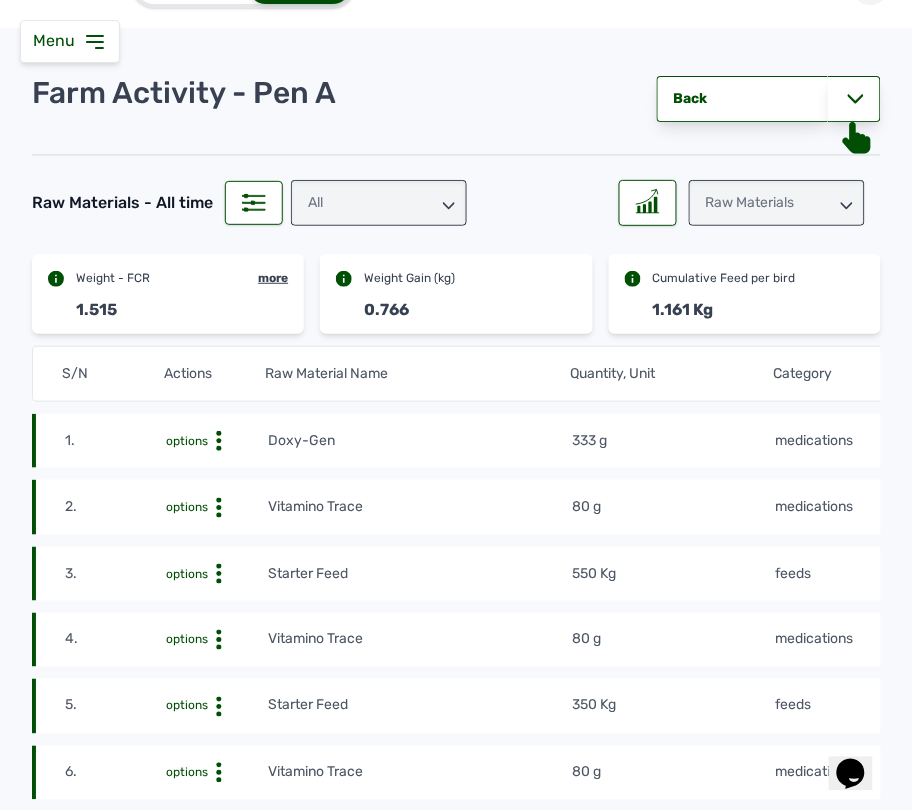 scroll, scrollTop: 0, scrollLeft: 0, axis: both 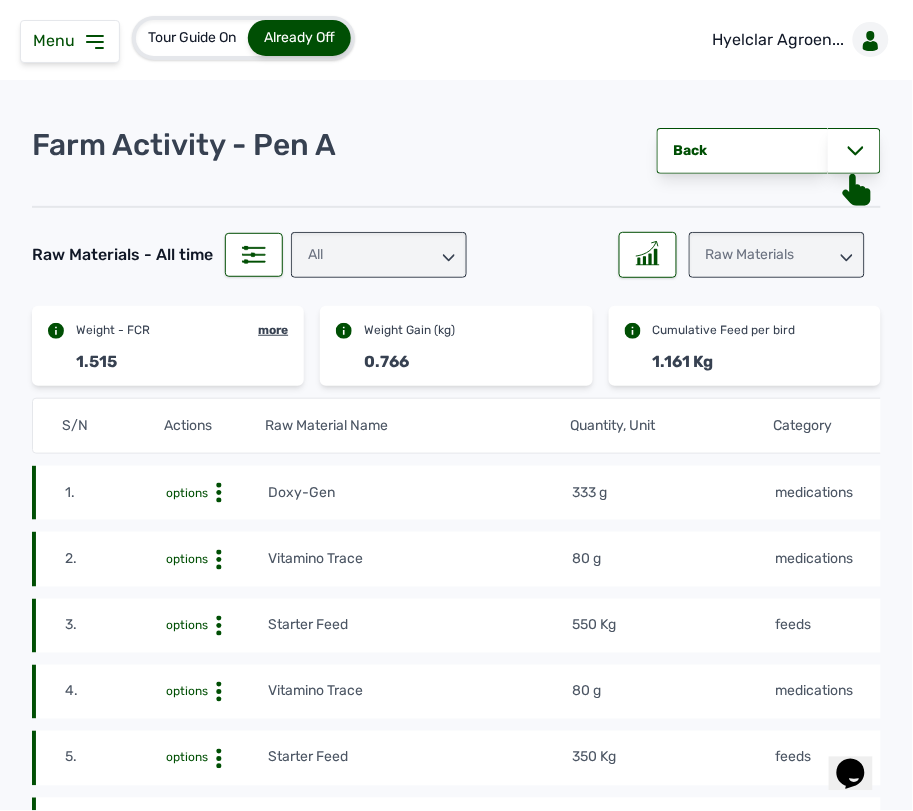 click 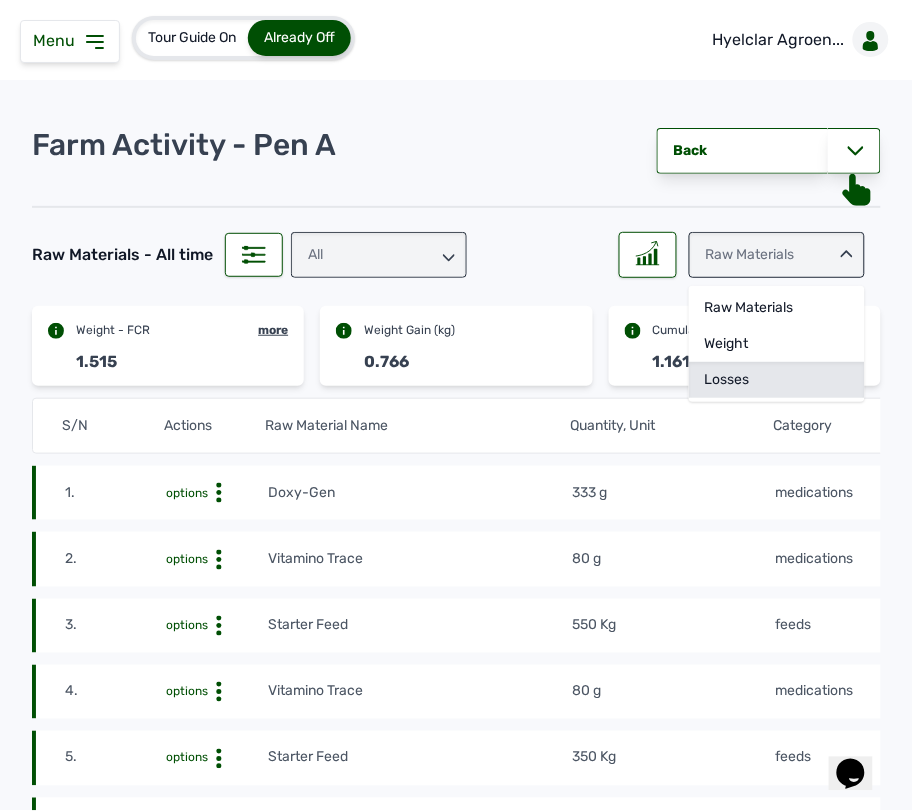 click on "Losses" 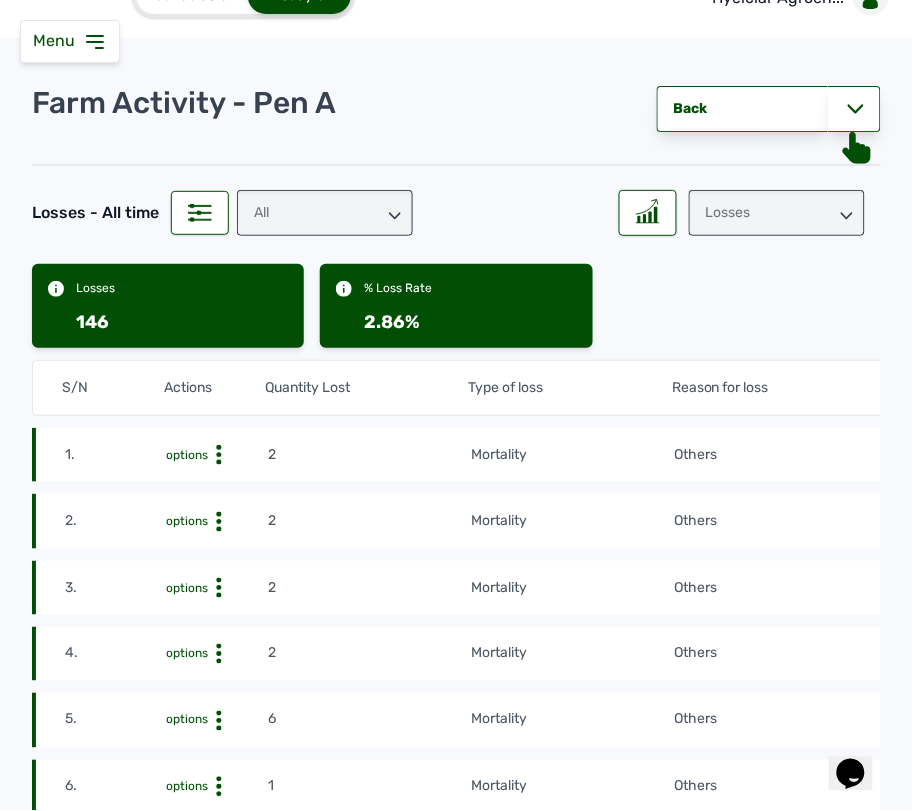 scroll, scrollTop: 0, scrollLeft: 0, axis: both 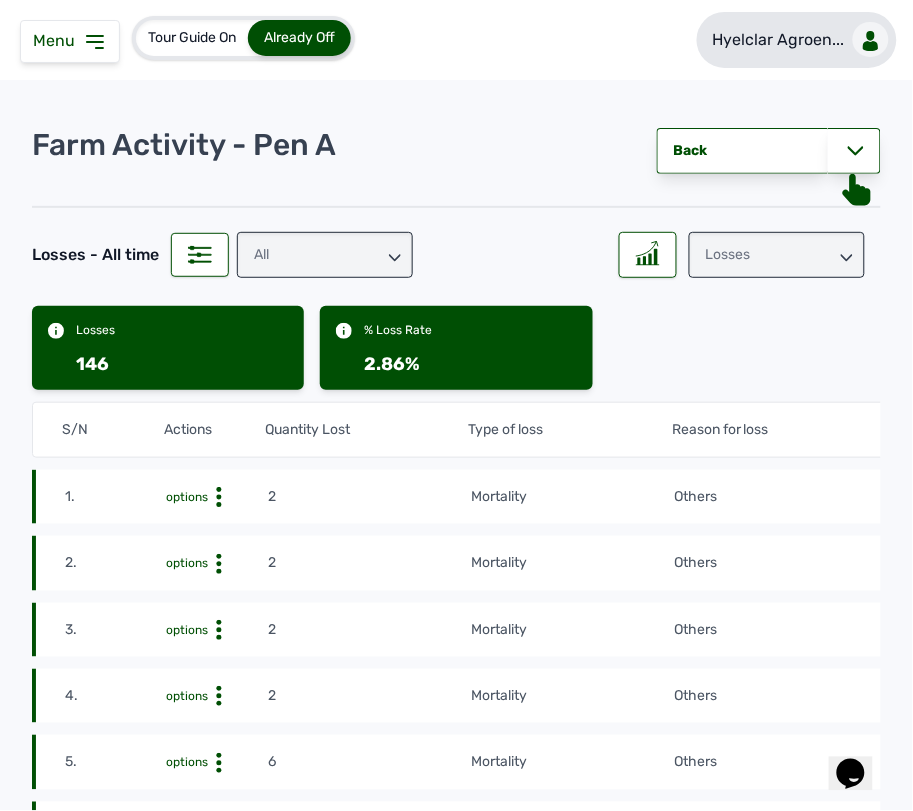 click on "Hyelclar Agroen..." at bounding box center (779, 40) 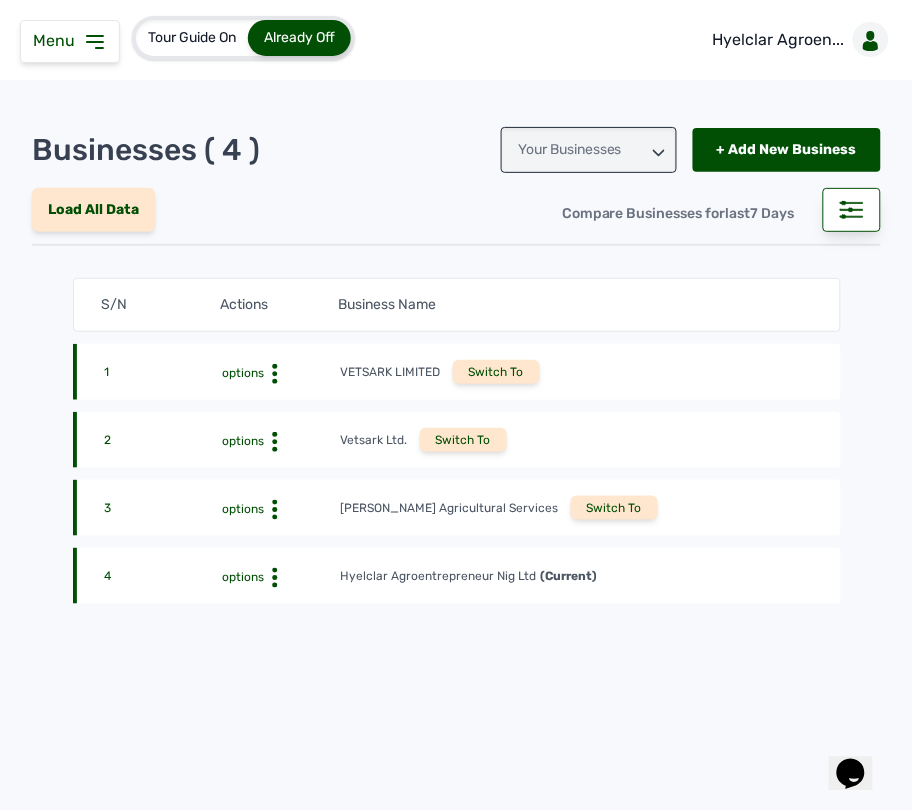 click on "Switch To" at bounding box center (614, 508) 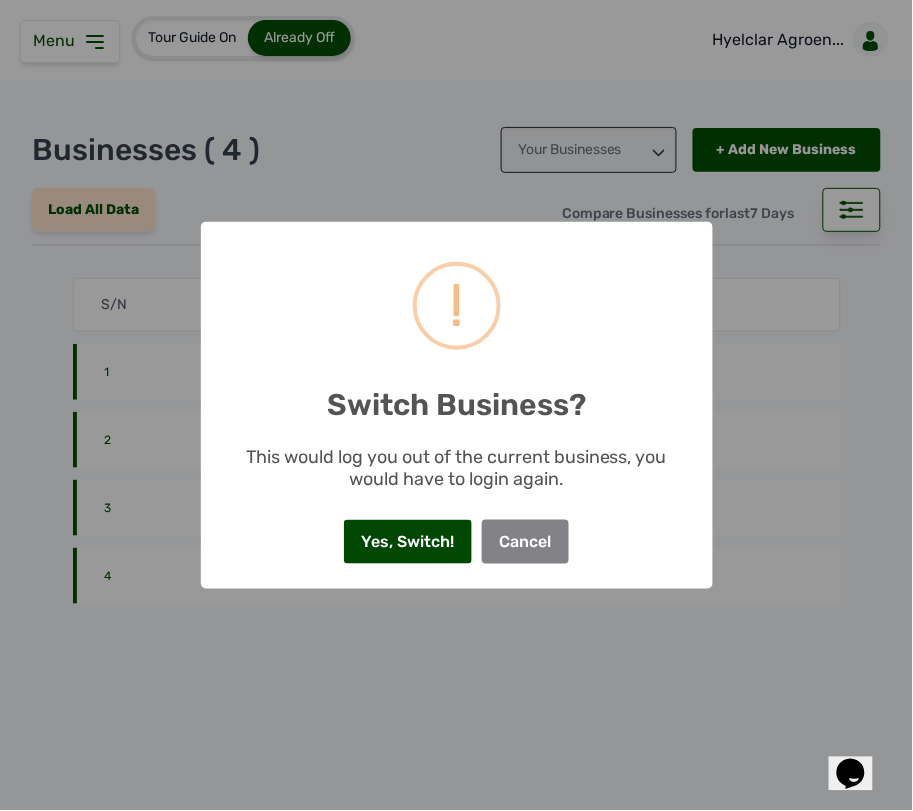 click on "Yes, Switch!" at bounding box center [408, 542] 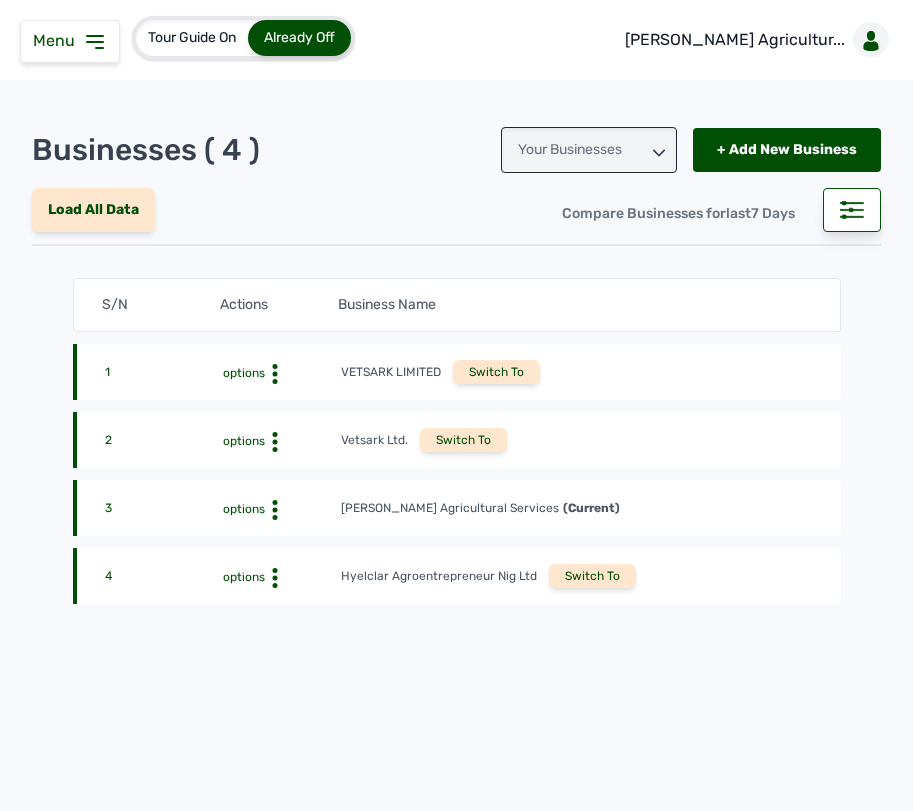 scroll, scrollTop: 0, scrollLeft: 0, axis: both 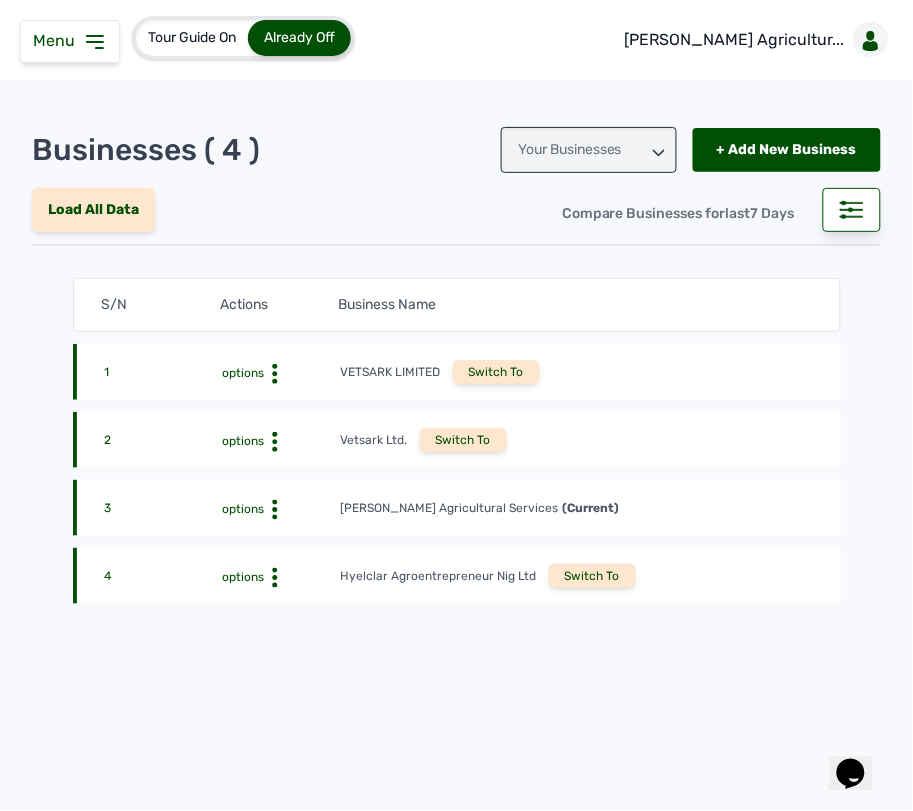 click 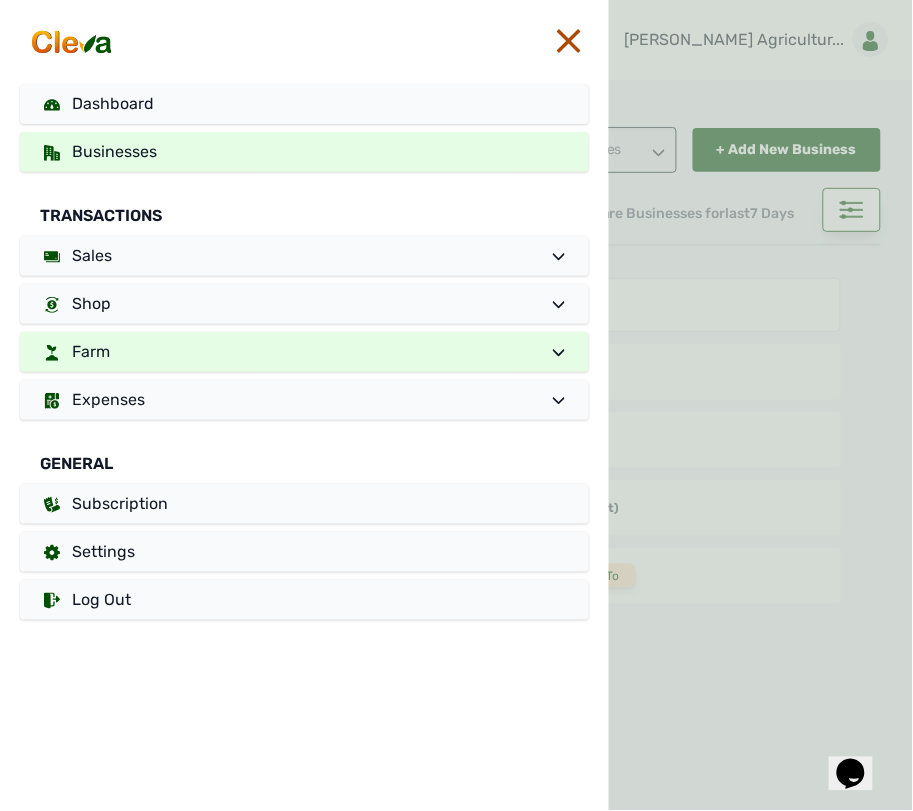 click on "Farm" at bounding box center (304, 352) 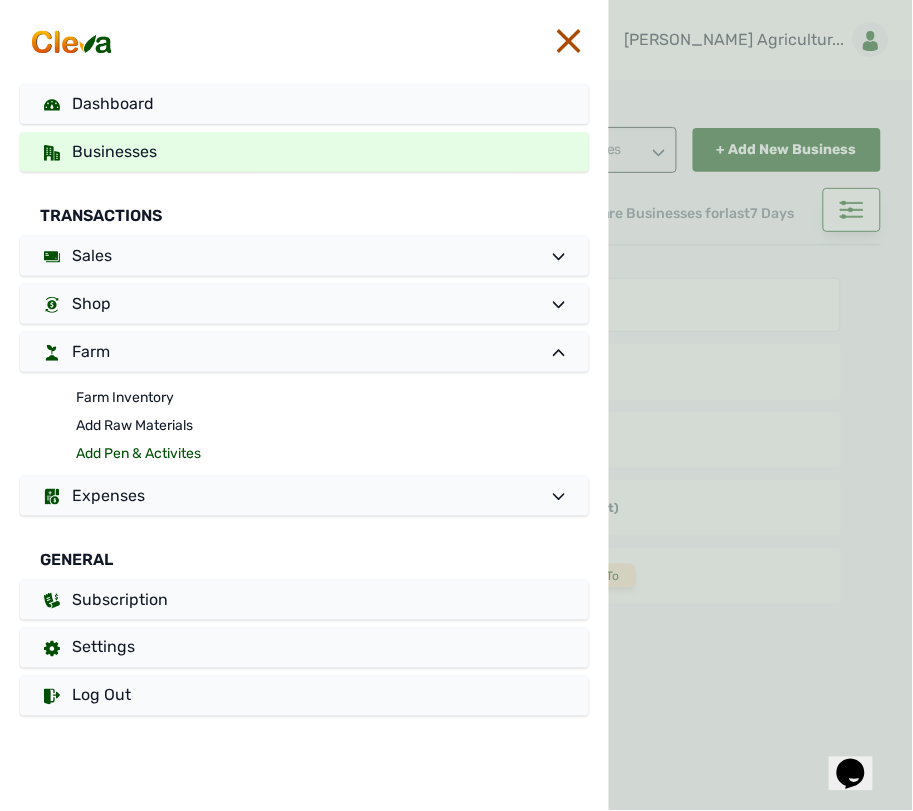 click on "Add Pen & Activites" at bounding box center (332, 454) 